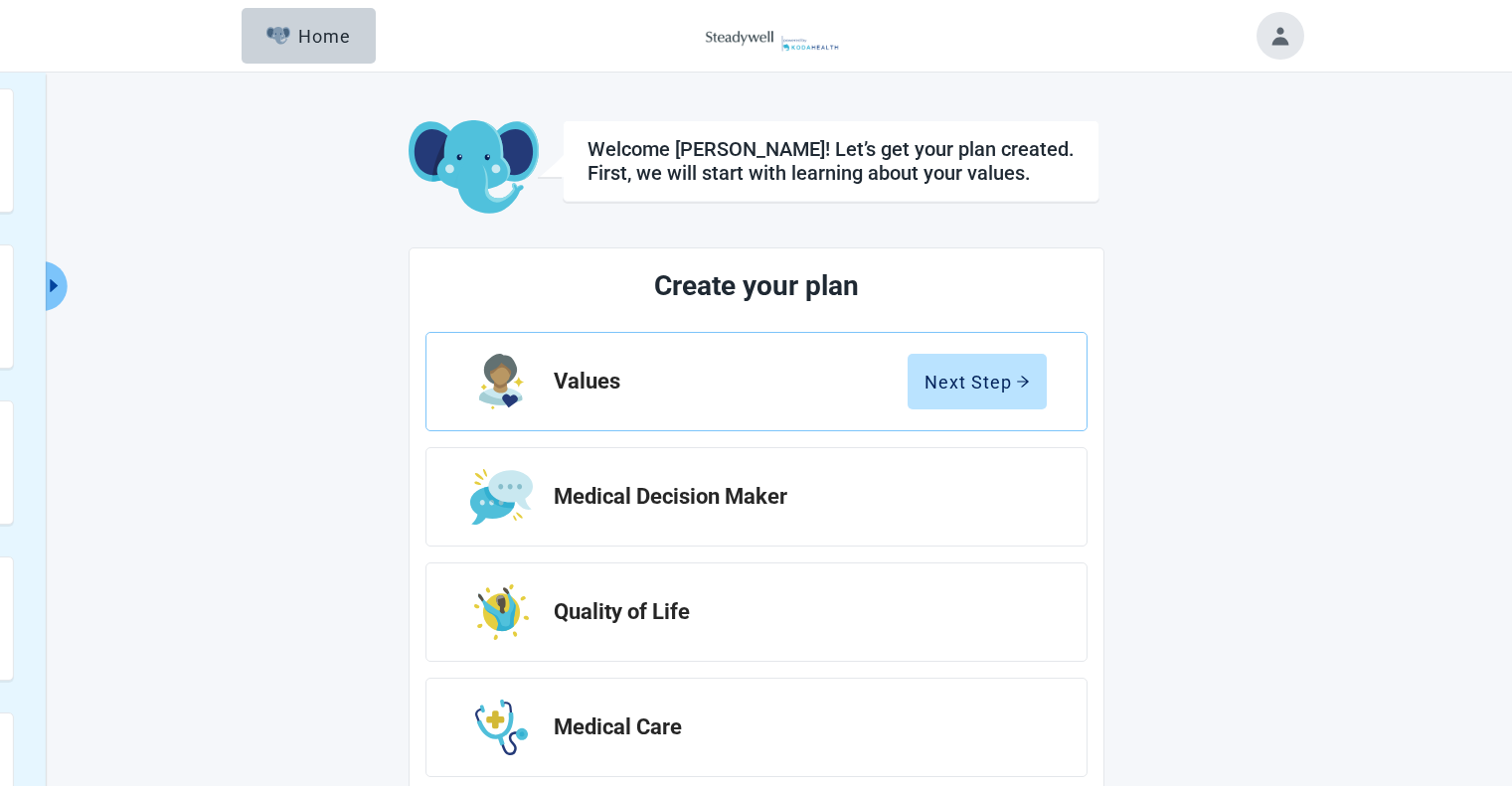scroll, scrollTop: 0, scrollLeft: 0, axis: both 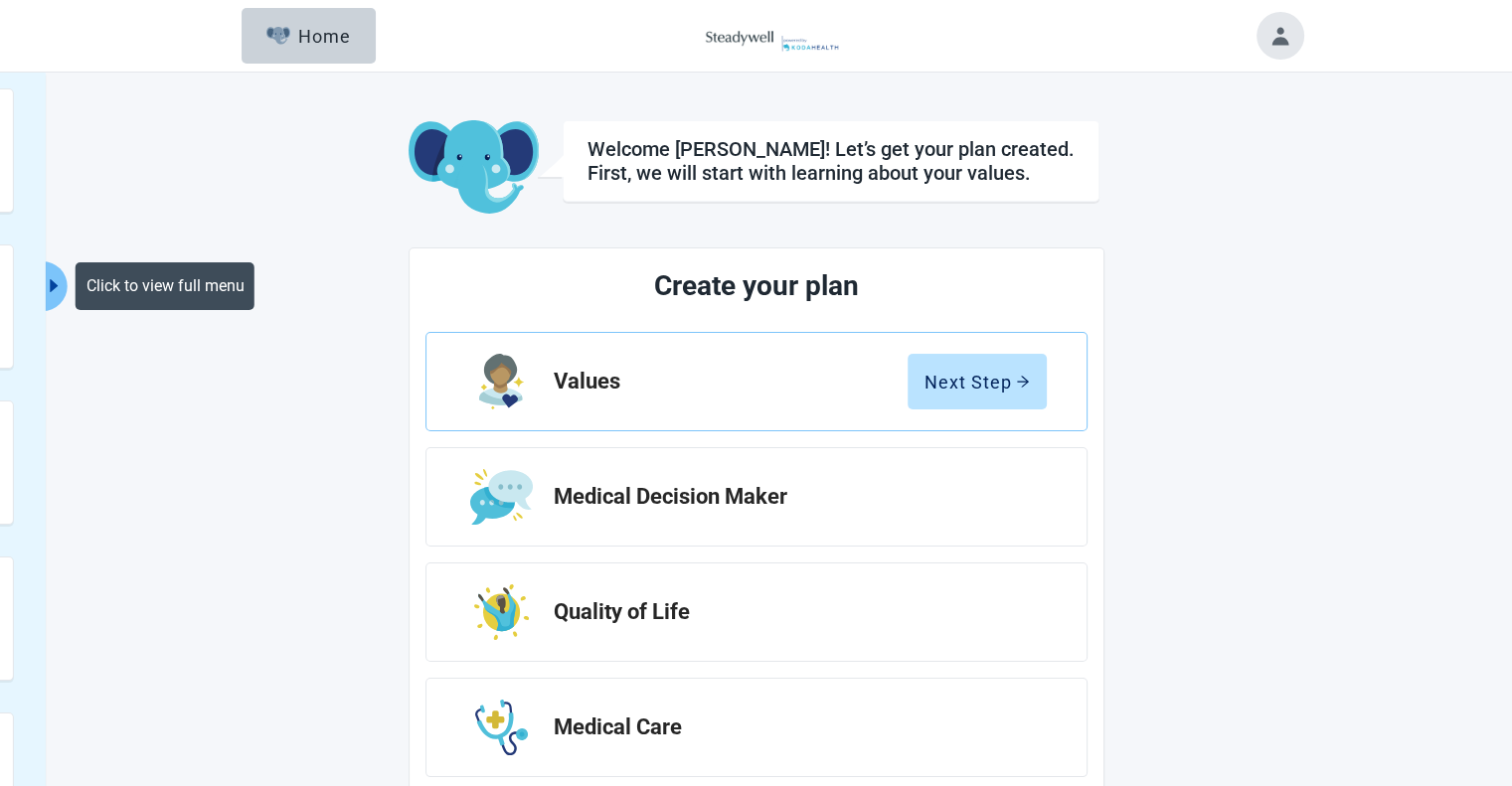 click 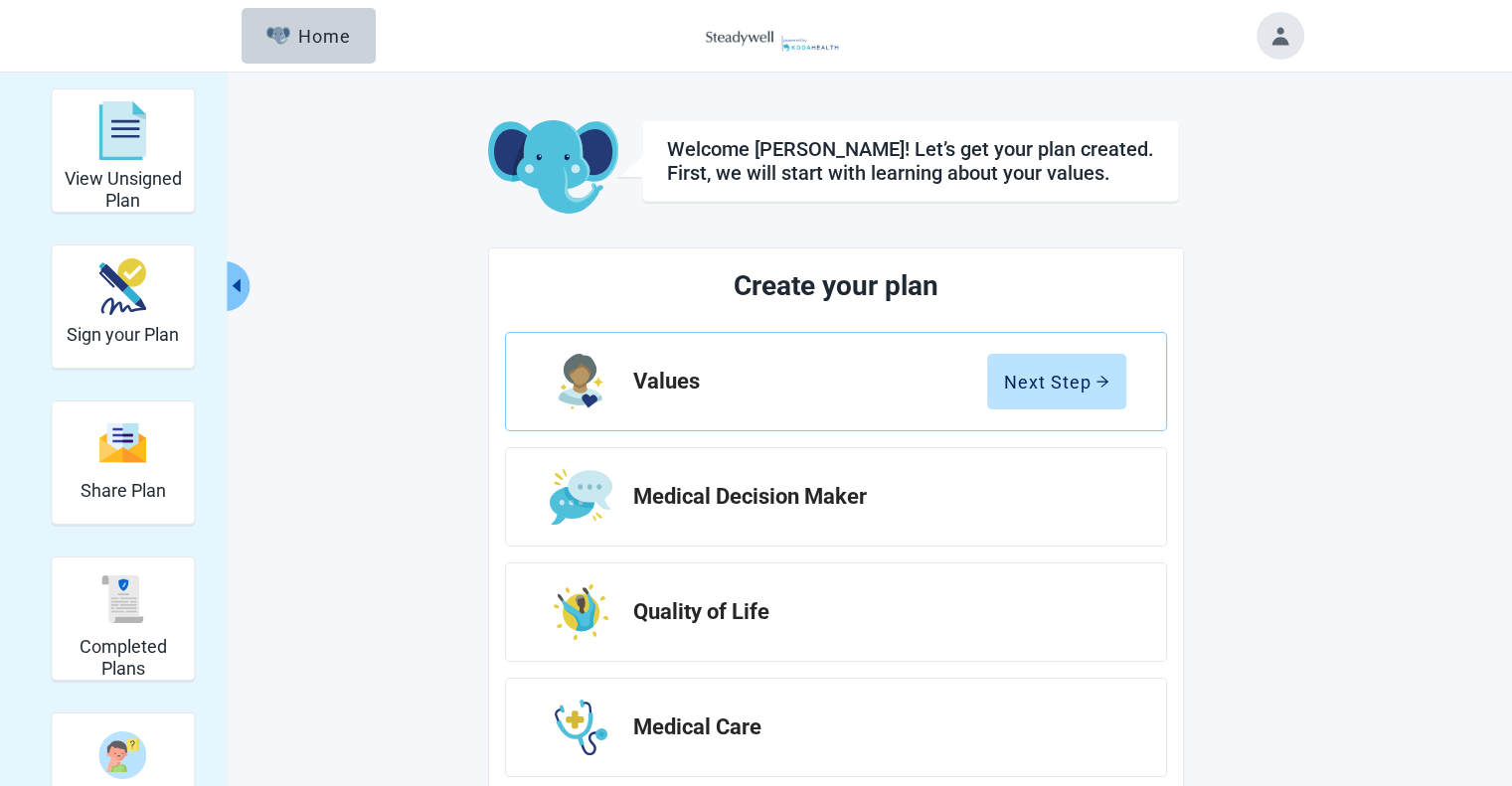 click 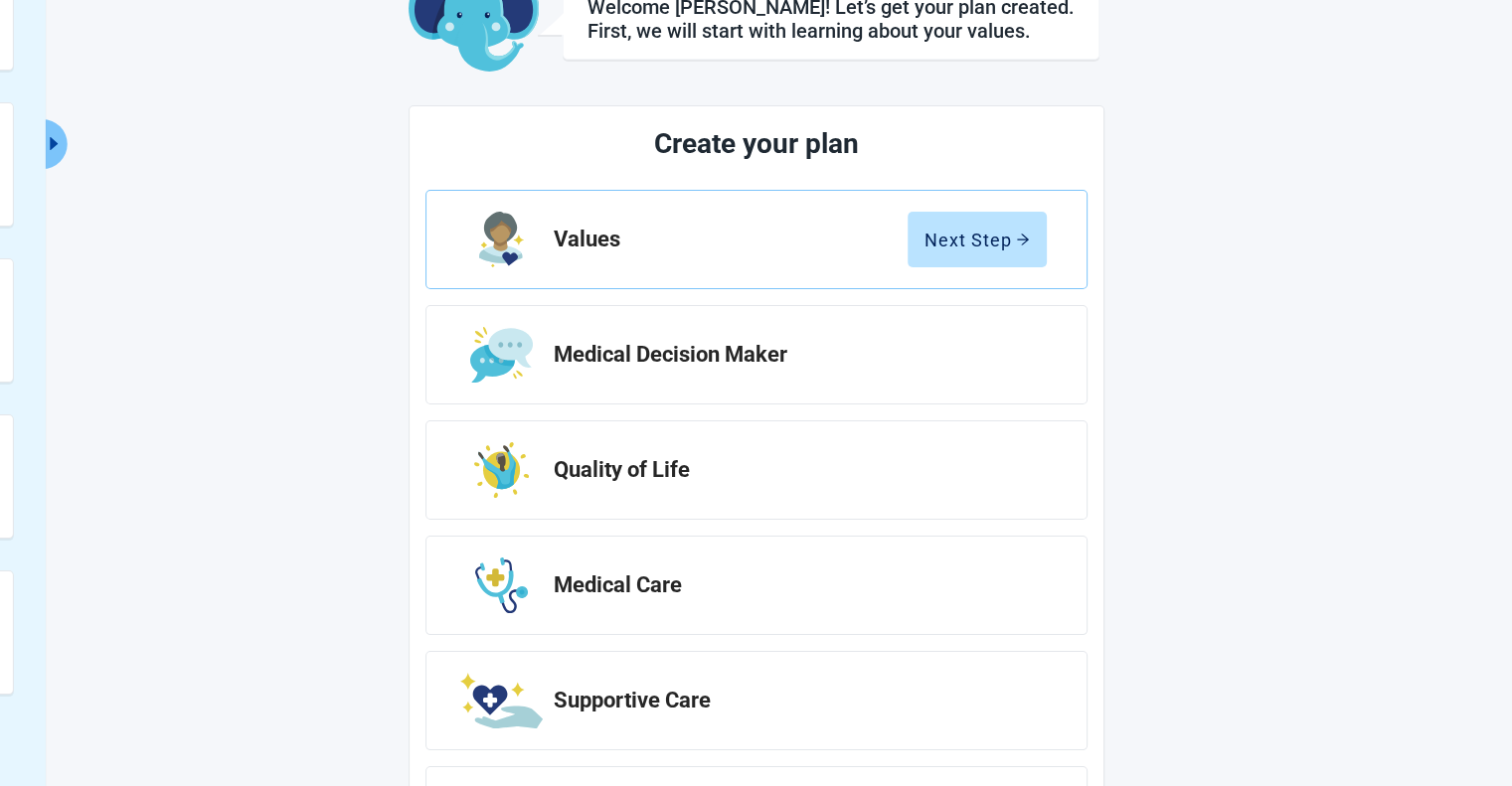 scroll, scrollTop: 136, scrollLeft: 0, axis: vertical 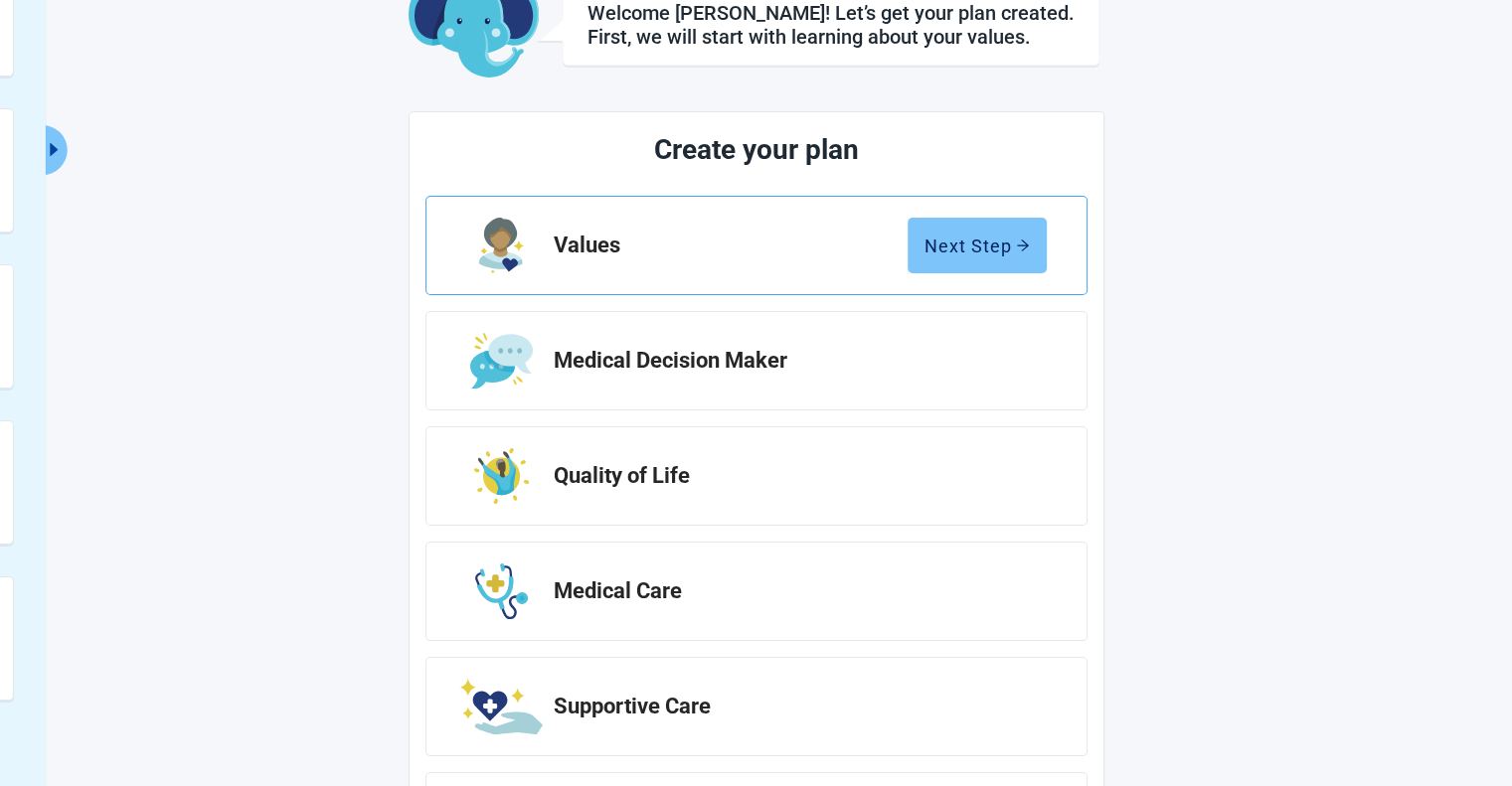 click on "Next Step" at bounding box center [977, 245] 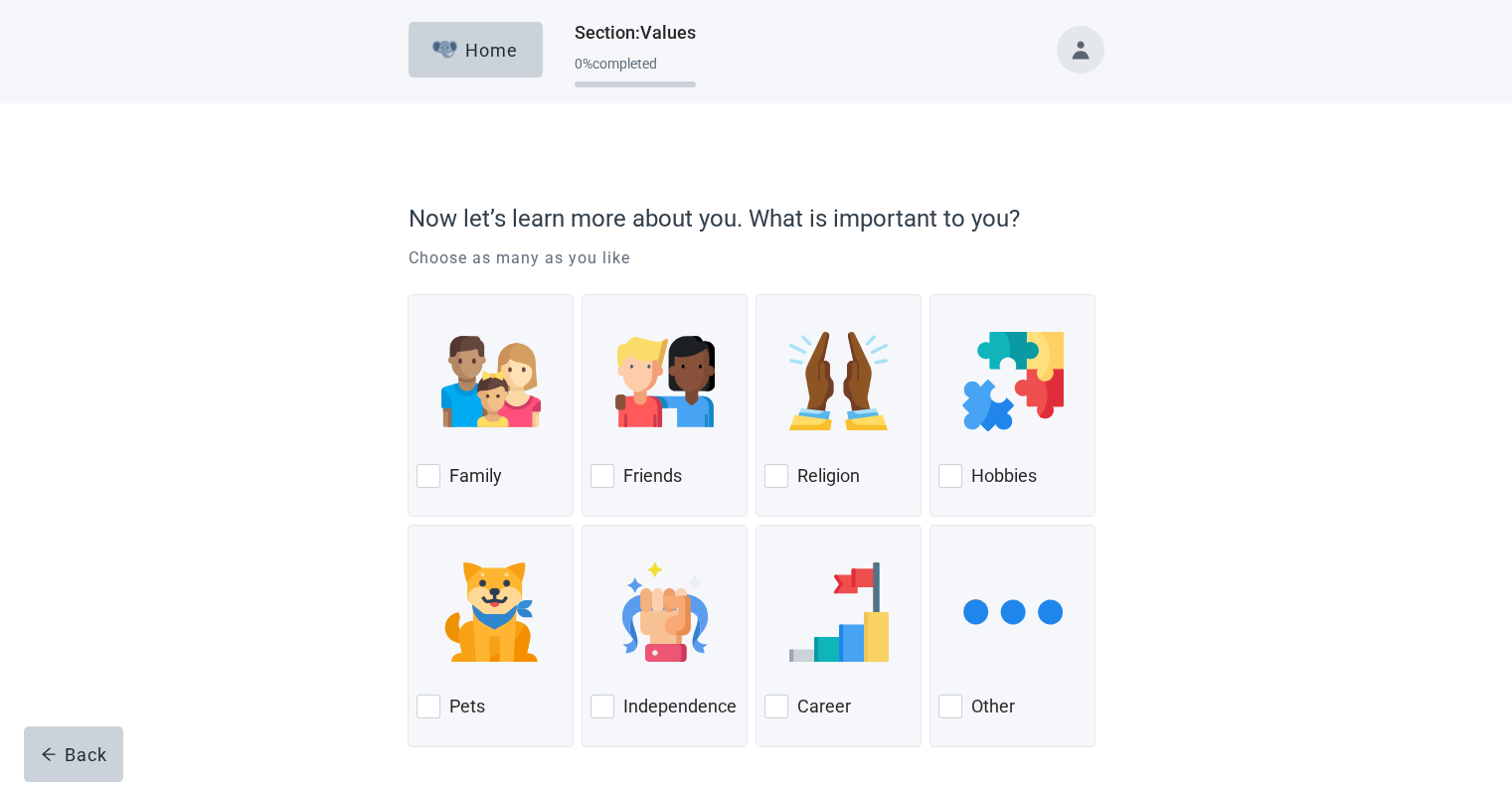 scroll, scrollTop: 68, scrollLeft: 0, axis: vertical 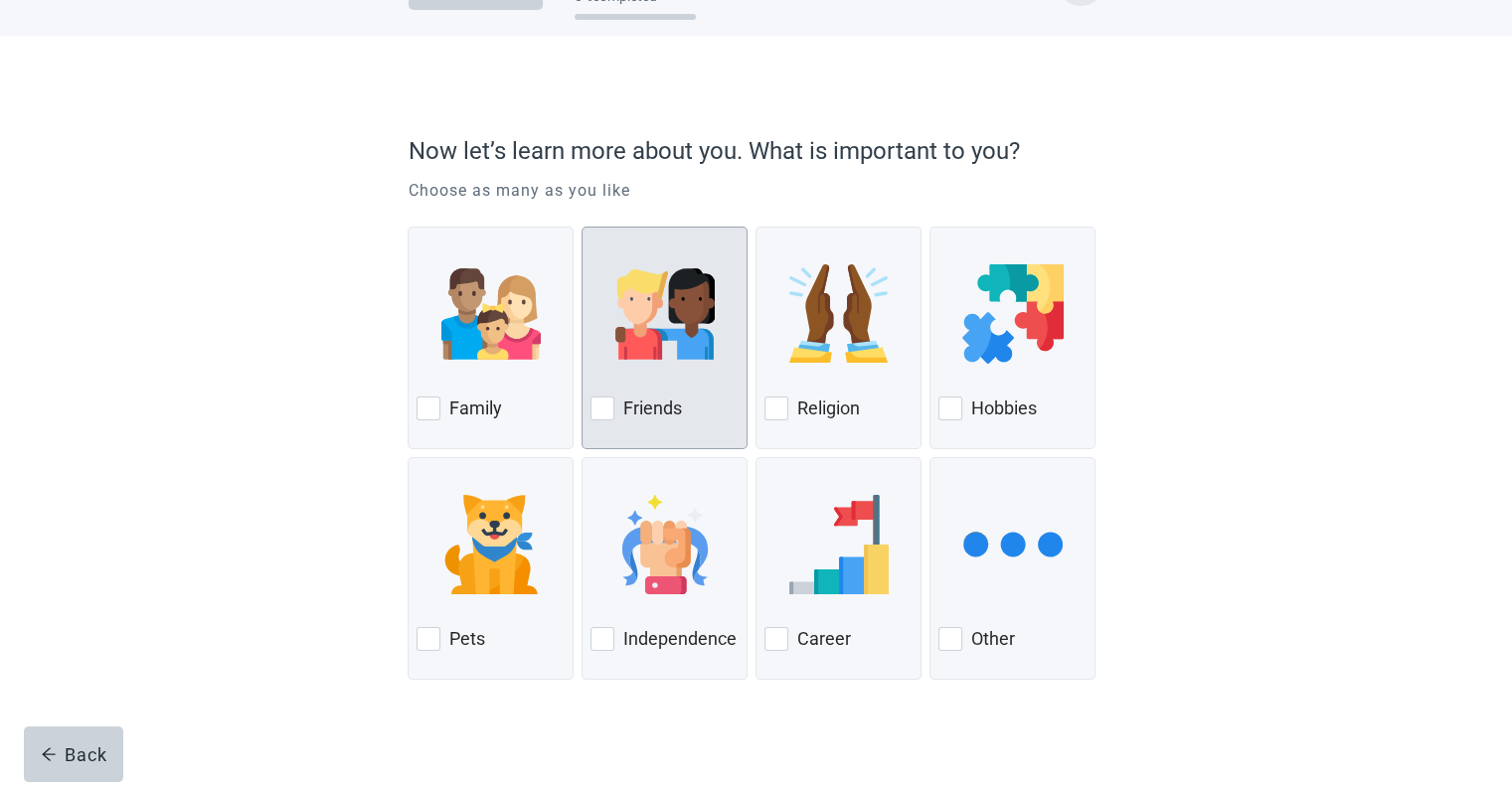 click at bounding box center [602, 408] 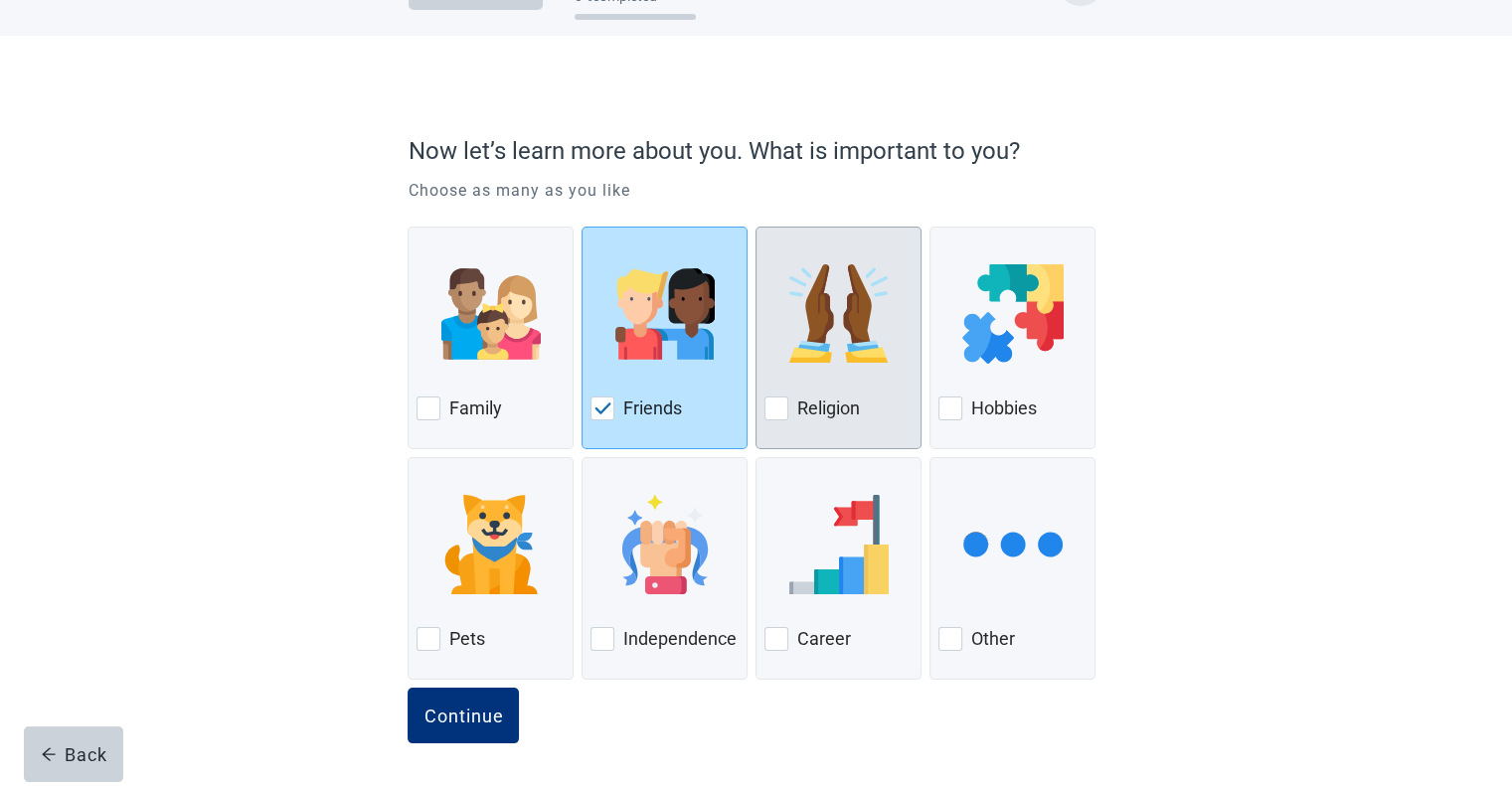click at bounding box center [776, 408] 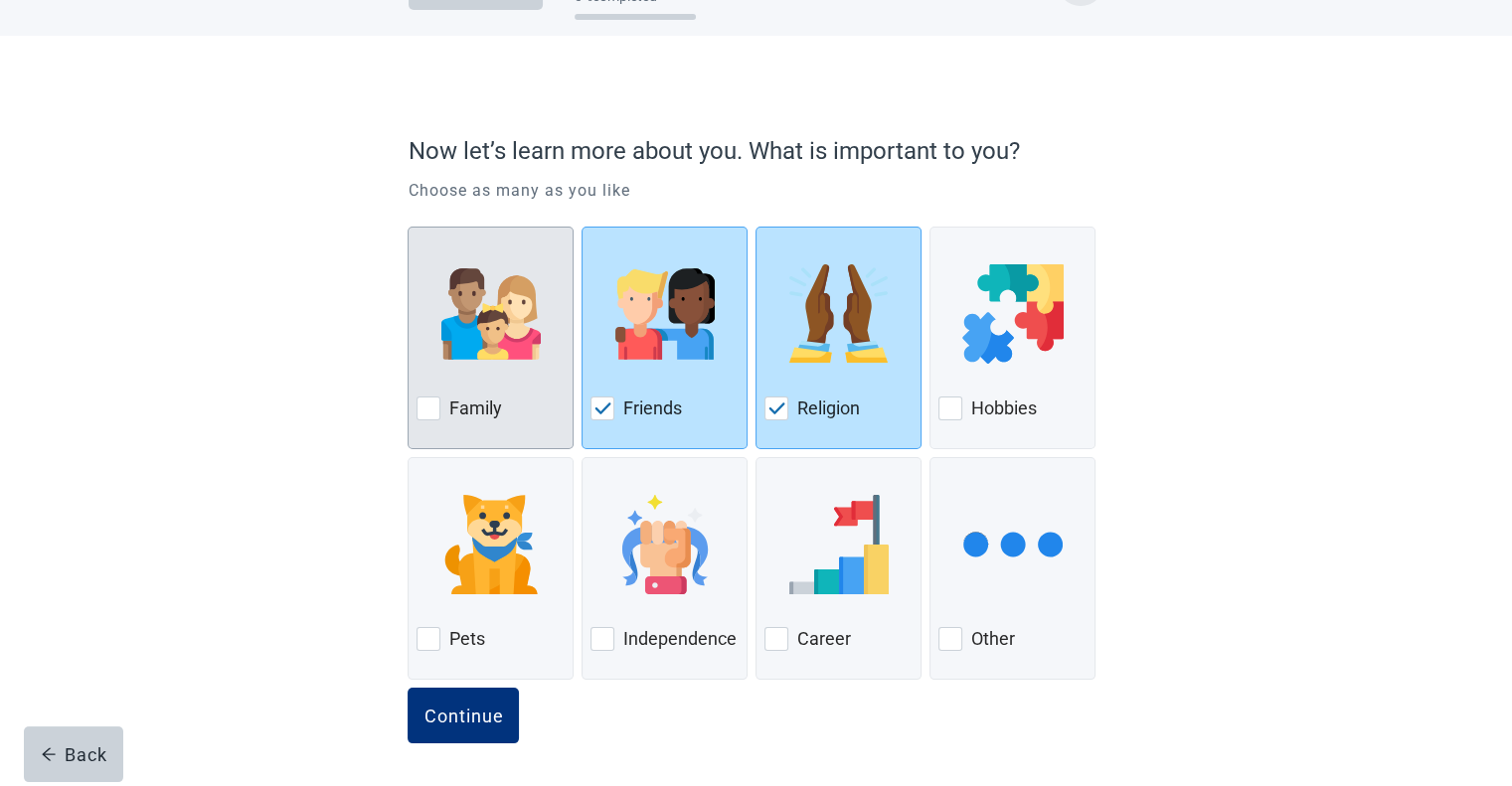 click at bounding box center (428, 408) 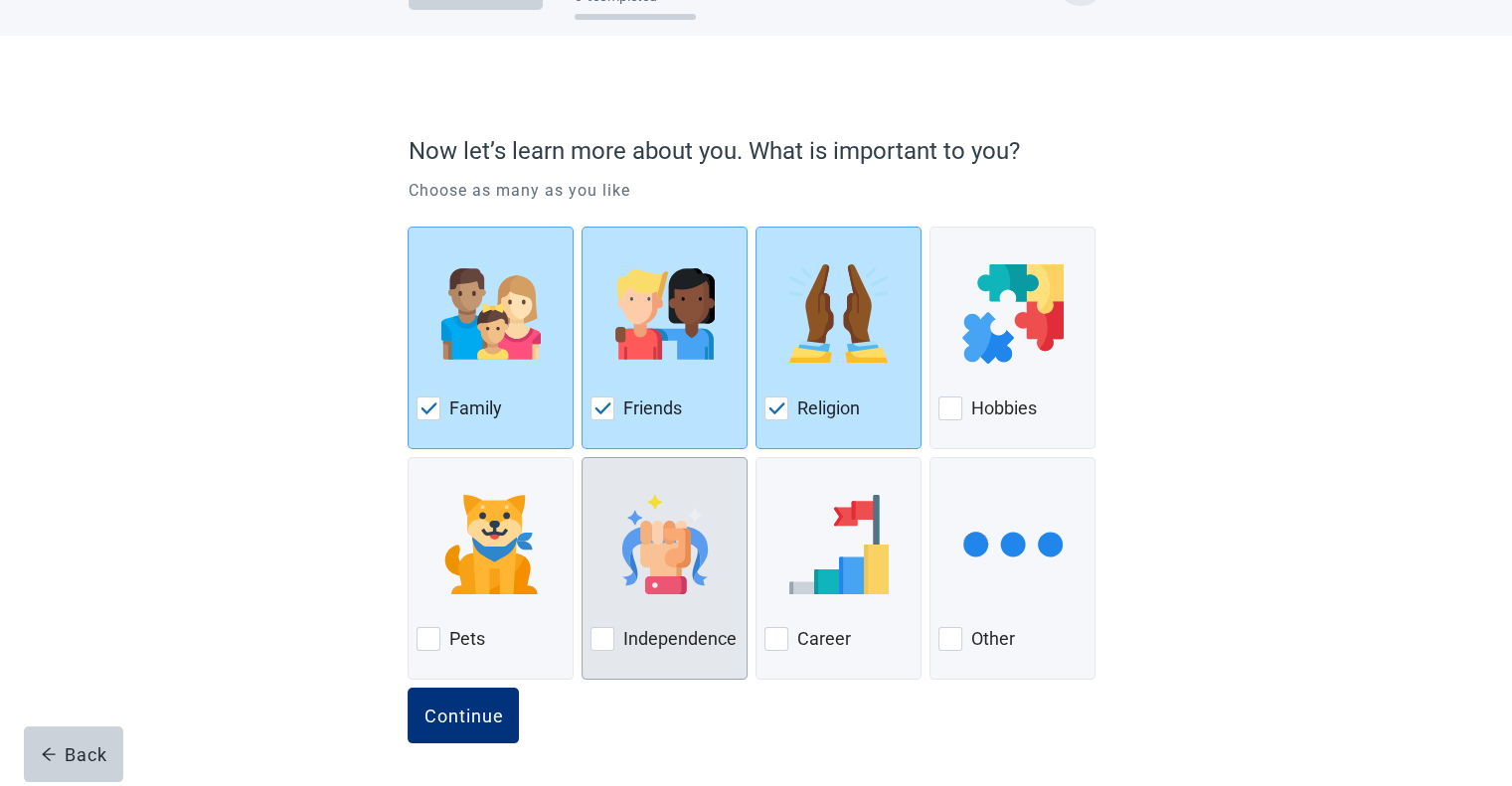 click on "Independence" at bounding box center [679, 639] 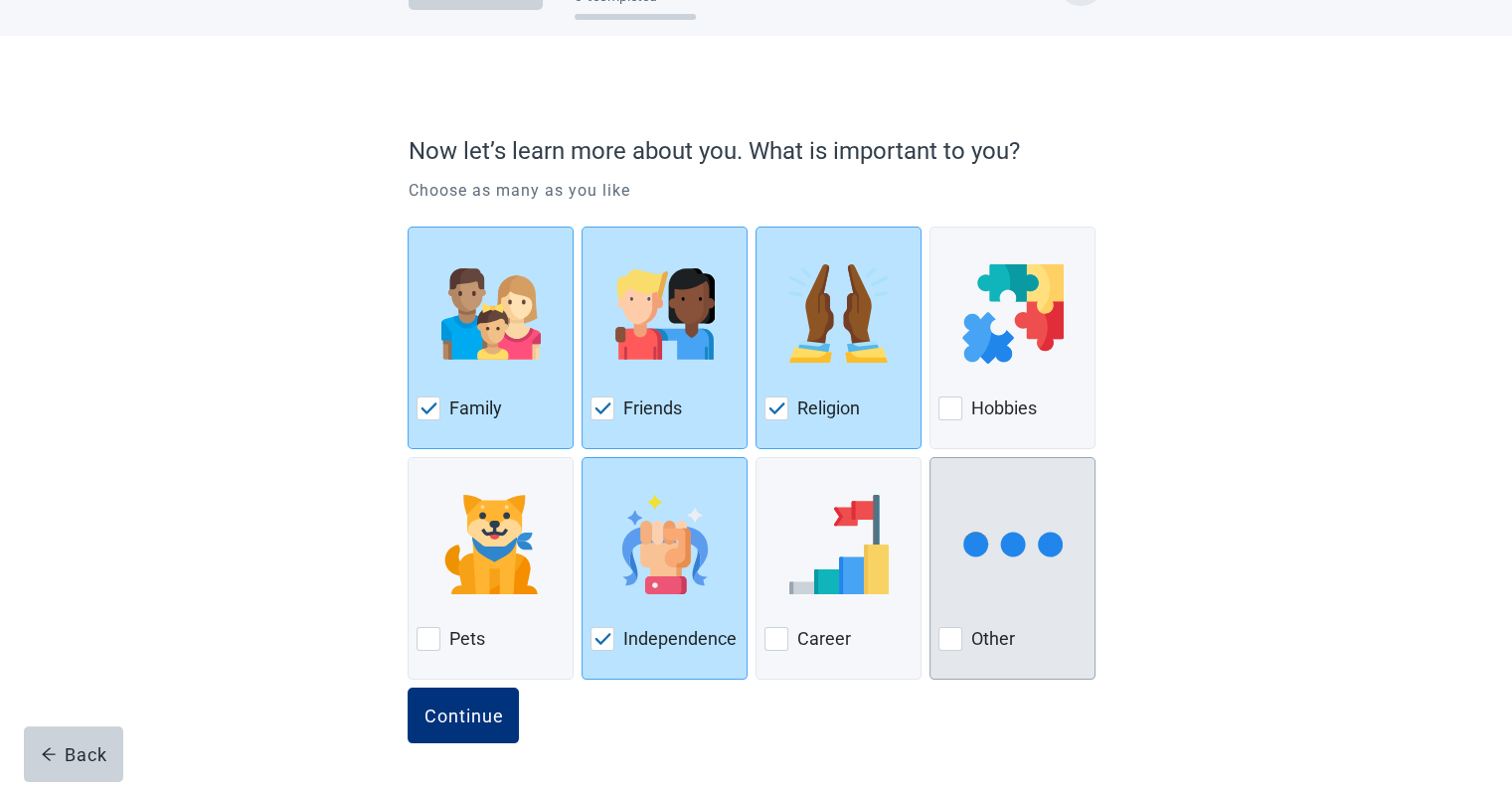 click at bounding box center [950, 639] 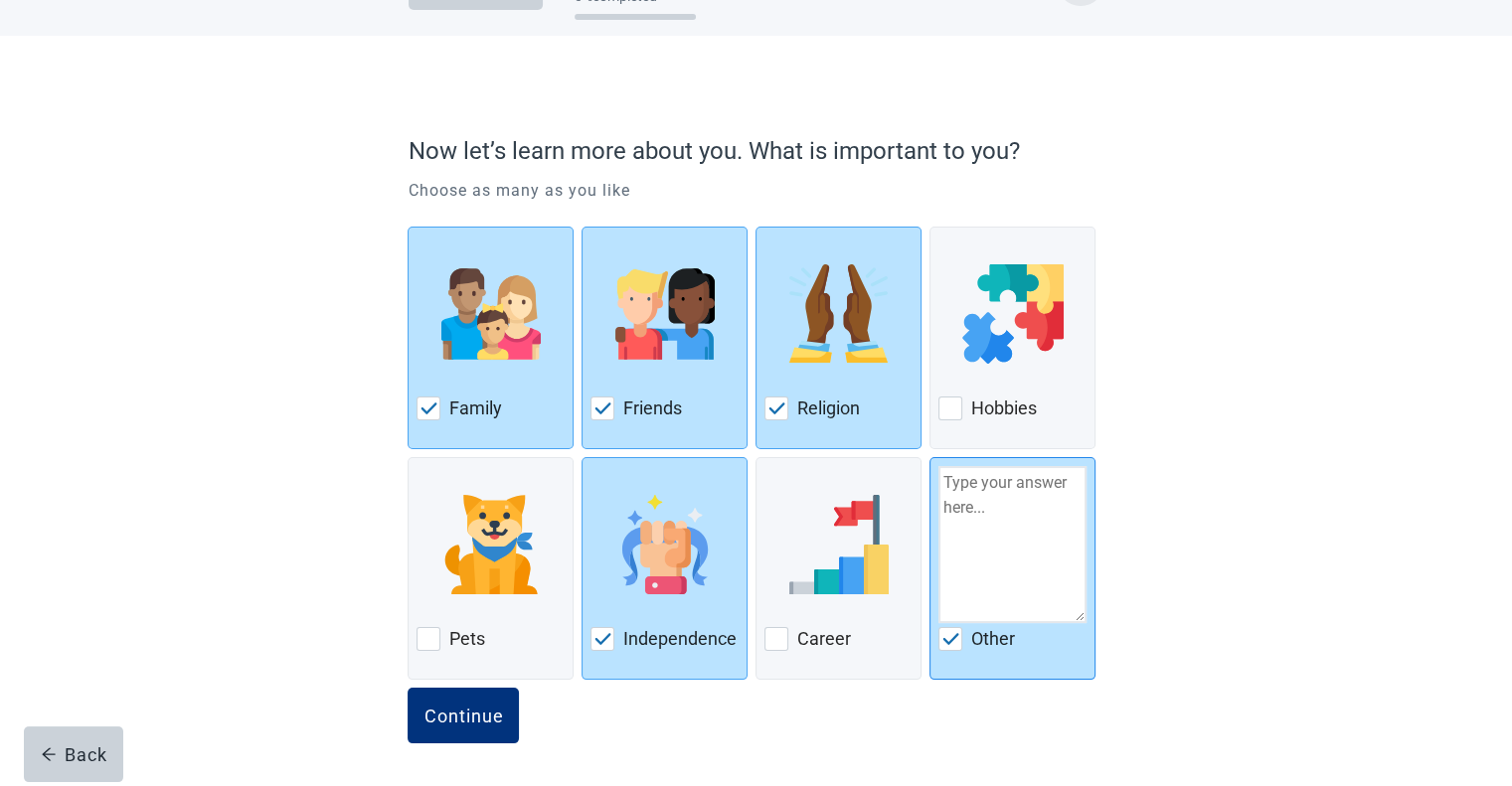 click at bounding box center [1012, 545] 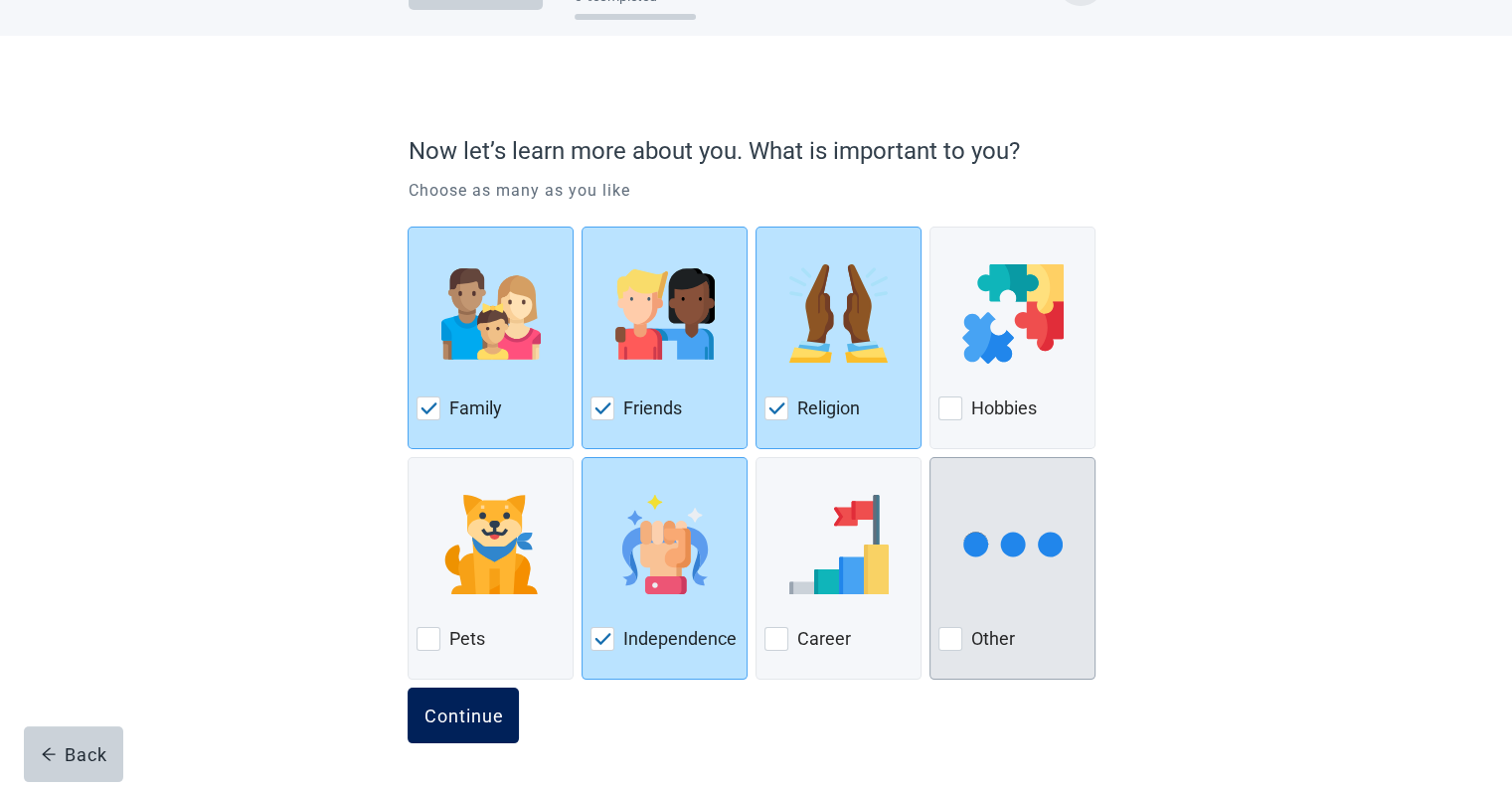 click on "Continue" at bounding box center [463, 715] 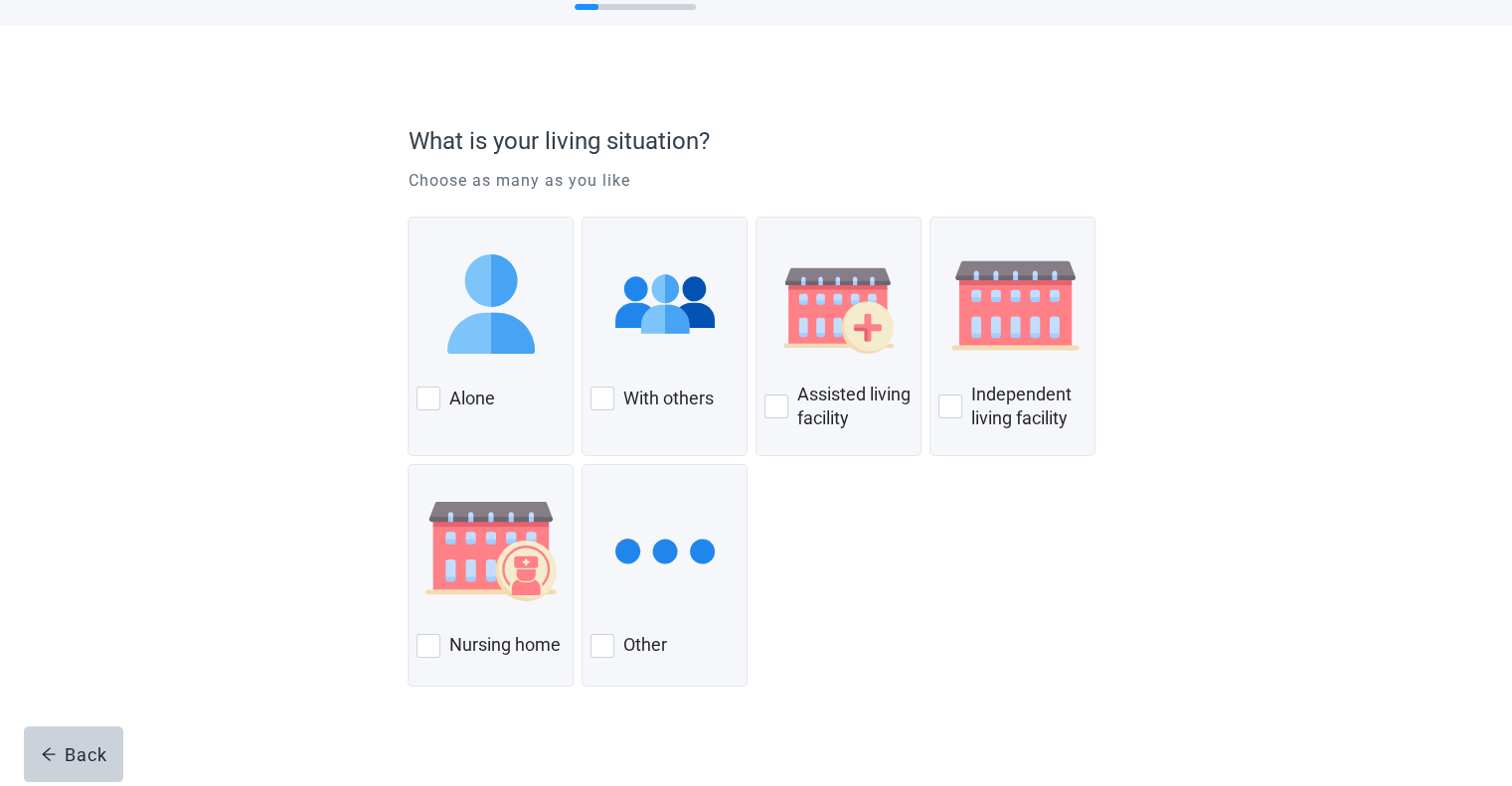 scroll, scrollTop: 83, scrollLeft: 0, axis: vertical 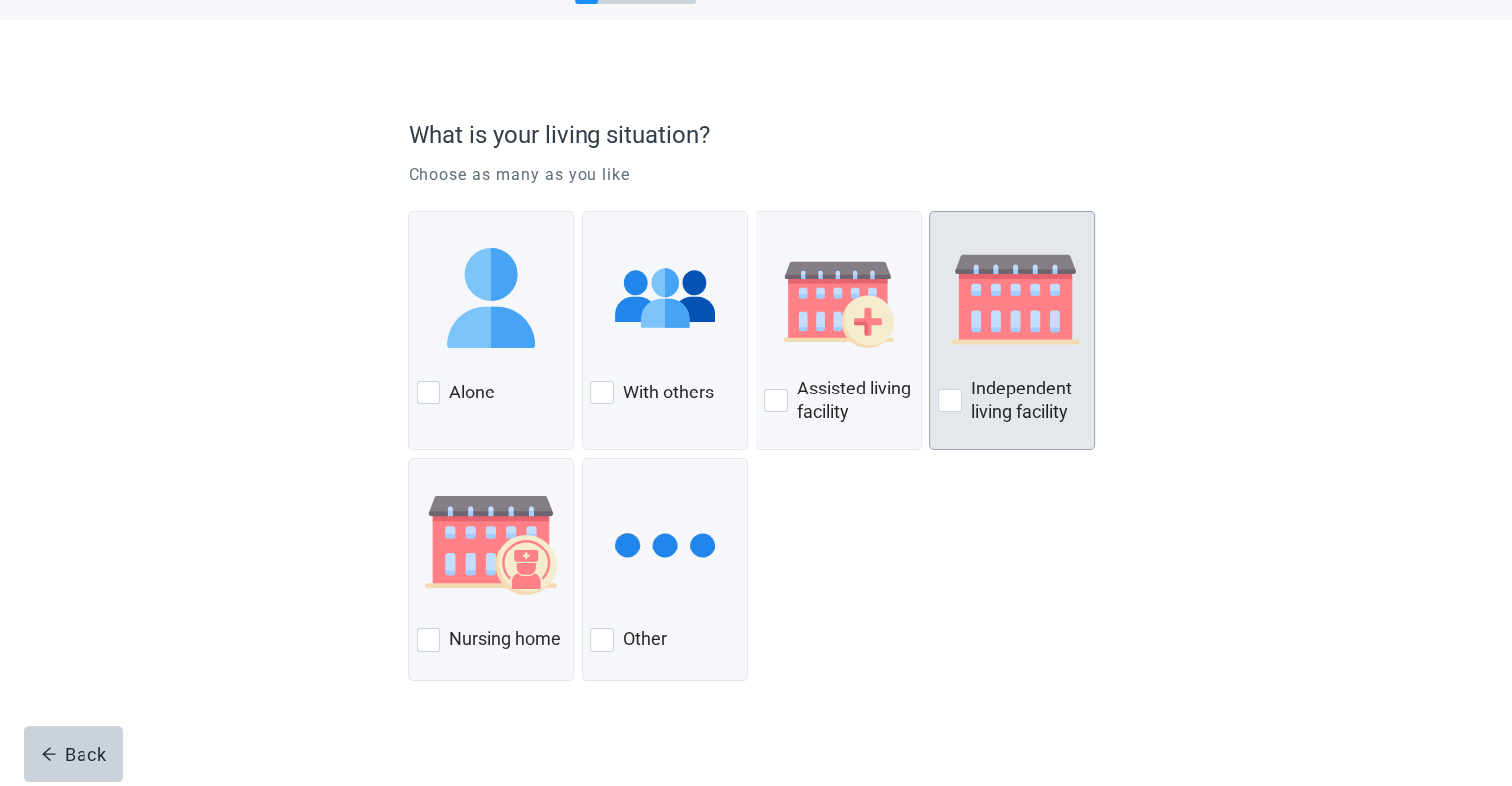 click at bounding box center (950, 400) 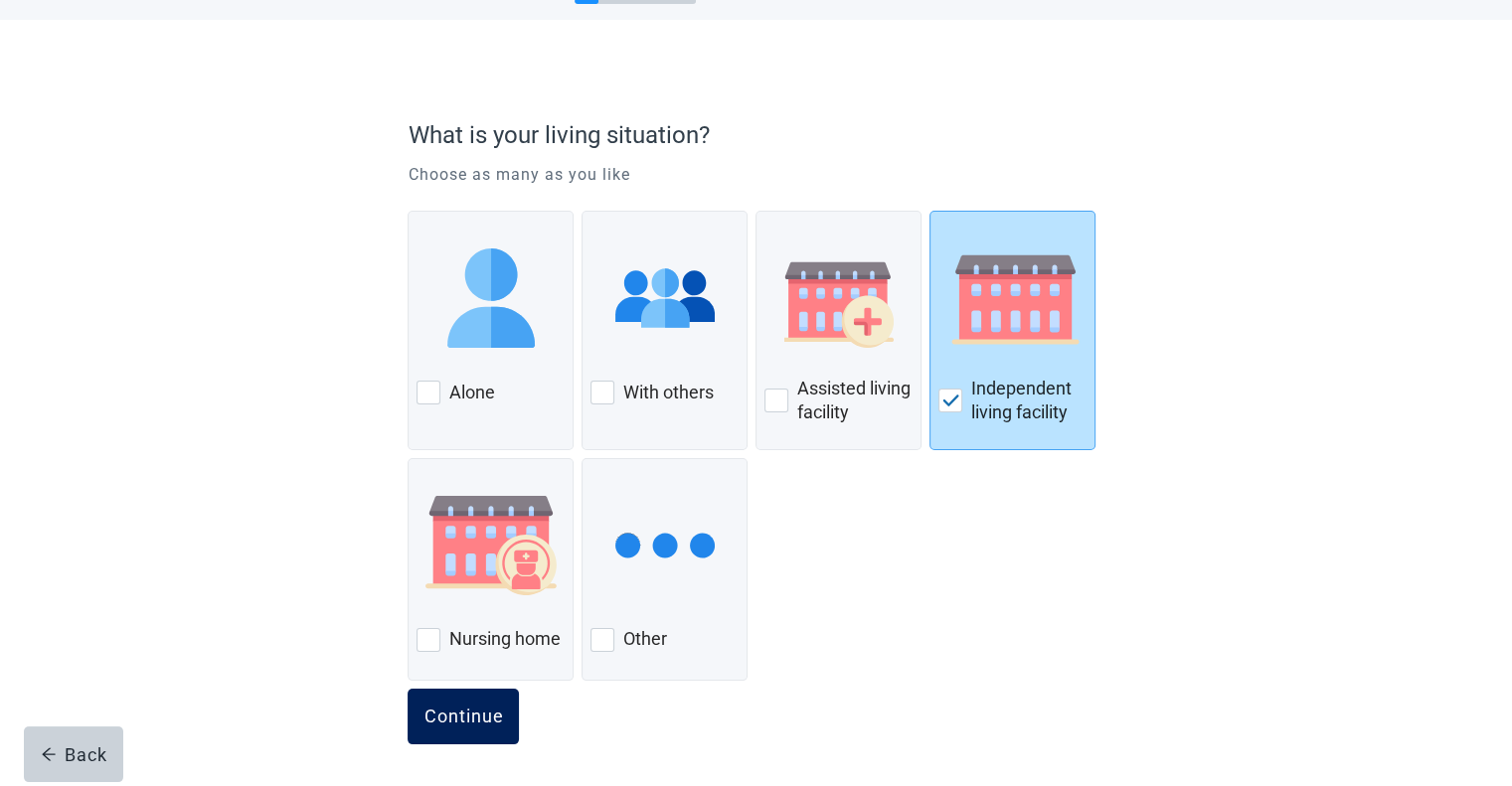 click on "Continue" at bounding box center (463, 716) 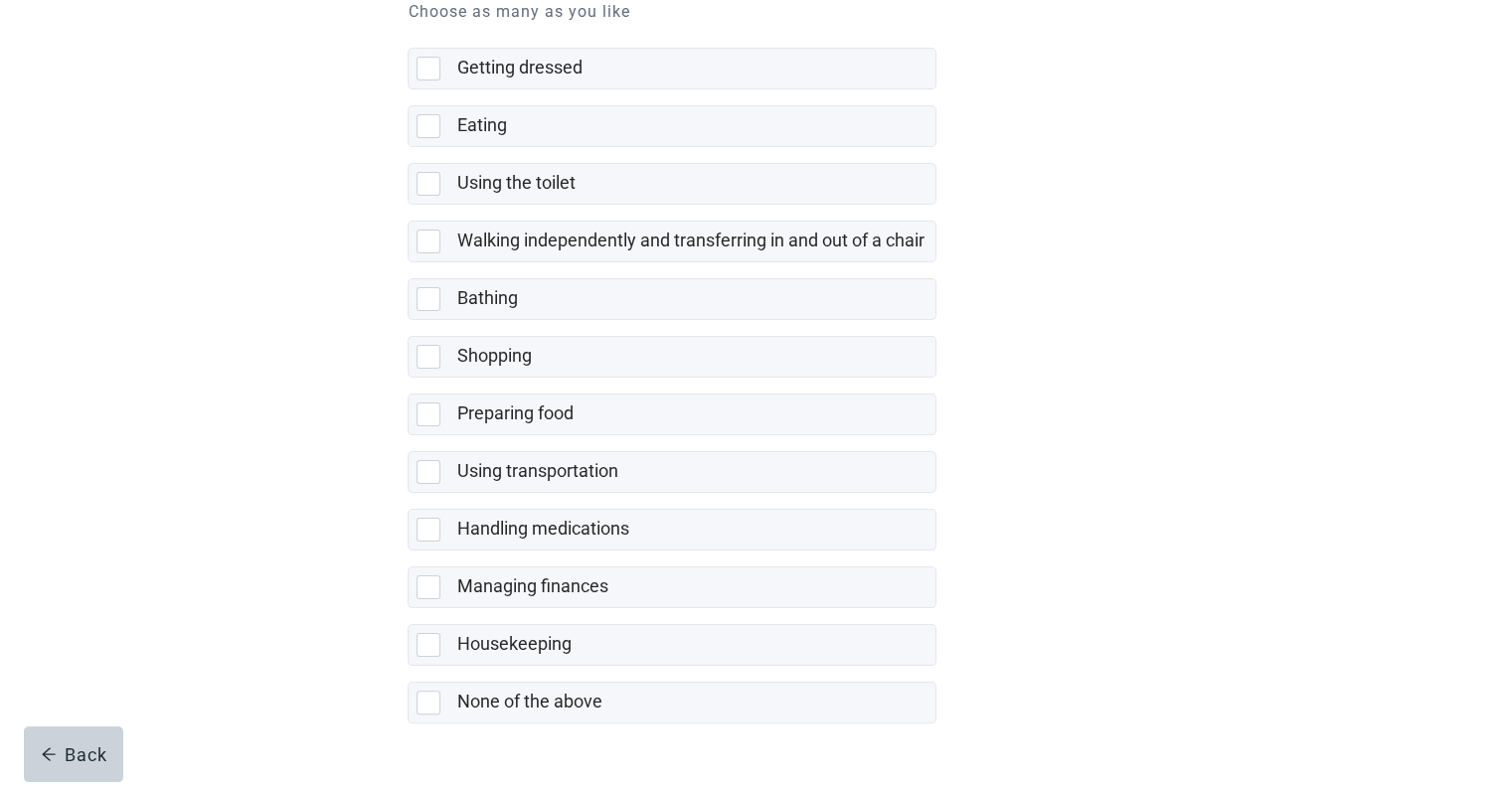 scroll, scrollTop: 261, scrollLeft: 0, axis: vertical 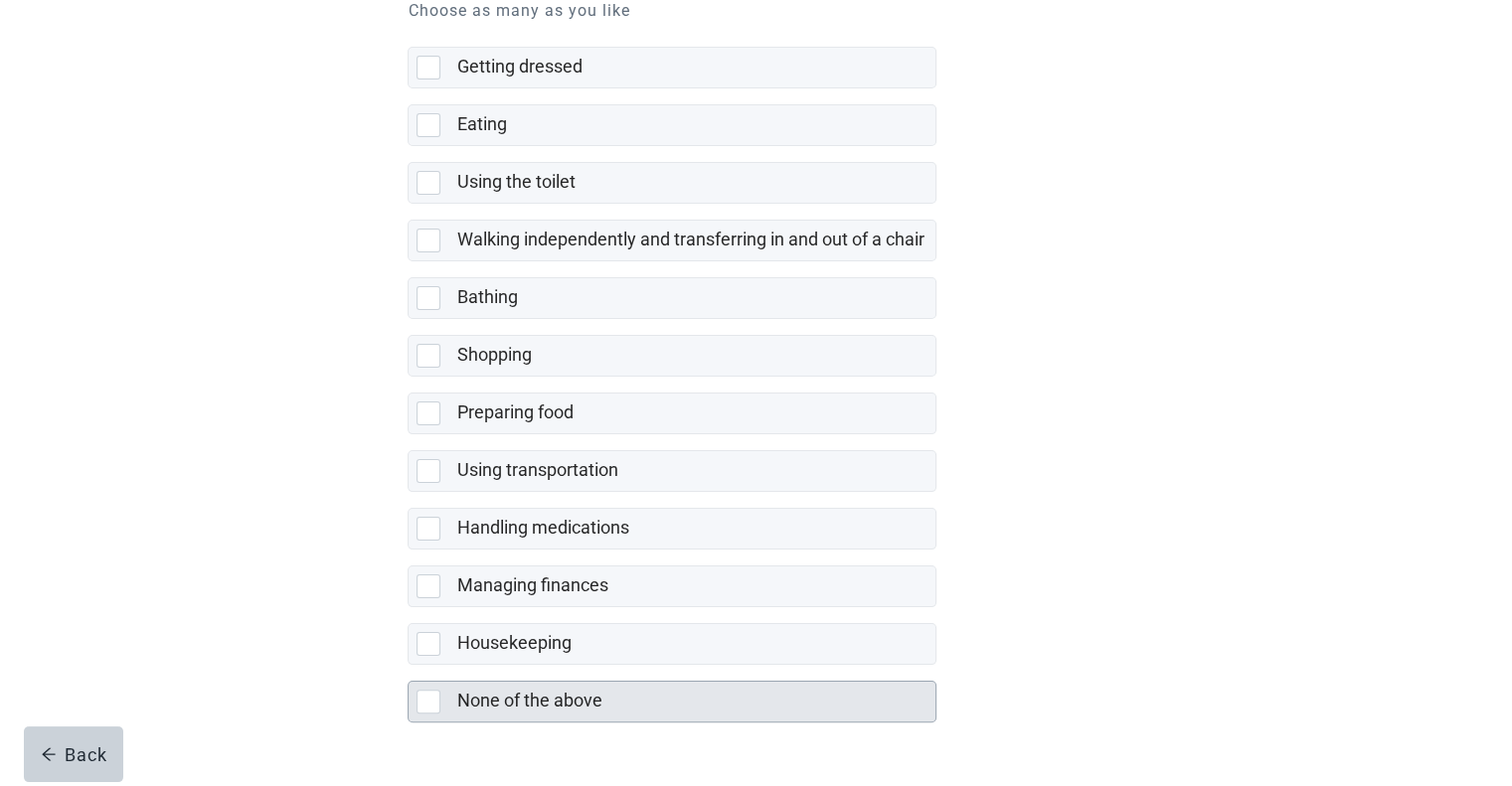 click at bounding box center [428, 702] 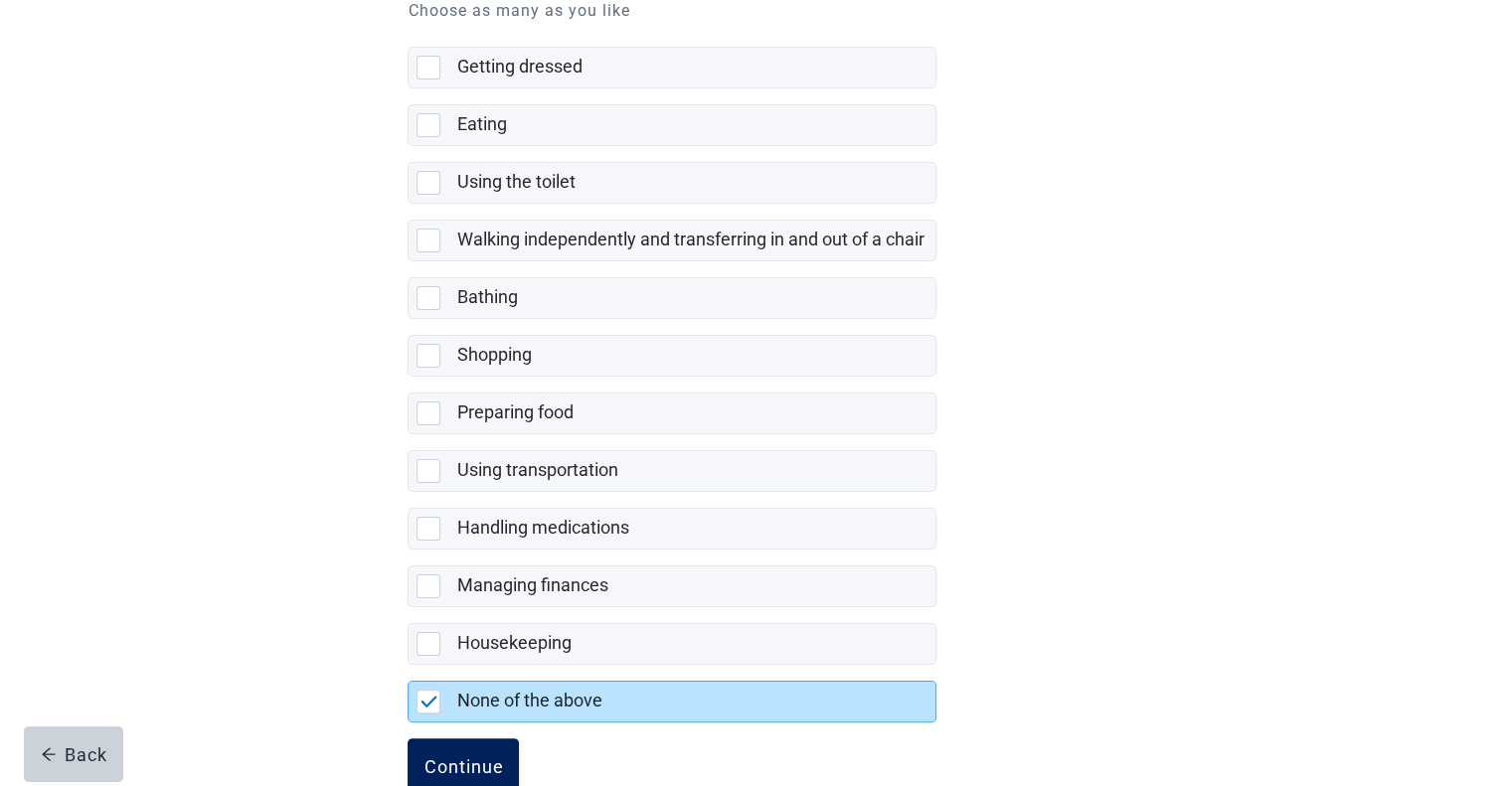 click on "Continue" at bounding box center (463, 766) 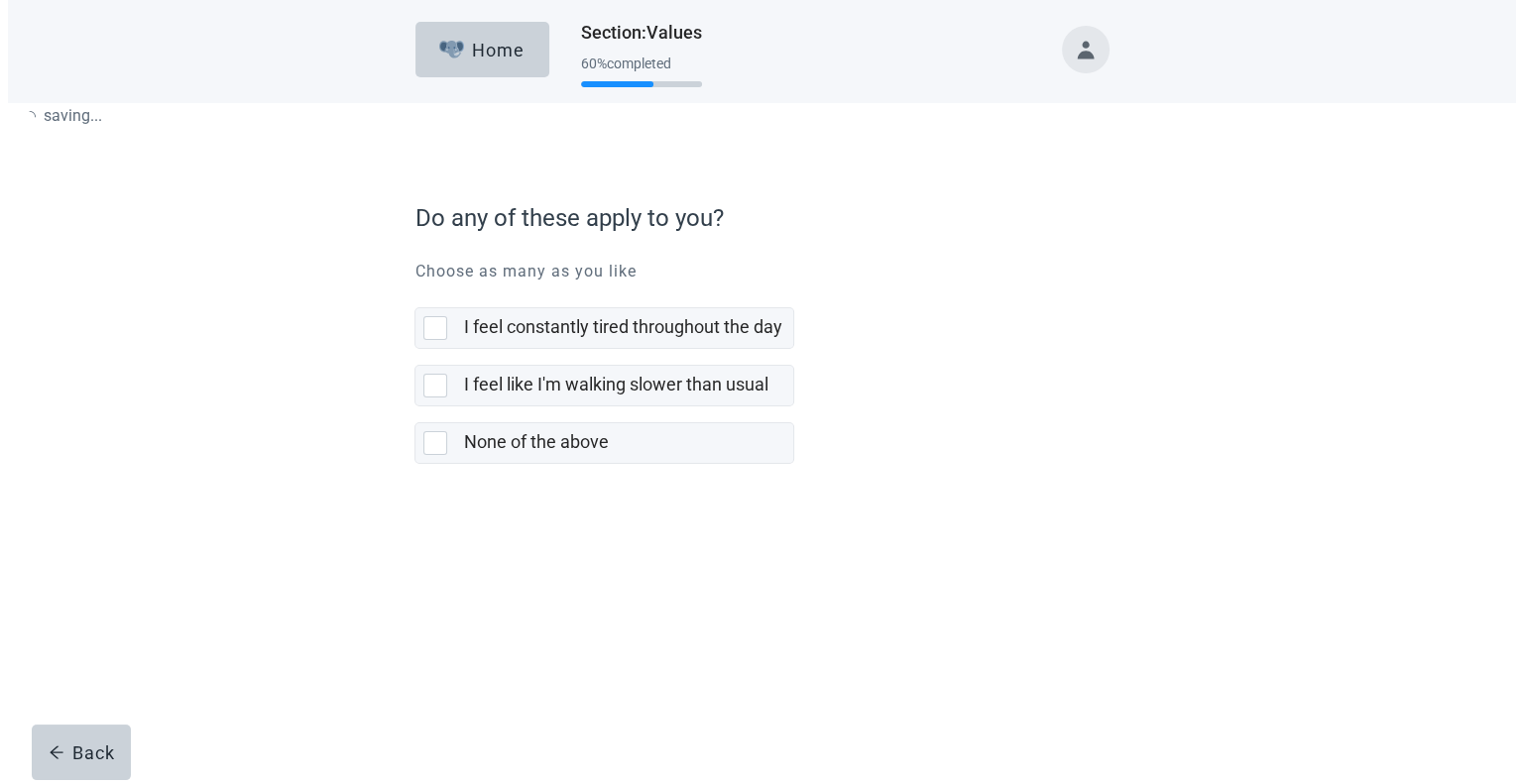 scroll, scrollTop: 0, scrollLeft: 0, axis: both 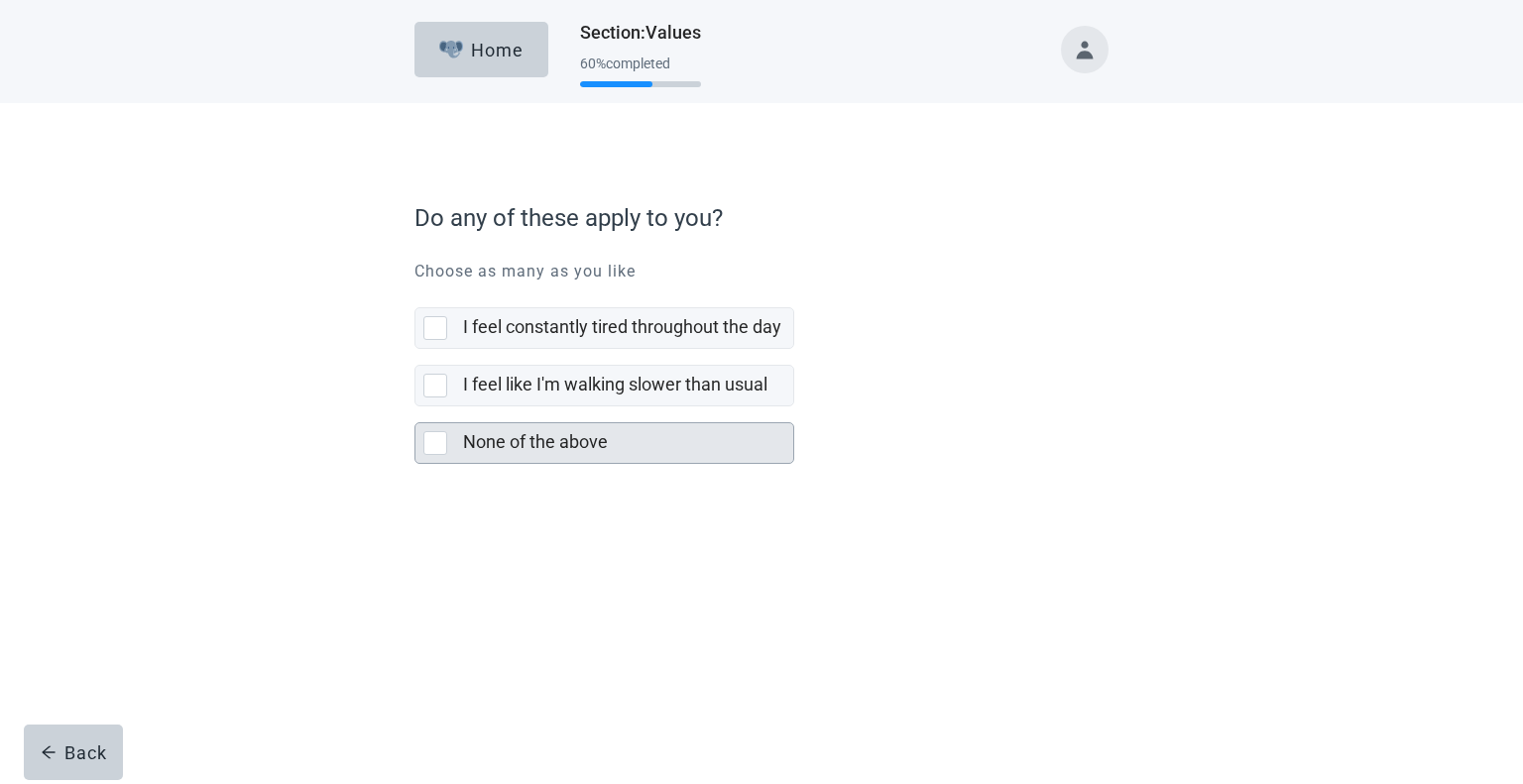 click at bounding box center [435, 443] 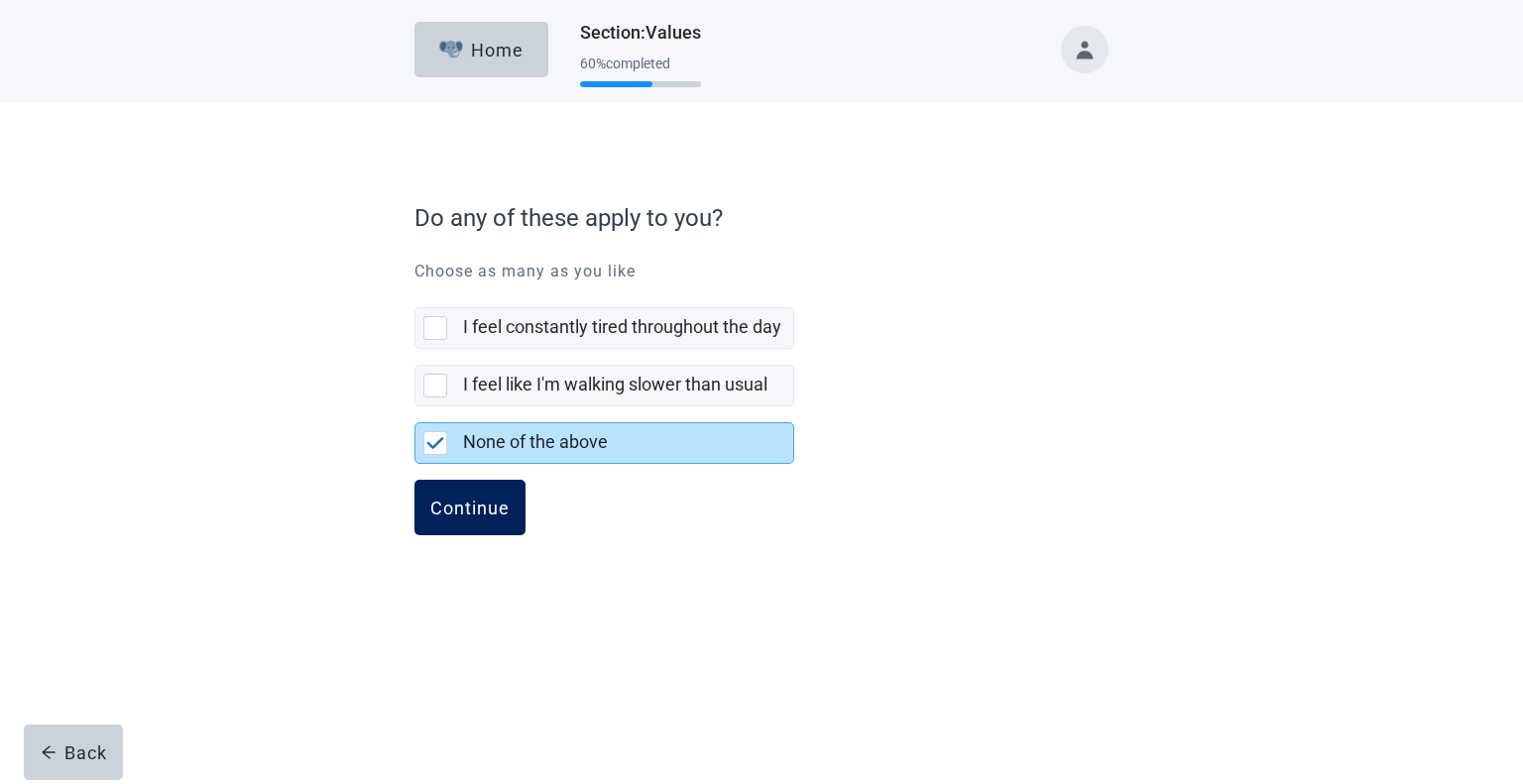 click on "Continue" at bounding box center (470, 507) 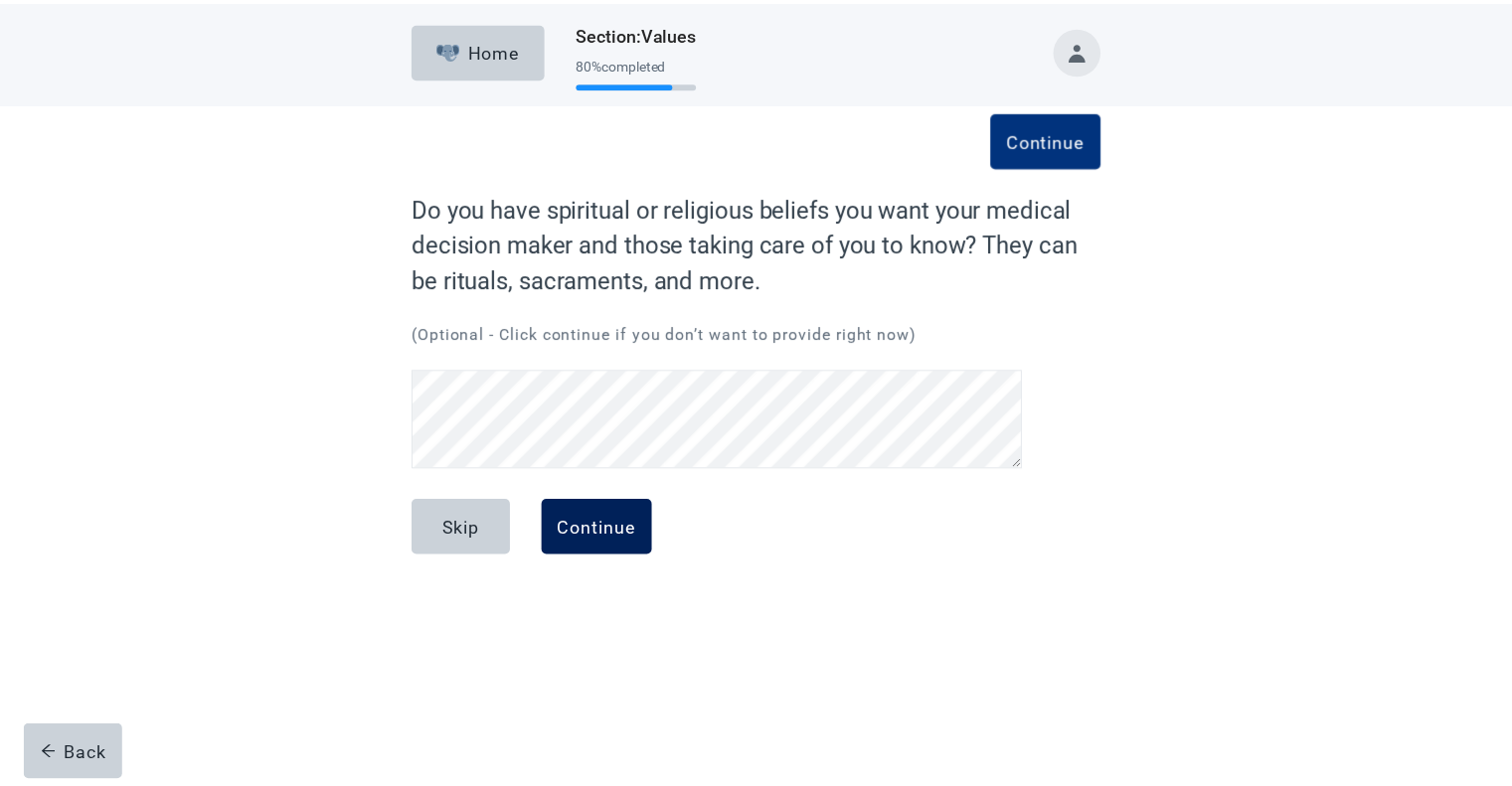 scroll, scrollTop: 0, scrollLeft: 0, axis: both 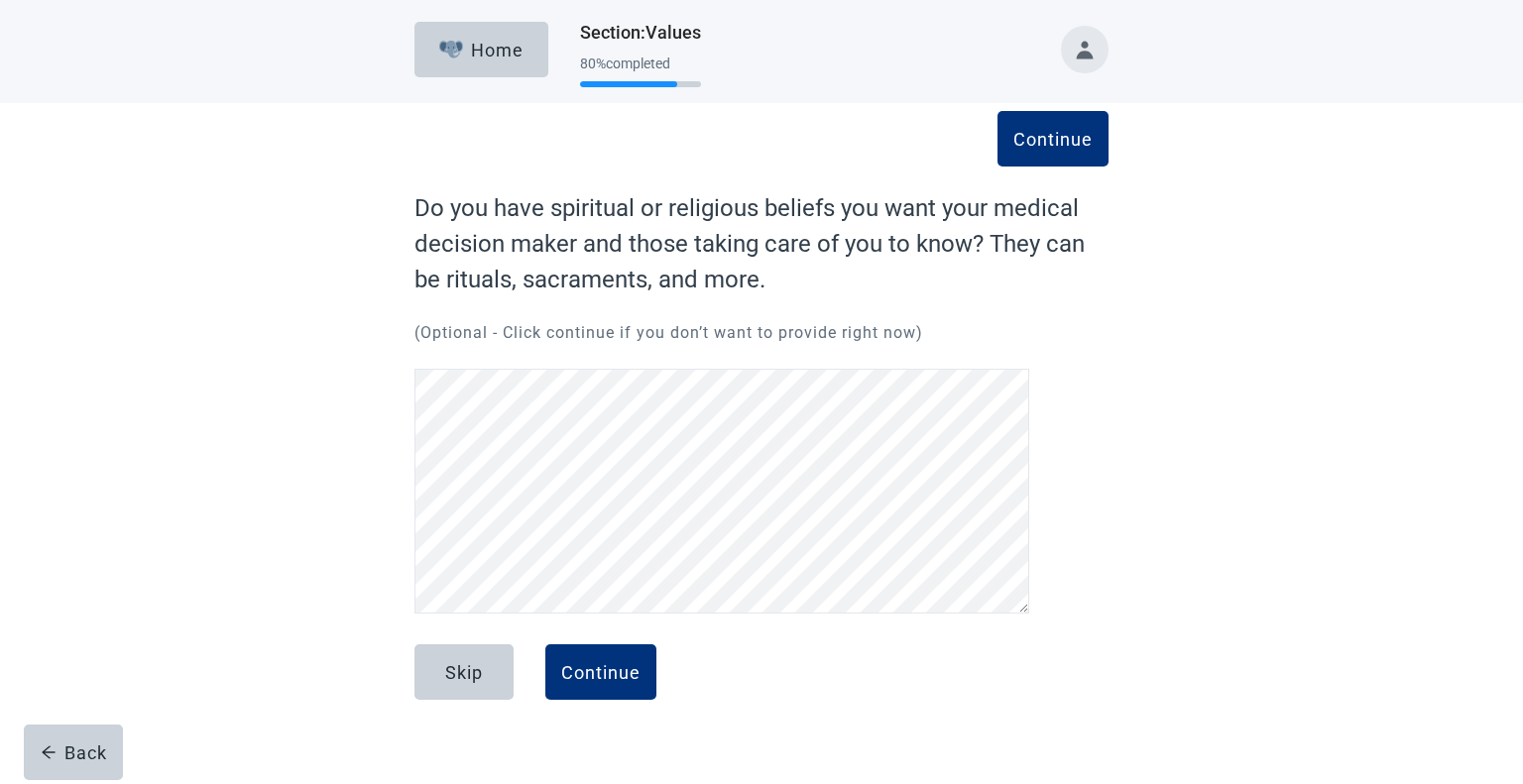 click on "Continue Do you have spiritual or religious beliefs you want your medical decision maker and those taking care of you to know? They can be rituals, sacraments, and more. (Optional - Click continue if you don’t want to provide right now)" at bounding box center (762, 405) 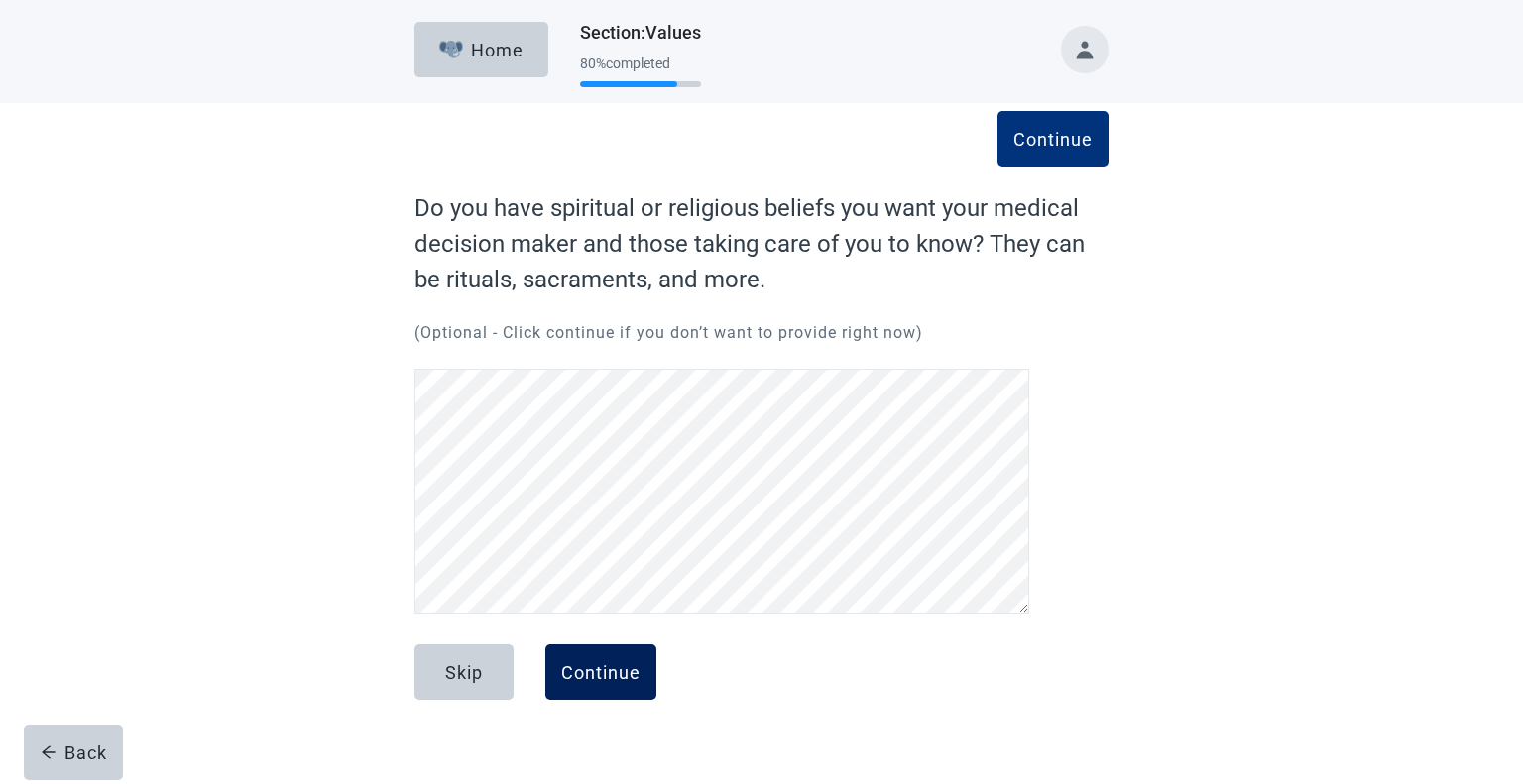 click on "Continue" at bounding box center [601, 672] 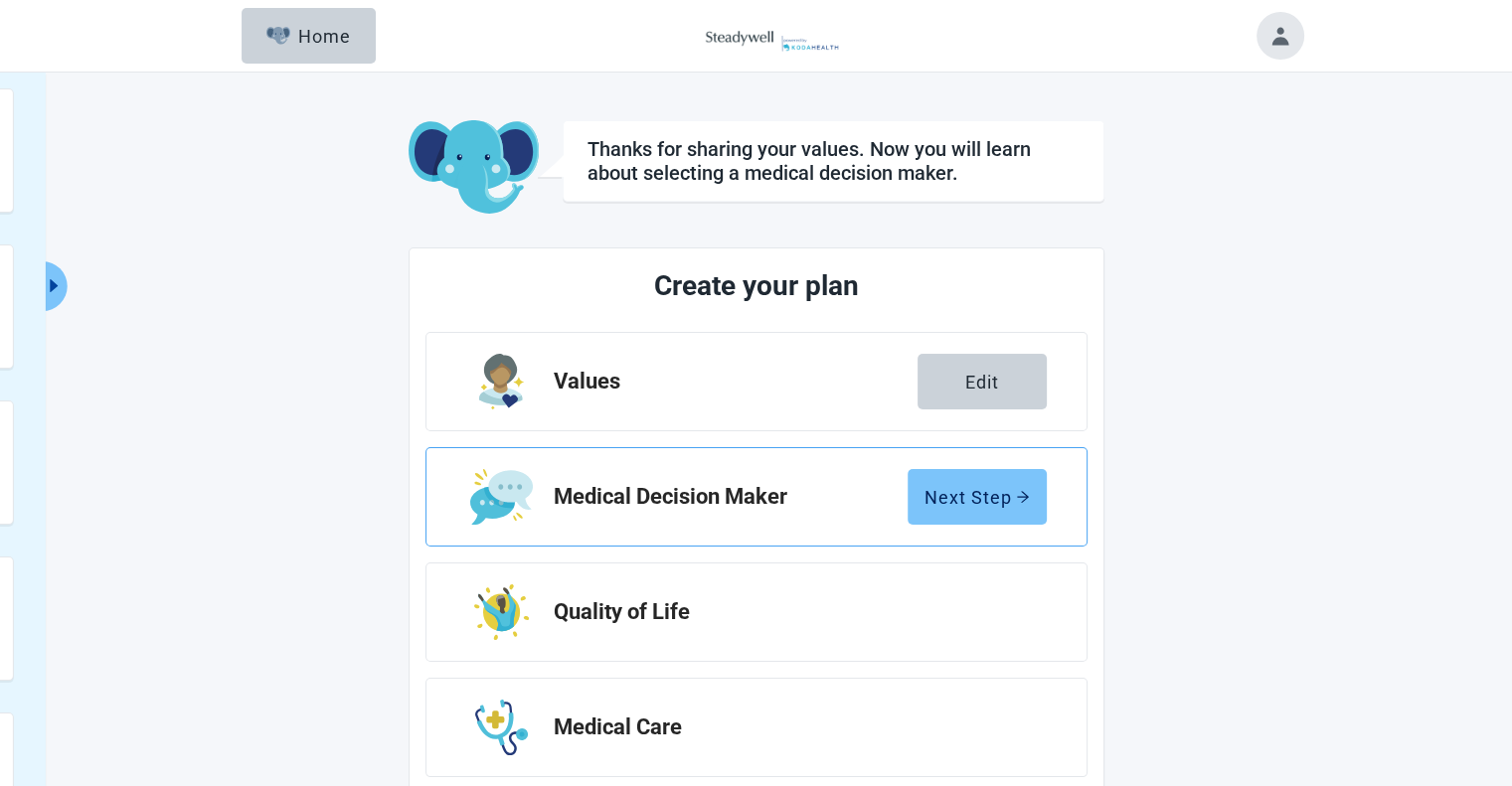 click on "Next Step" at bounding box center [977, 497] 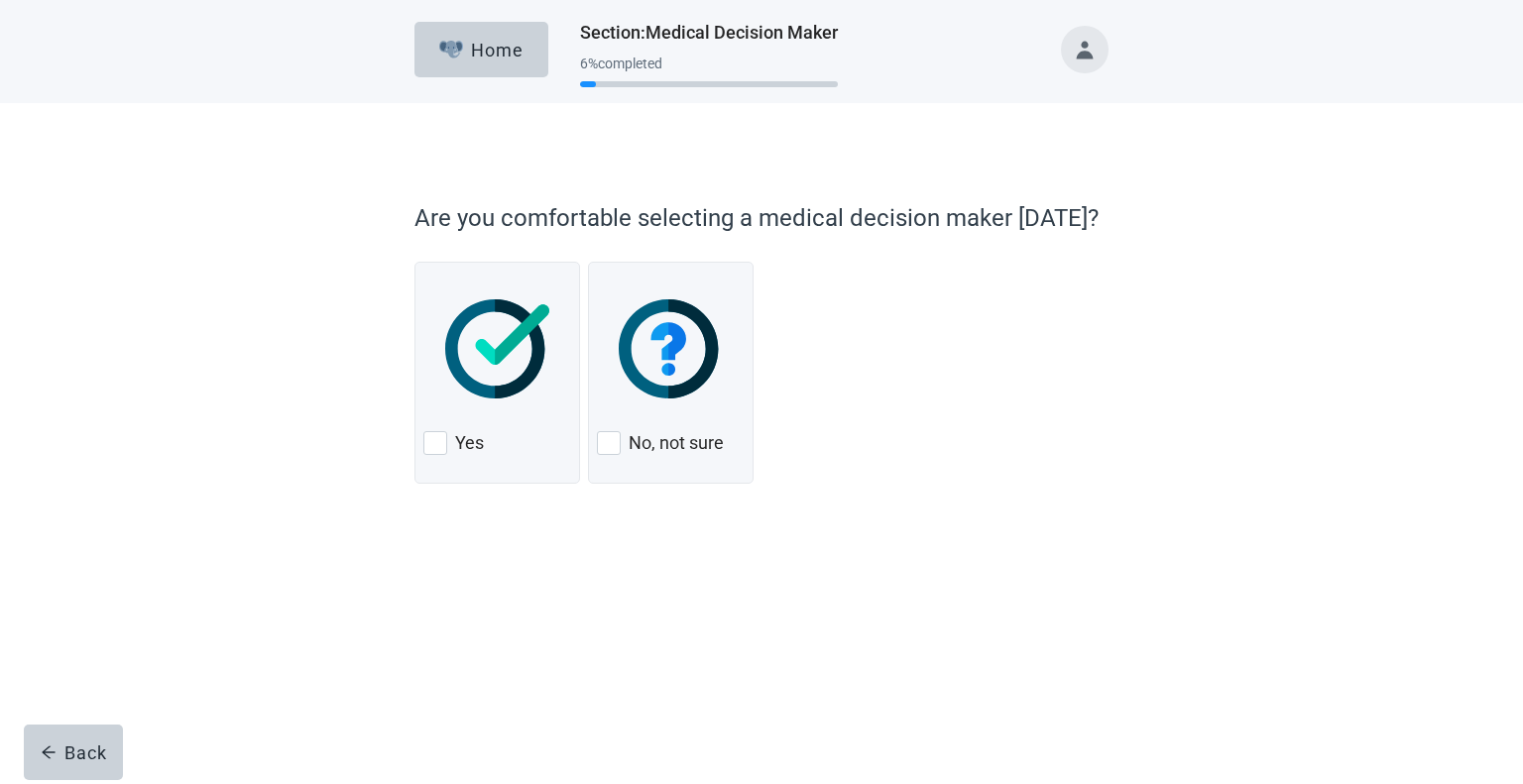 click on "Home Section :  Medical Decision Maker 6 %  completed Are you comfortable selecting a medical decision maker [DATE]?     Yes   No, not sure Back" at bounding box center (762, 392) 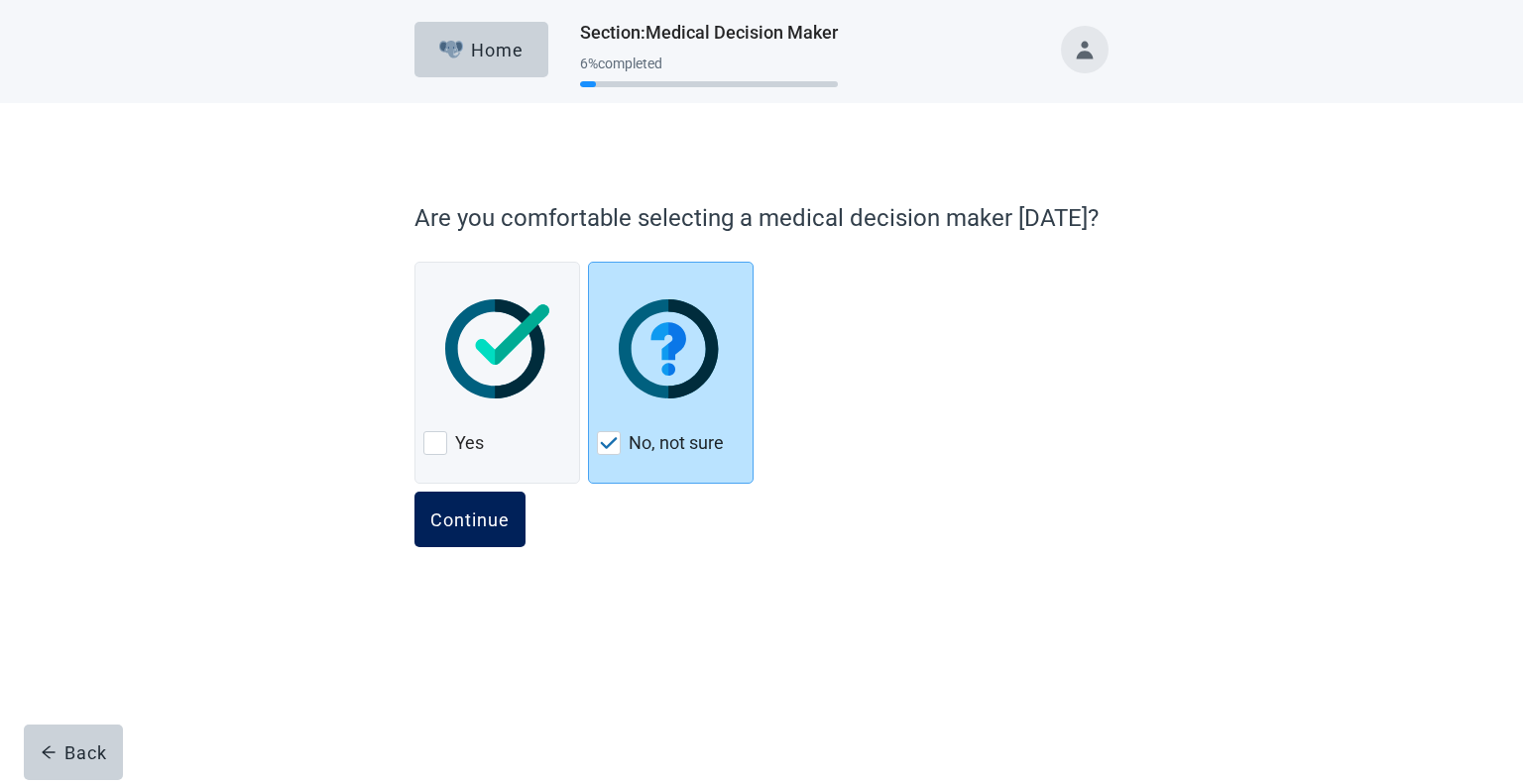 click on "Continue" at bounding box center [470, 519] 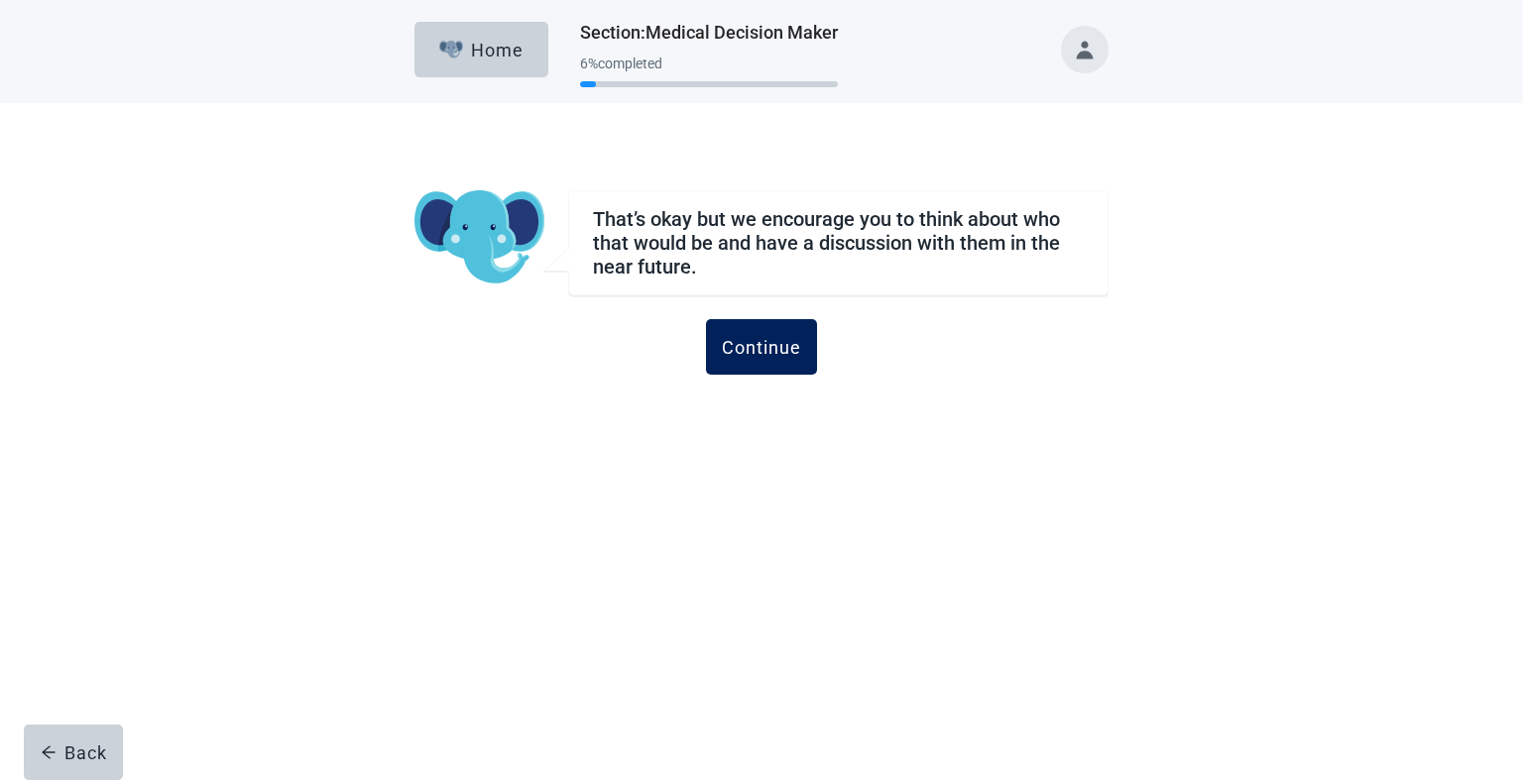 click on "Continue" at bounding box center (762, 347) 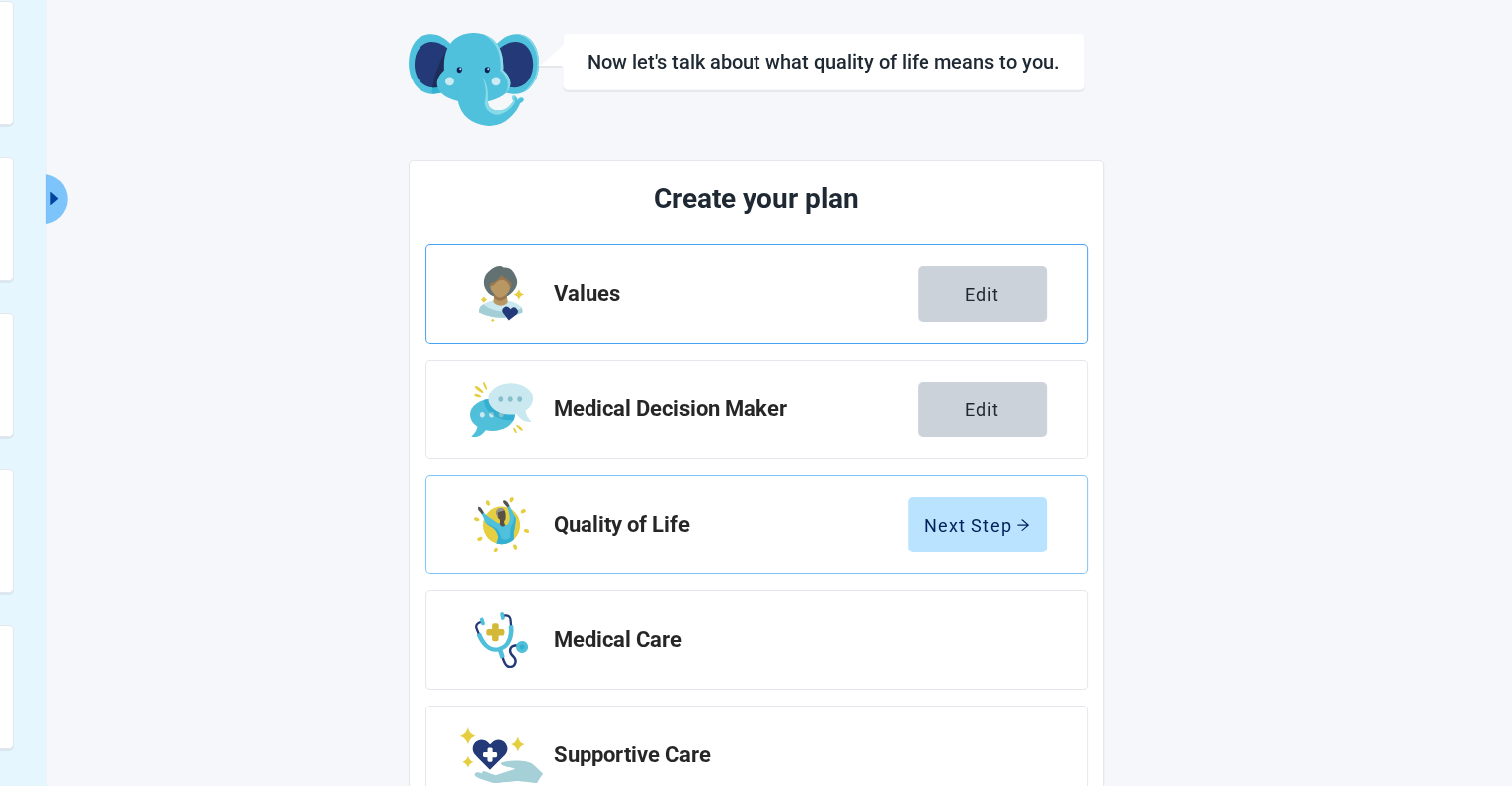 scroll, scrollTop: 203, scrollLeft: 0, axis: vertical 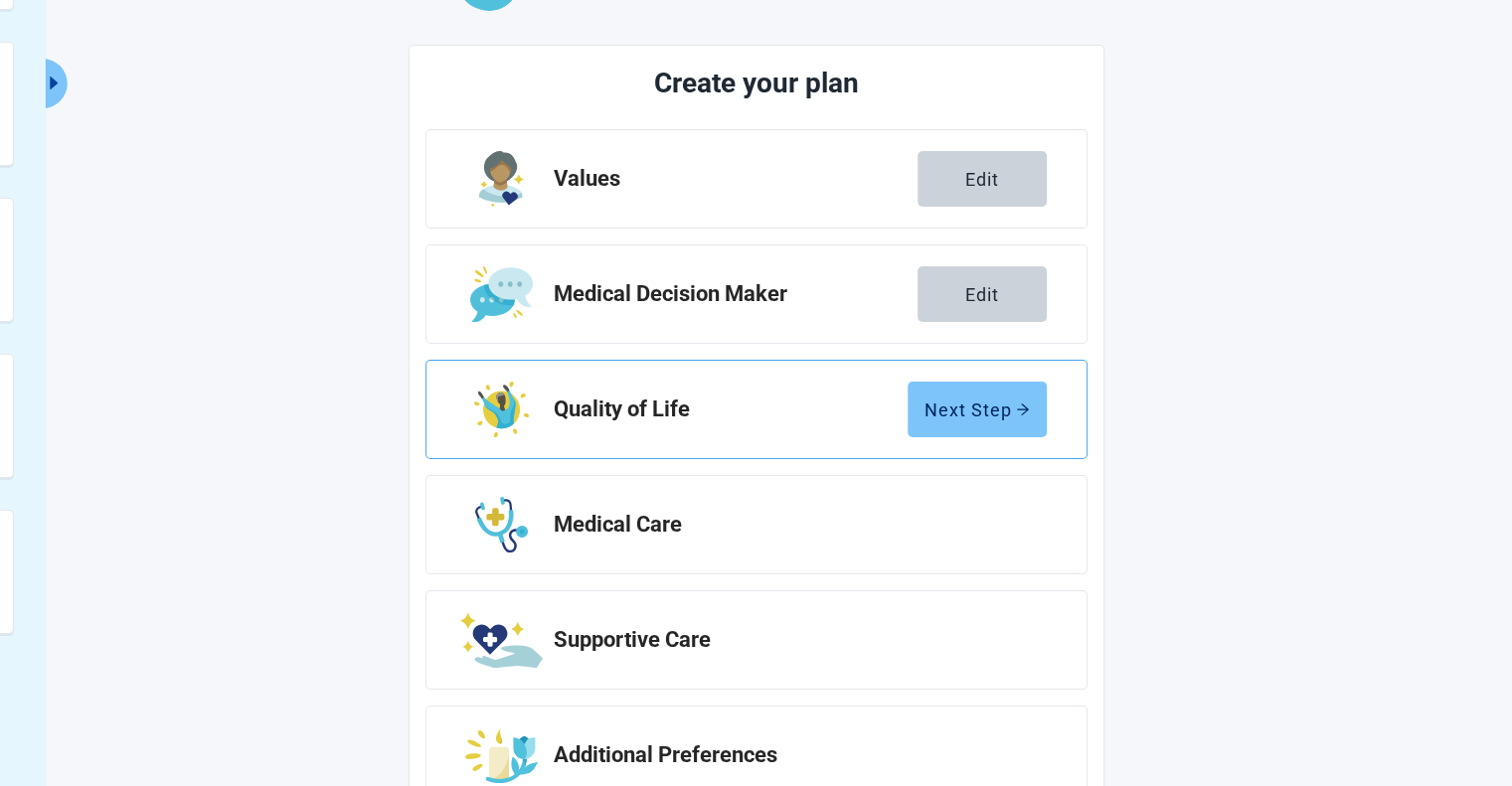 click on "Next Step" at bounding box center [977, 409] 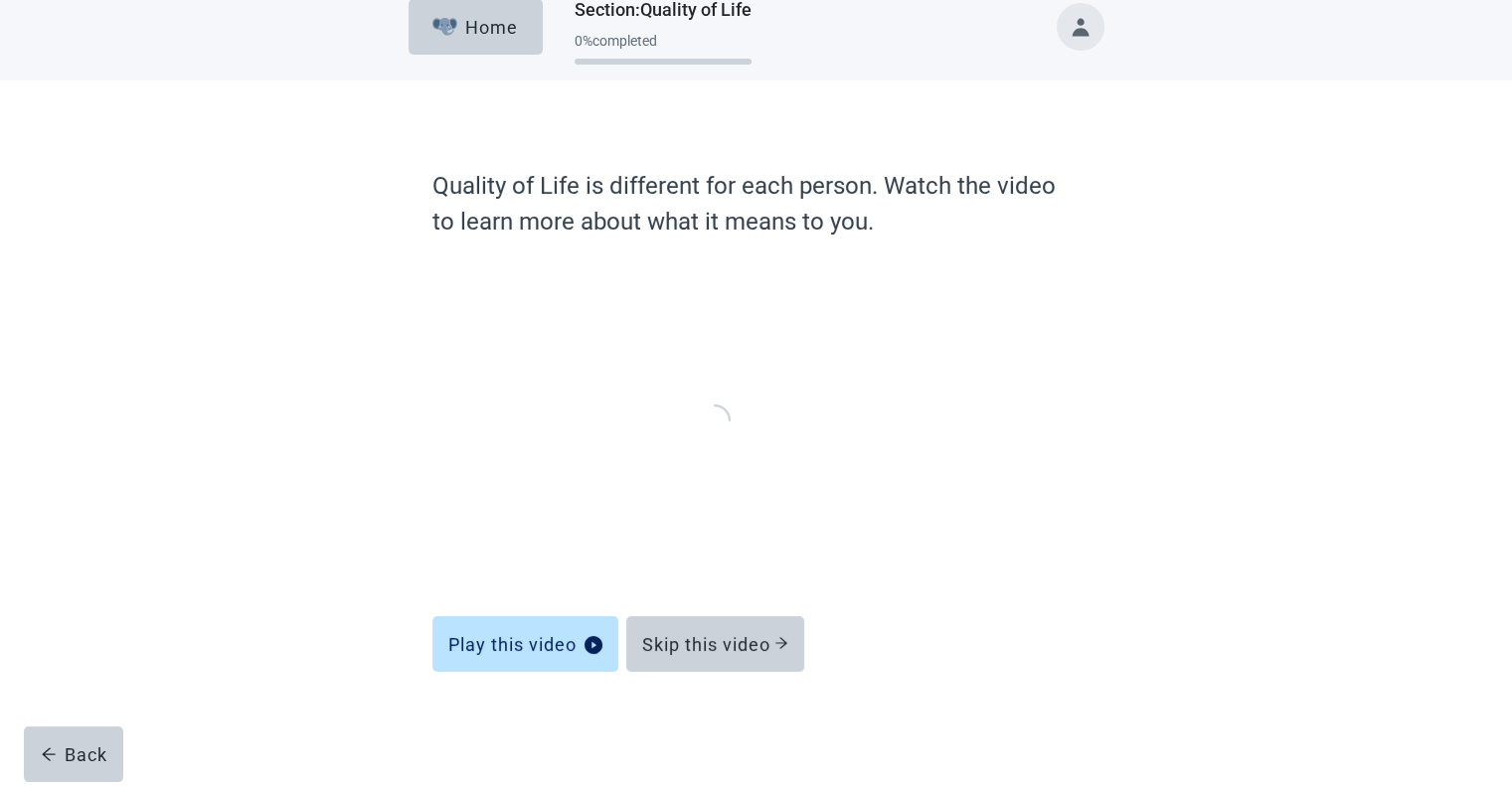 scroll, scrollTop: 16, scrollLeft: 0, axis: vertical 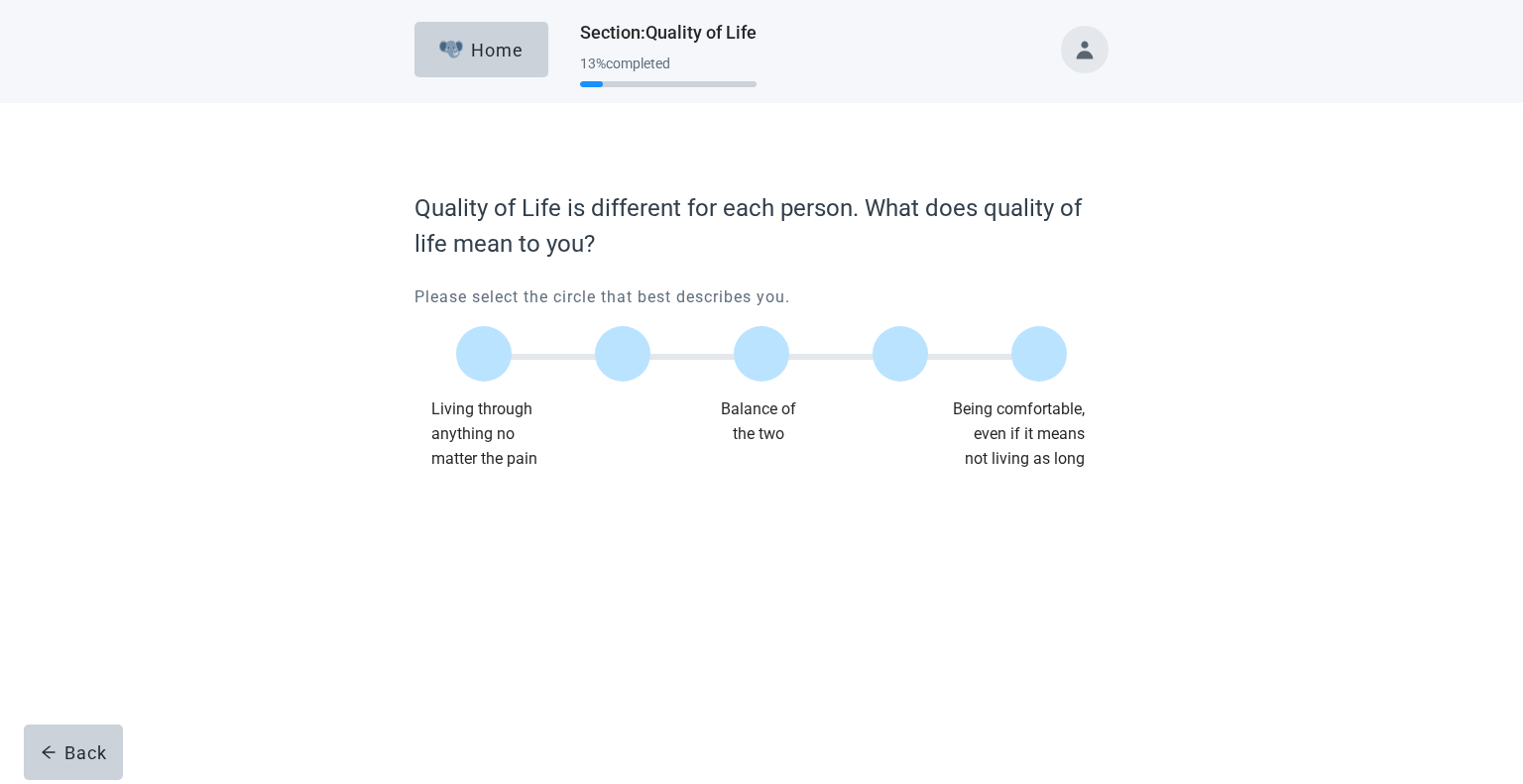 click at bounding box center (762, 354) 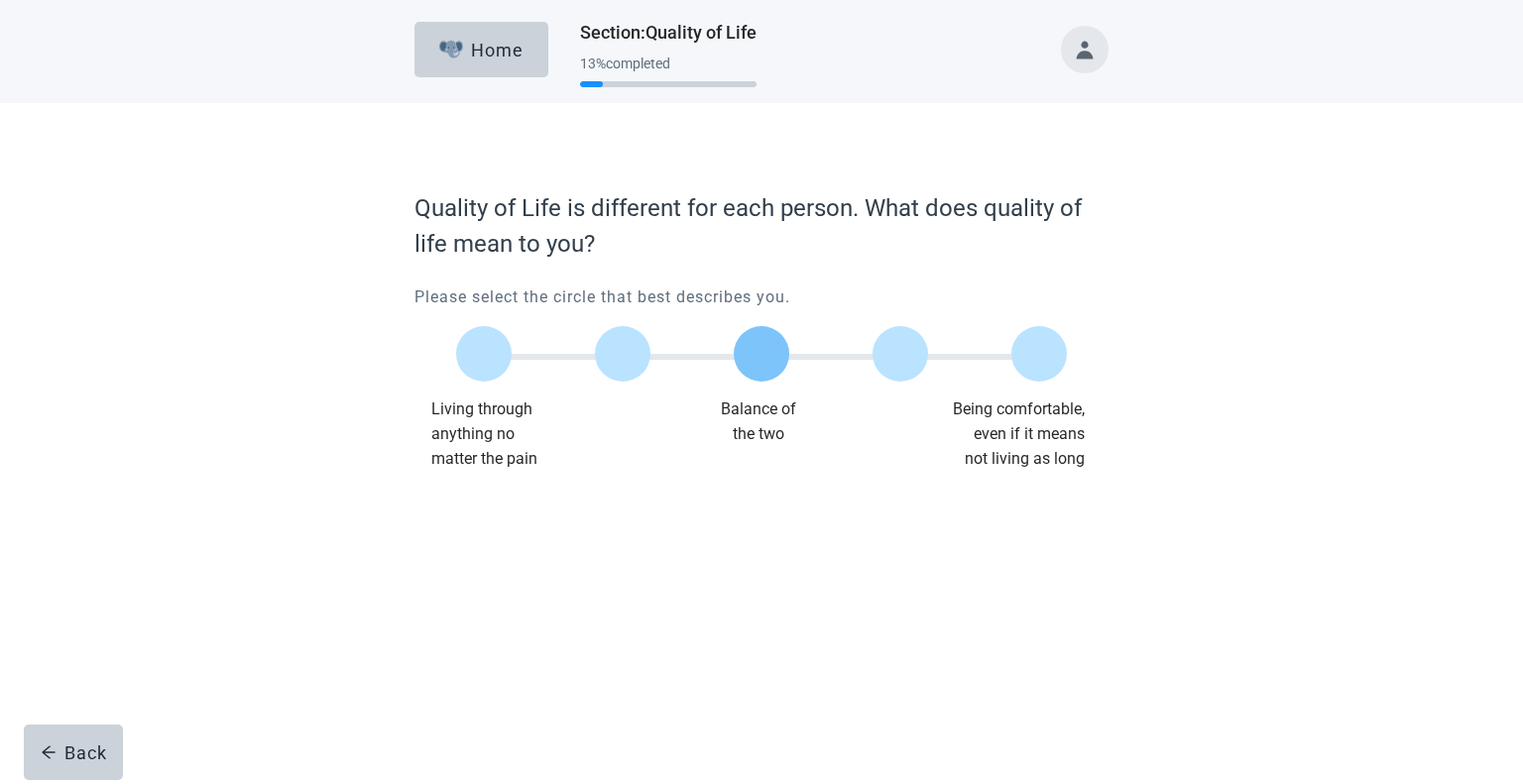 click at bounding box center (762, 354) 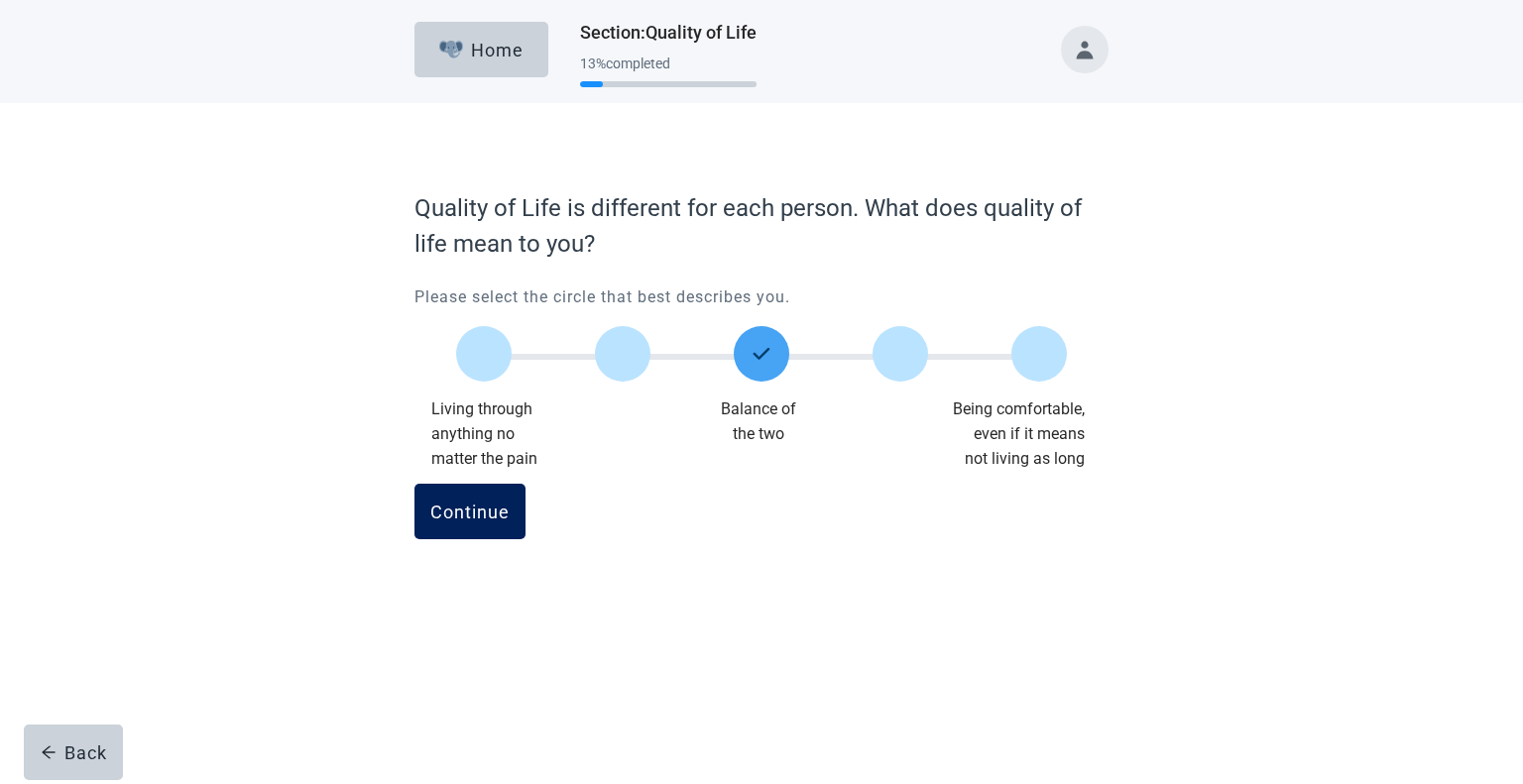 click on "Continue" at bounding box center (470, 511) 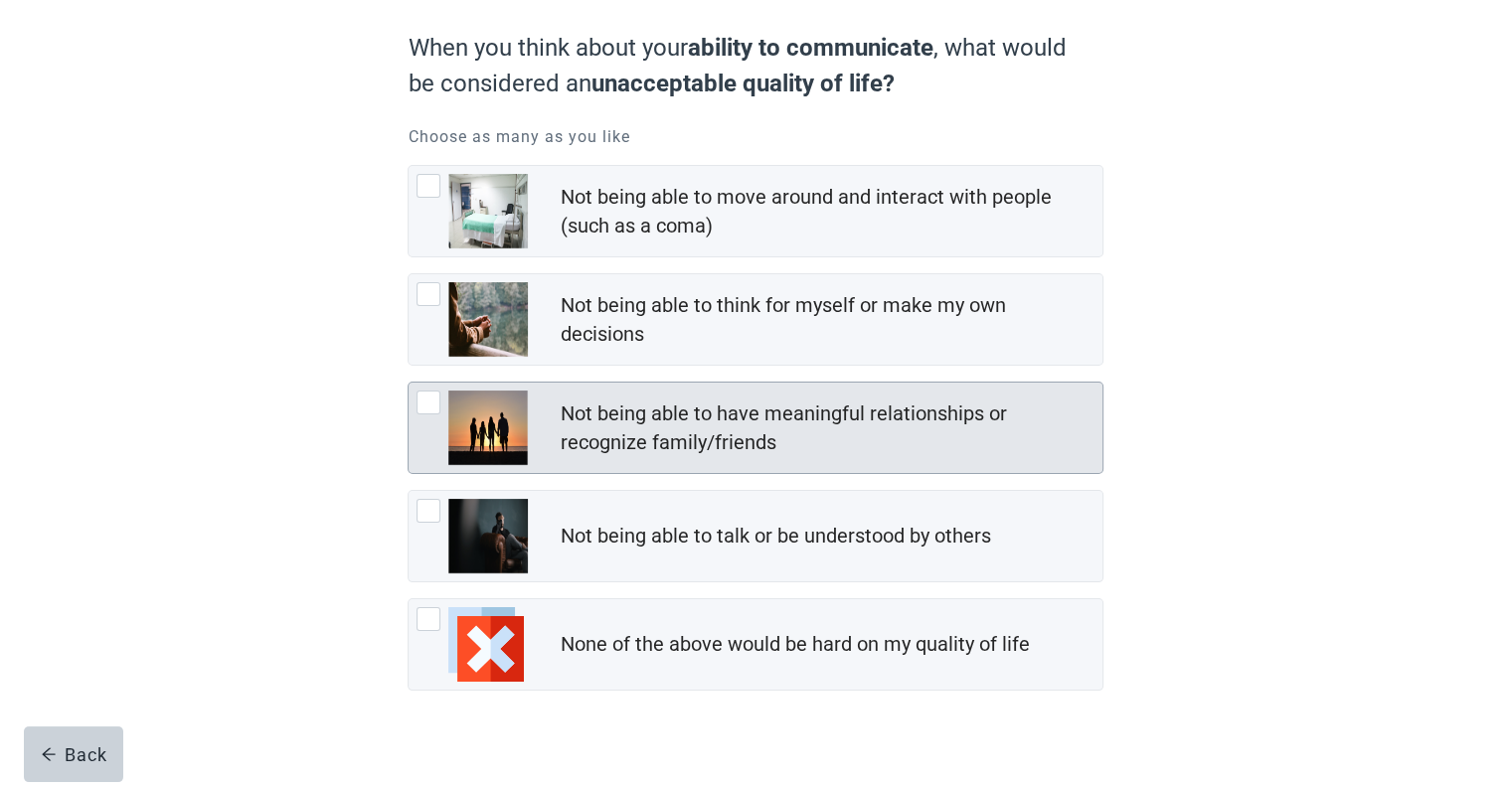 scroll, scrollTop: 174, scrollLeft: 0, axis: vertical 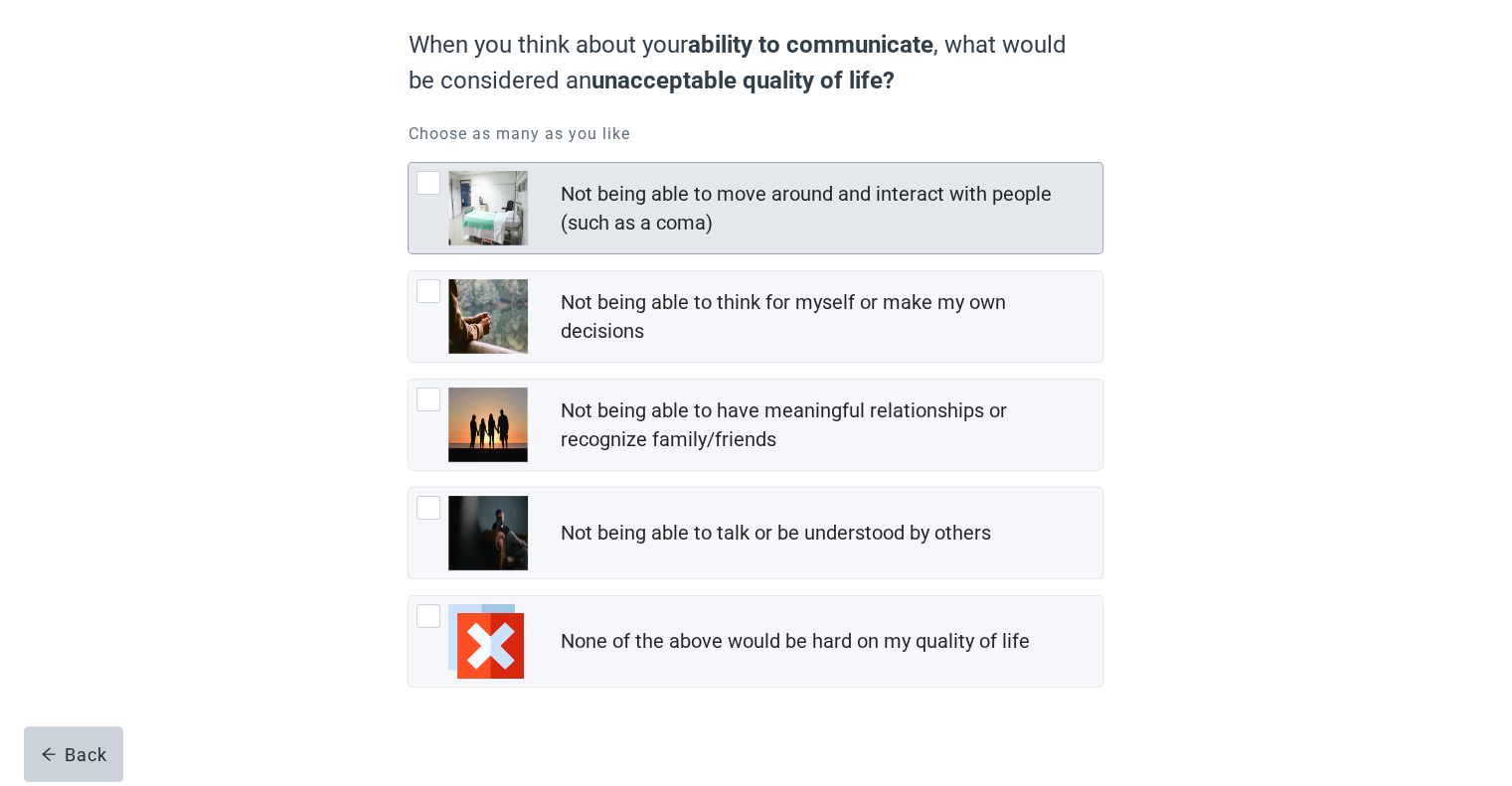 click at bounding box center (428, 183) 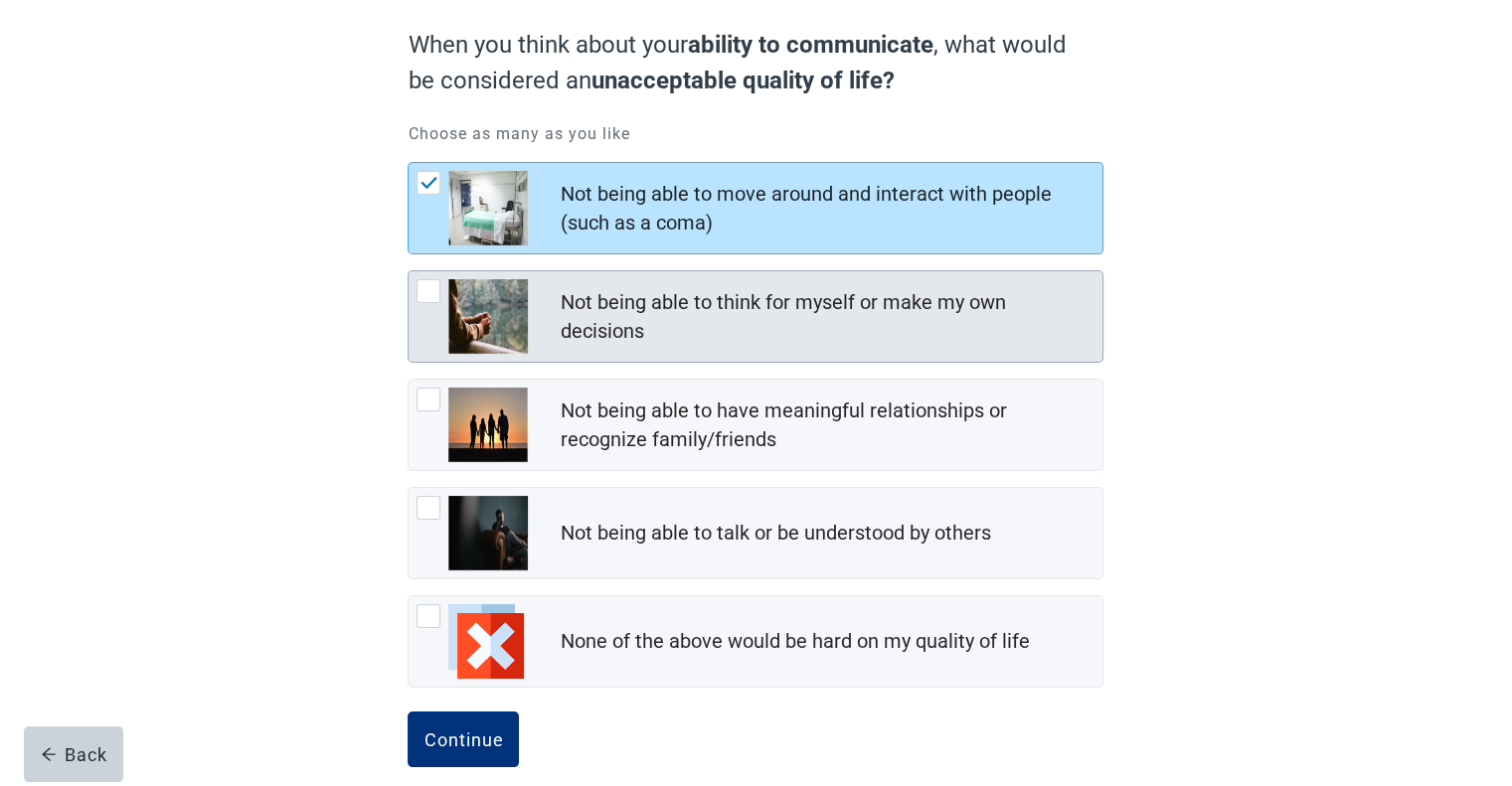click at bounding box center (428, 291) 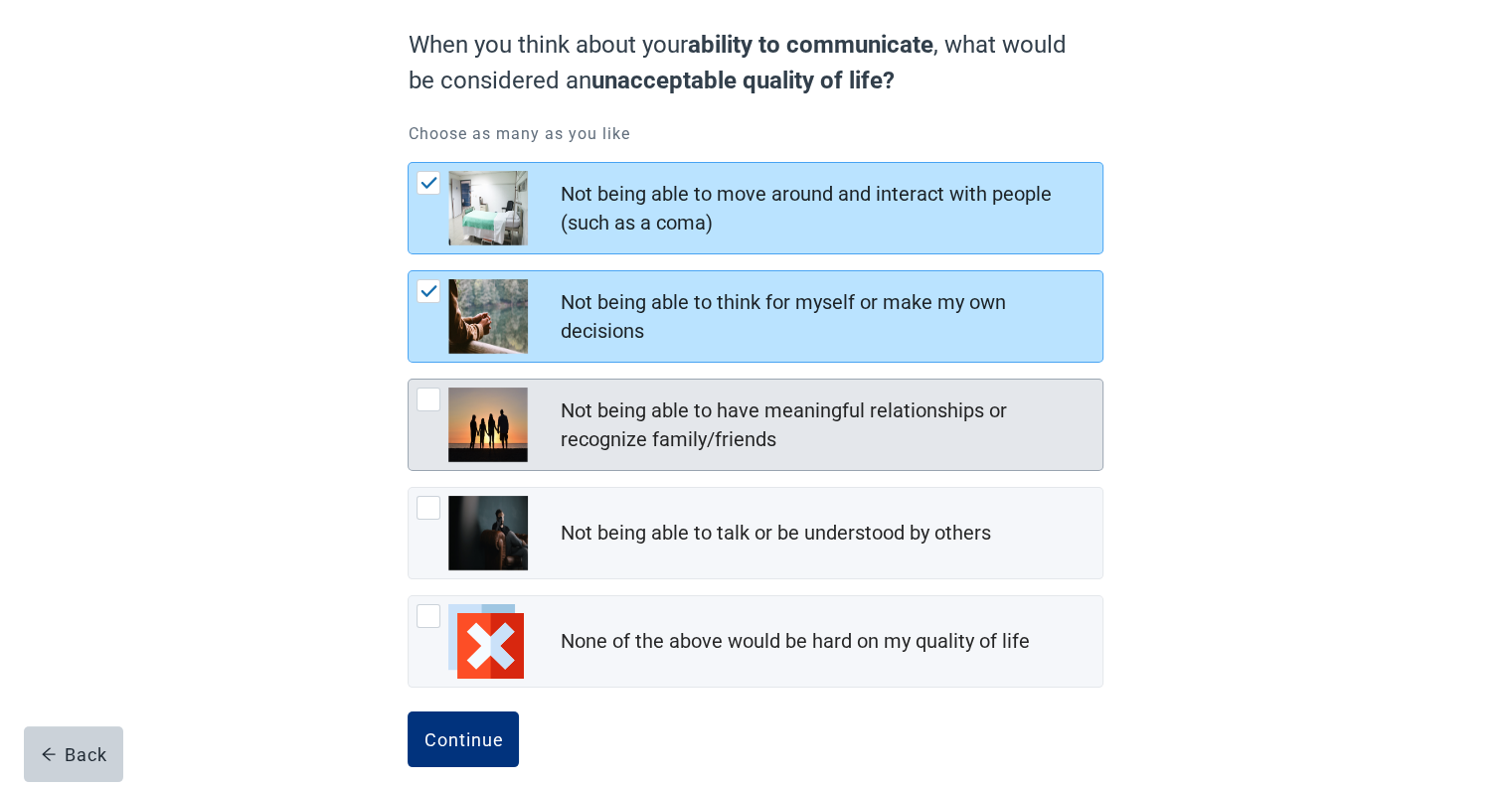 click at bounding box center (428, 399) 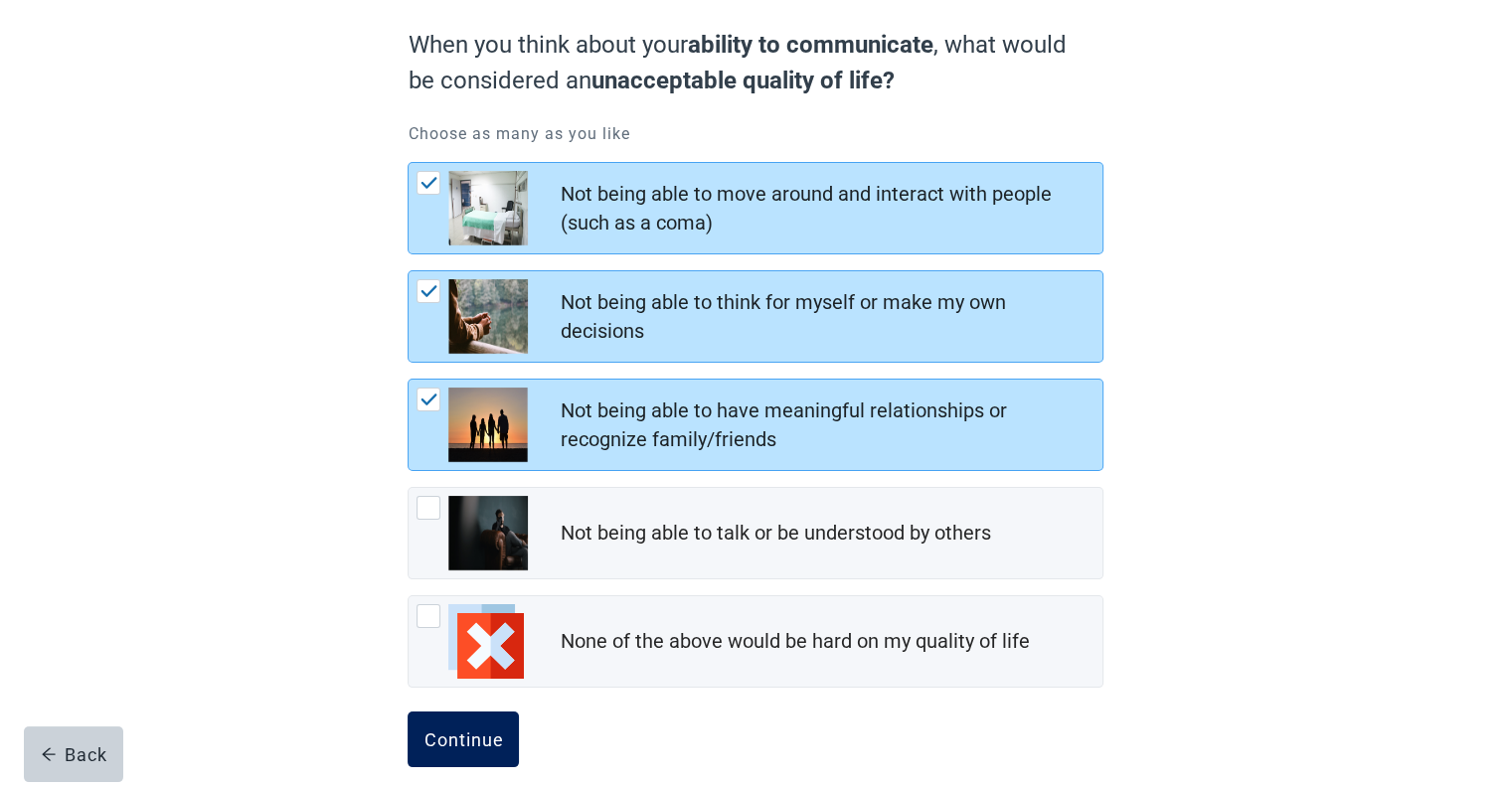 click on "Continue" at bounding box center [463, 739] 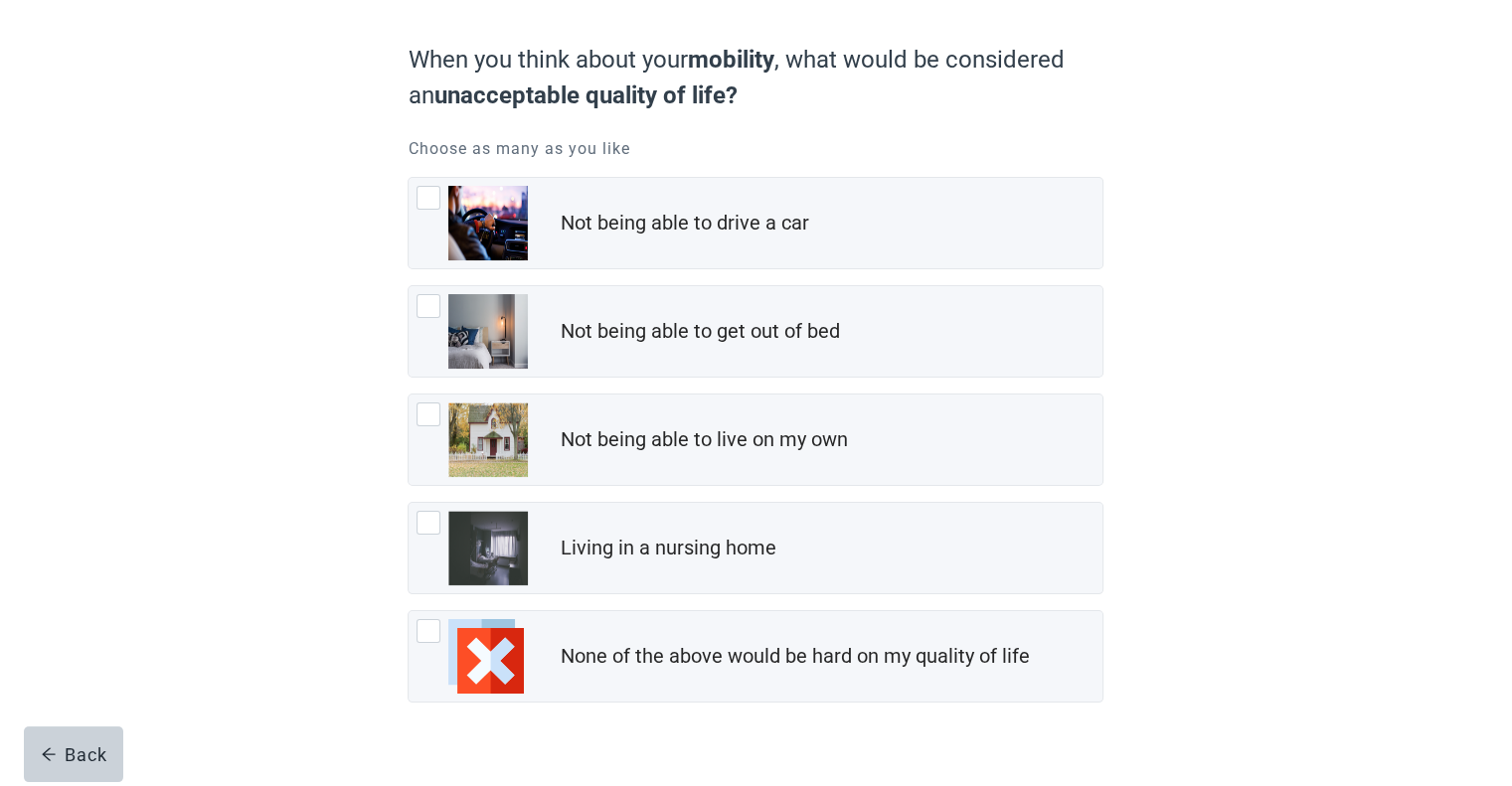 scroll, scrollTop: 158, scrollLeft: 0, axis: vertical 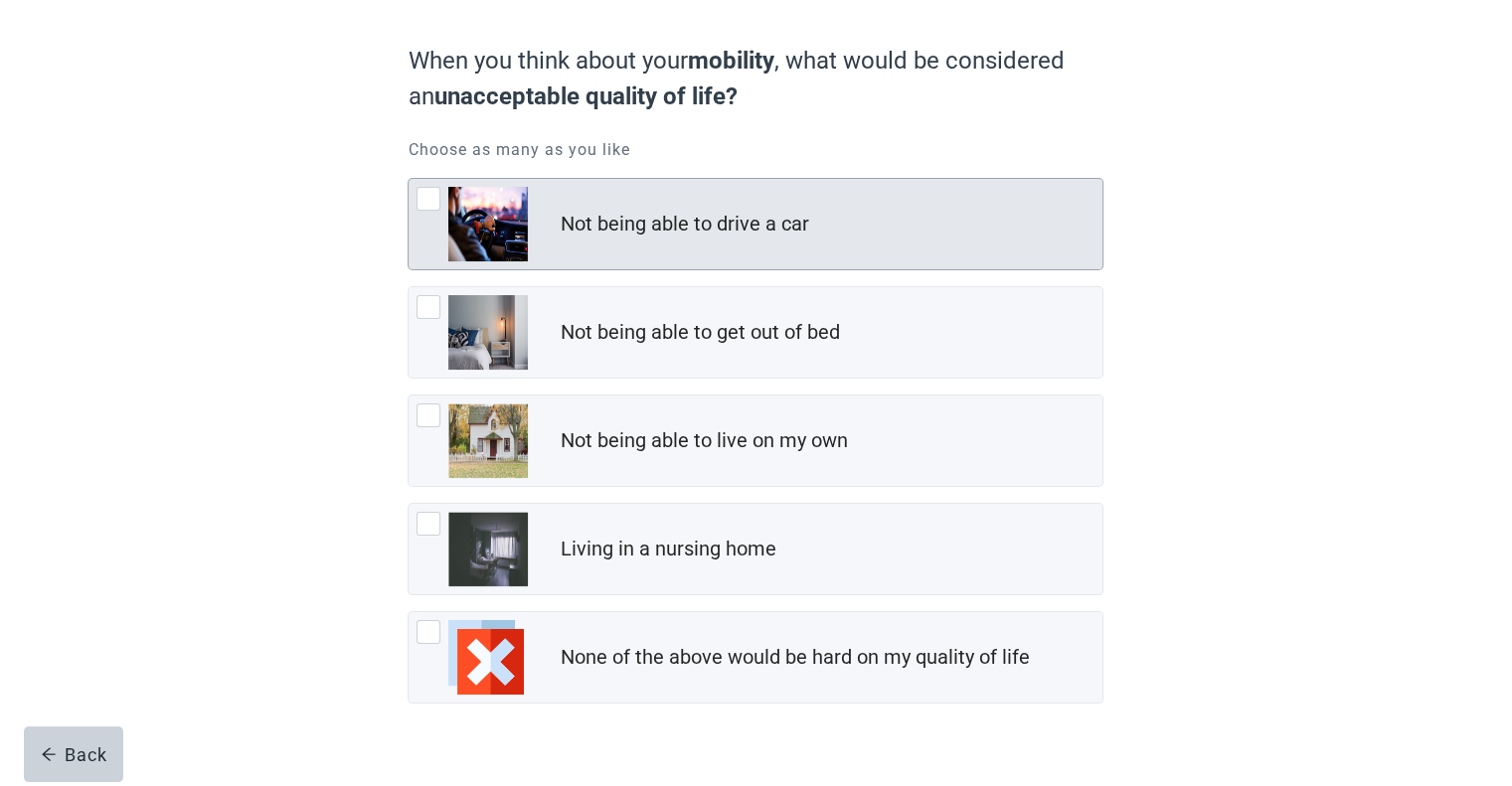 drag, startPoint x: 430, startPoint y: 200, endPoint x: 420, endPoint y: 199, distance: 10.049876 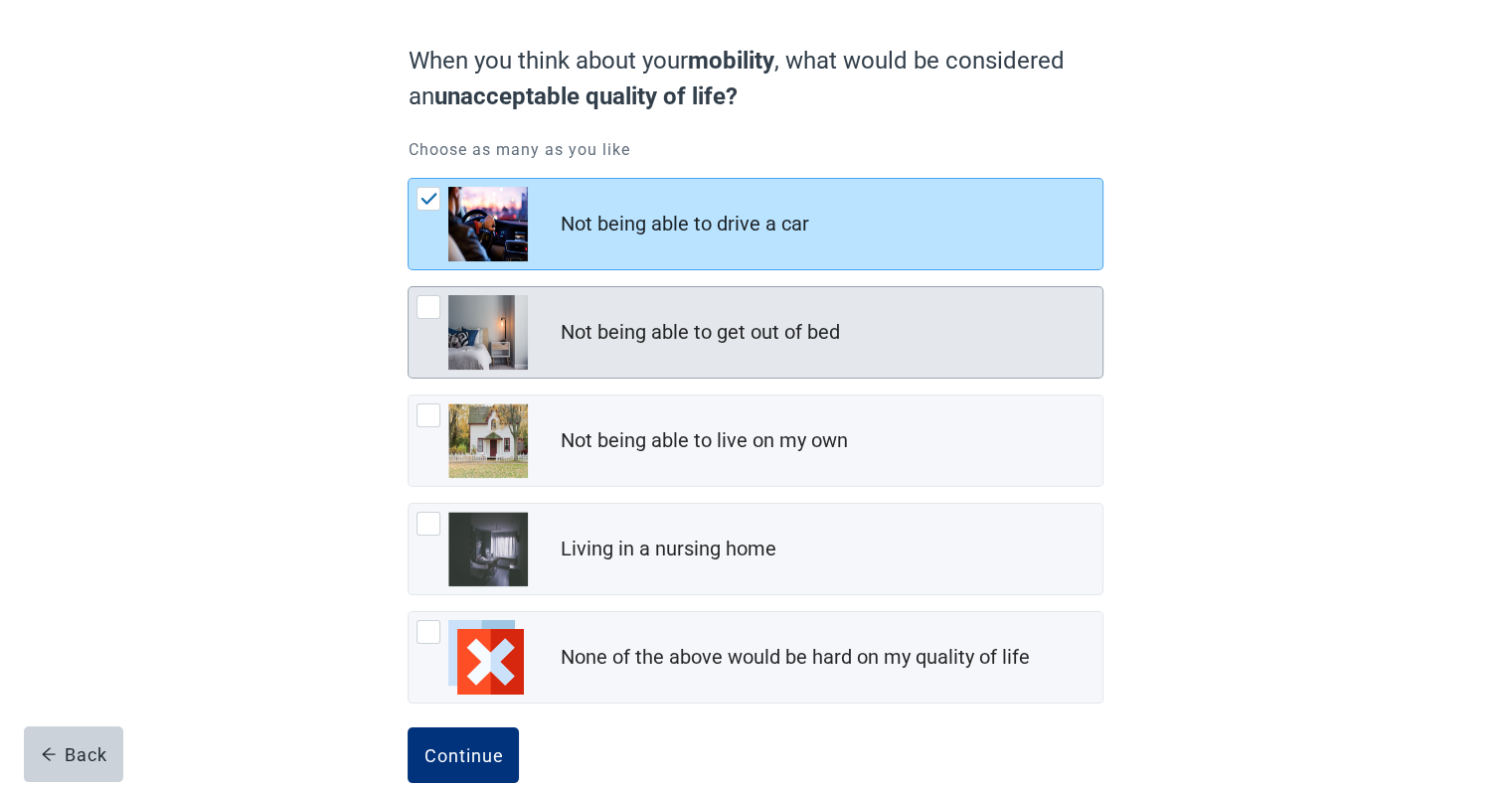 click at bounding box center [428, 307] 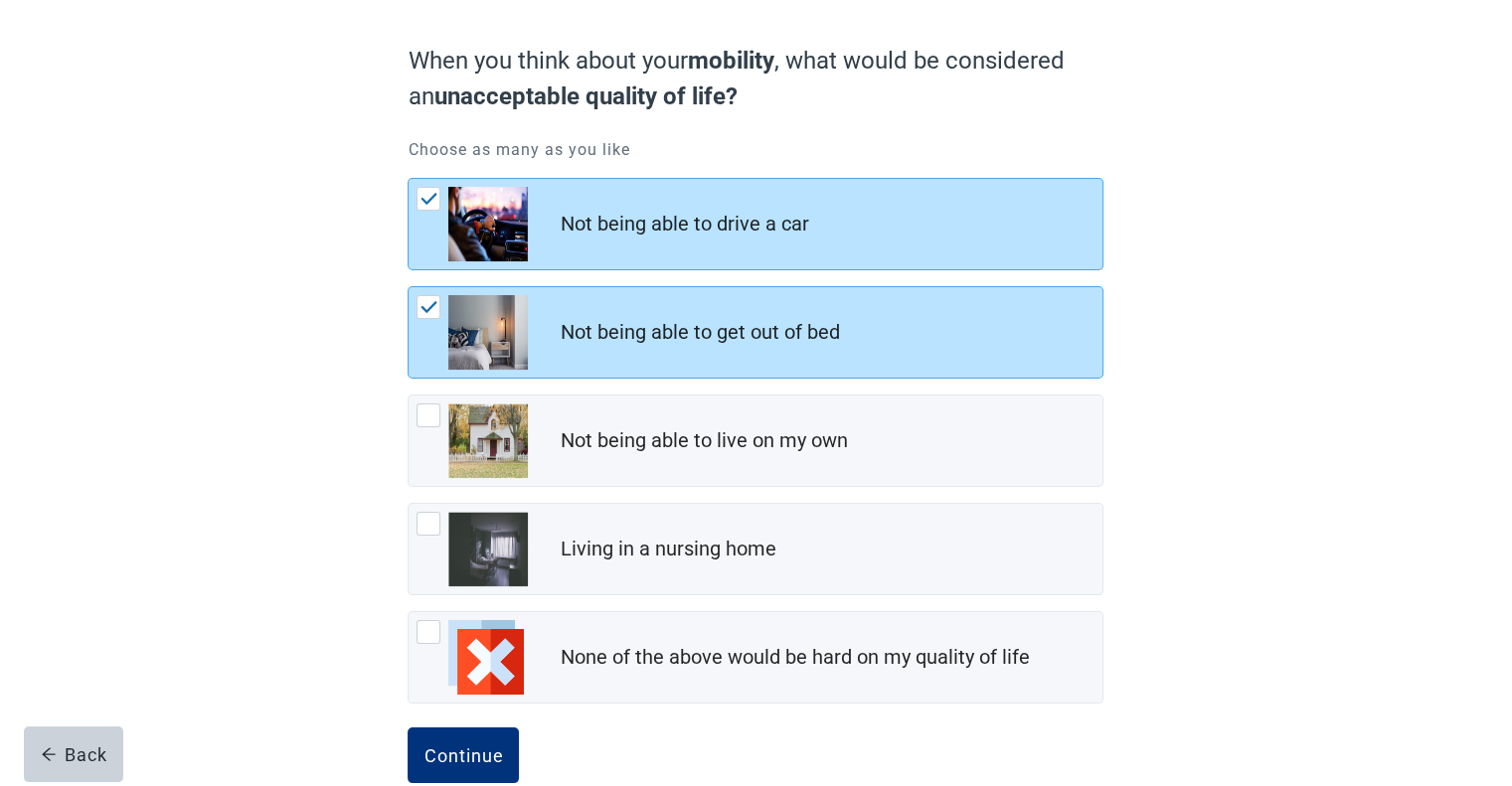 scroll, scrollTop: 196, scrollLeft: 0, axis: vertical 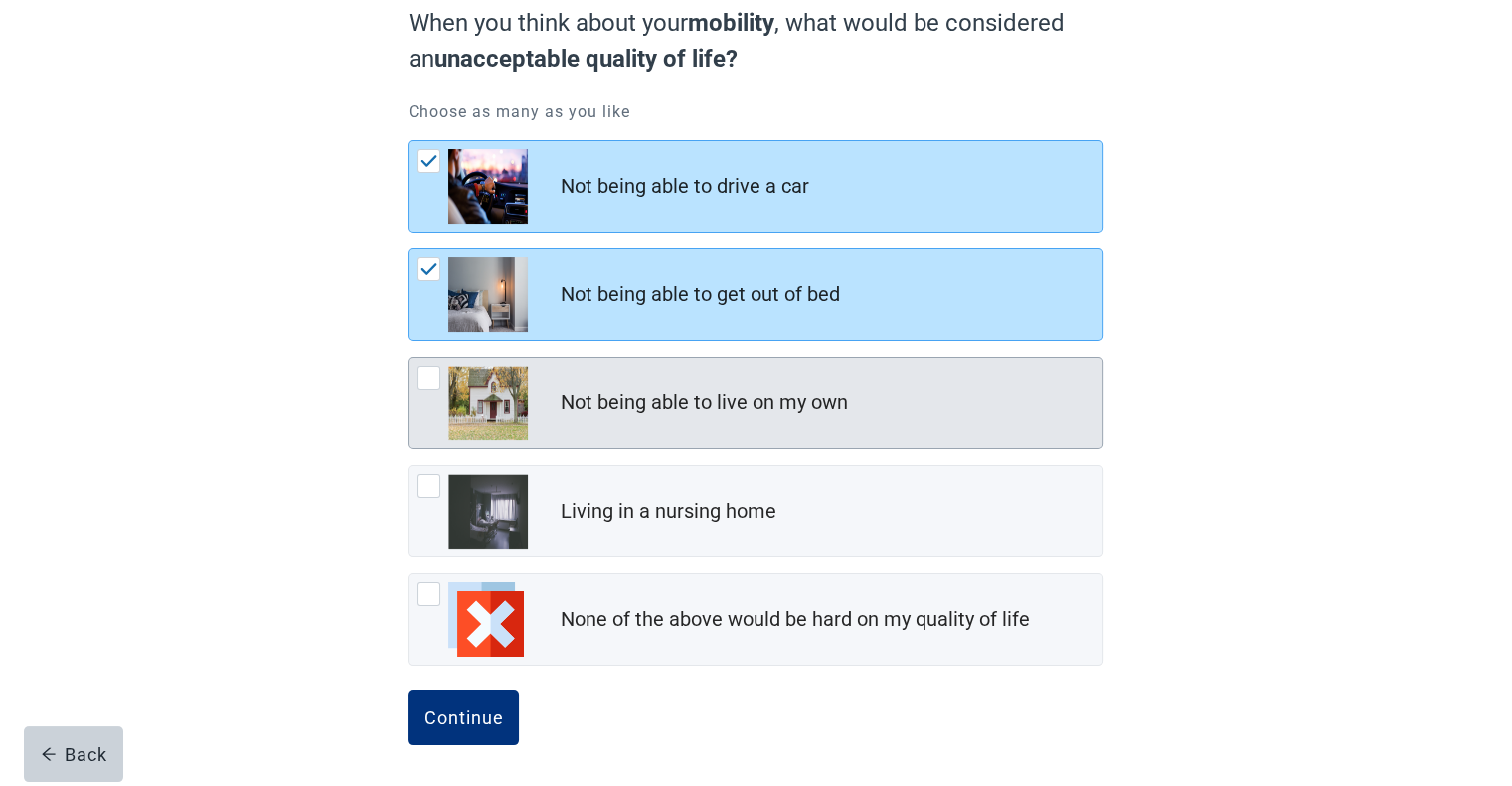 click at bounding box center (488, 402) 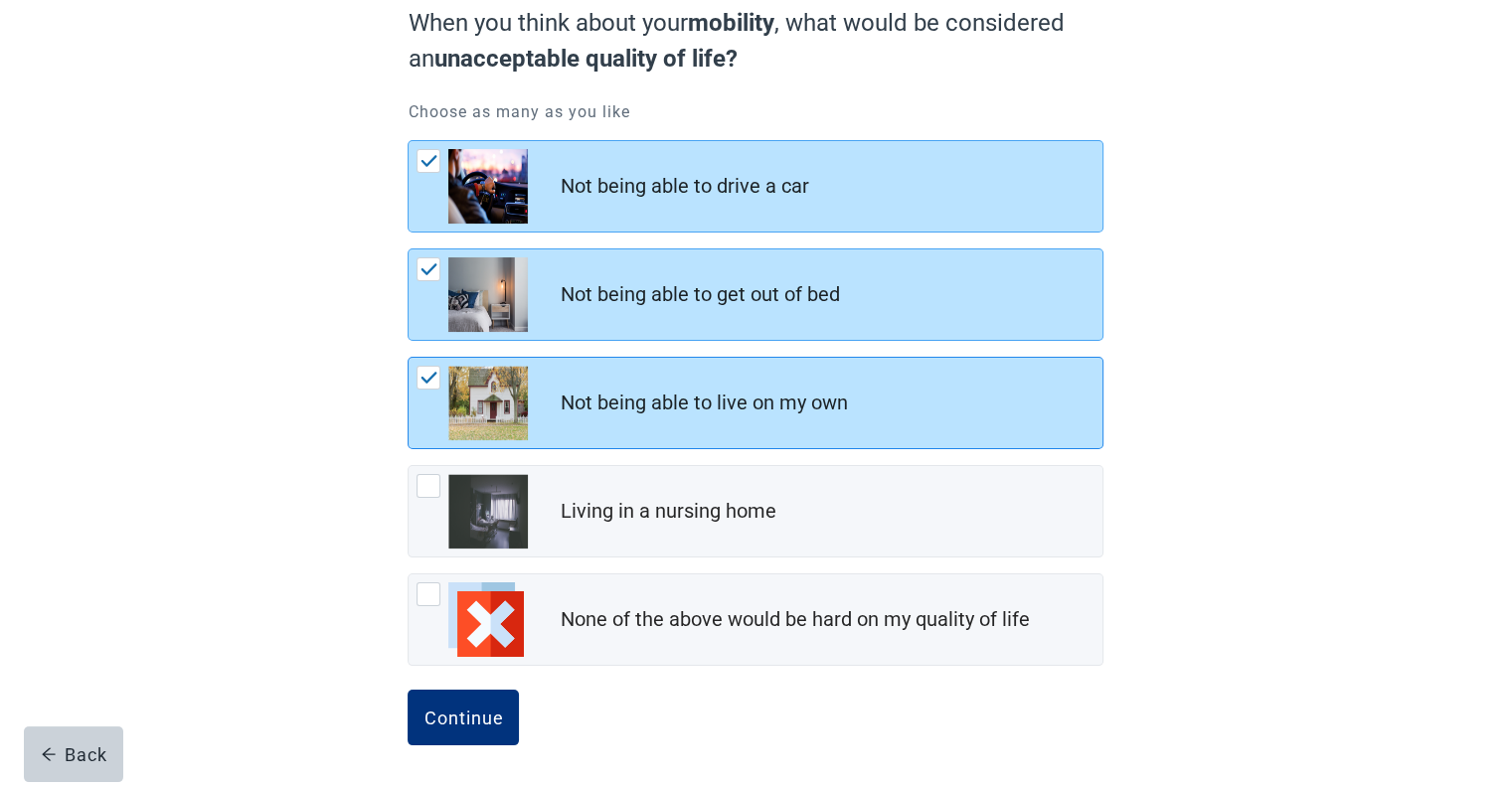 click at bounding box center (429, 378) 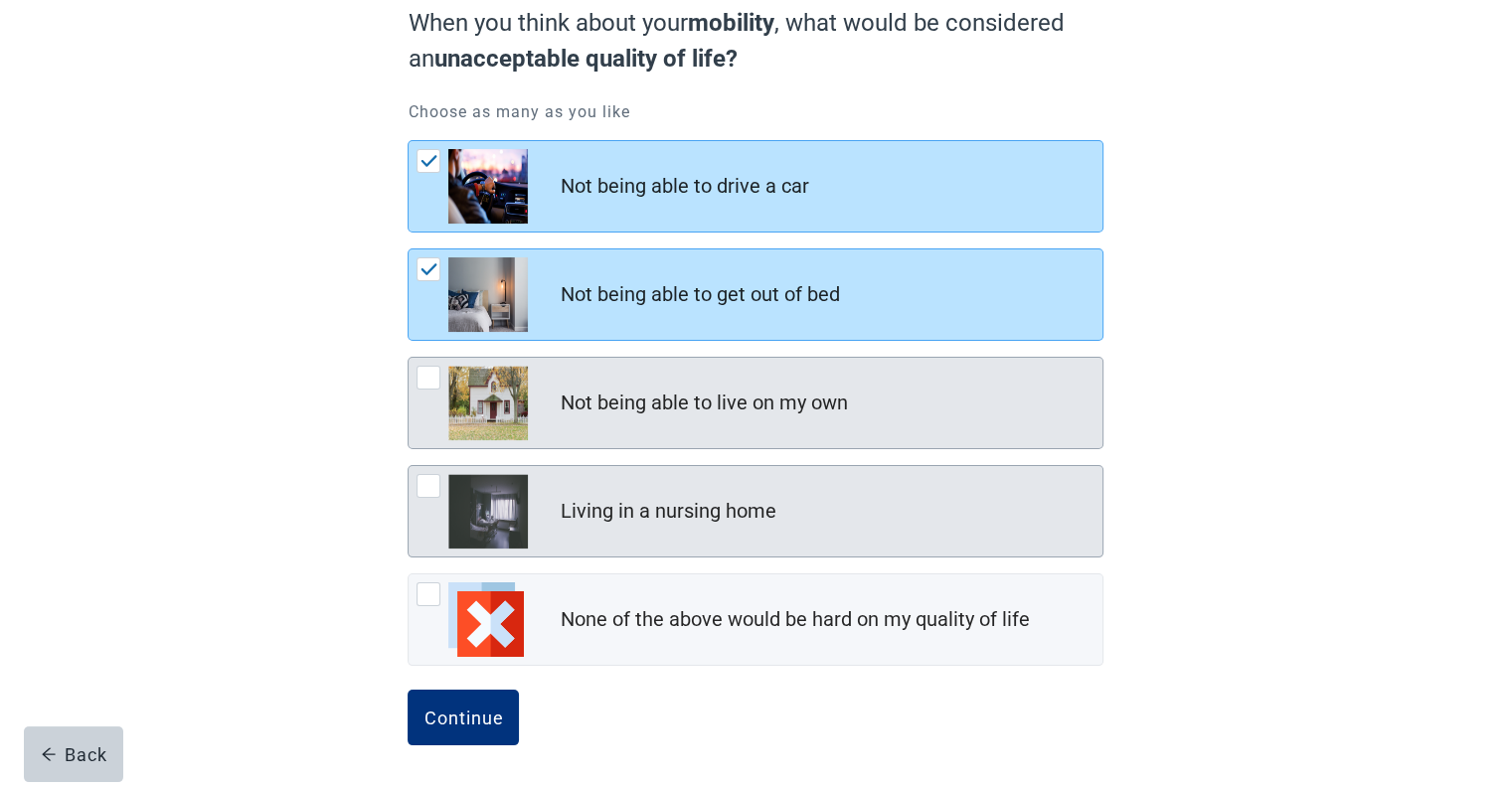 click at bounding box center (428, 486) 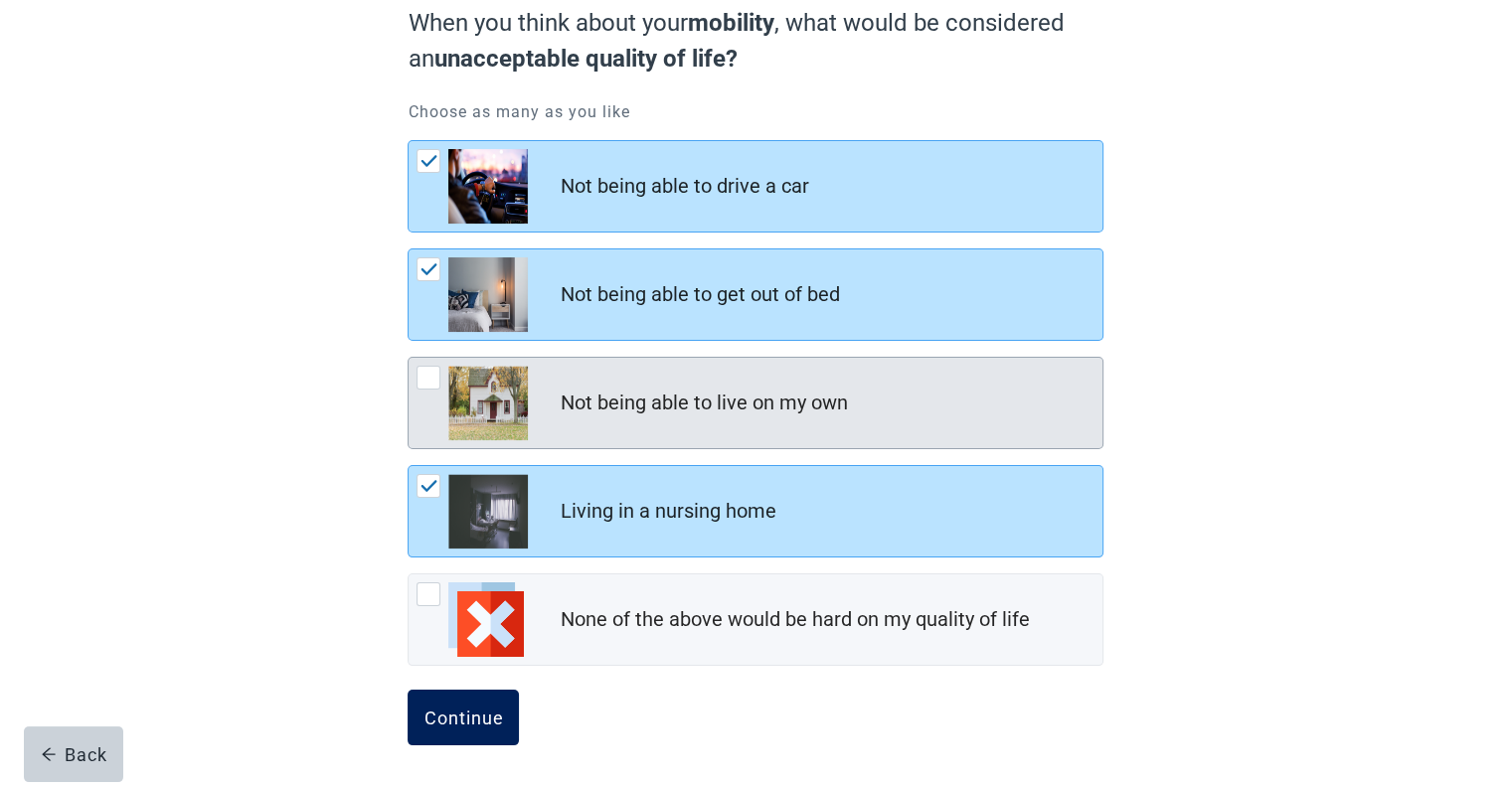 click on "Continue" at bounding box center (463, 717) 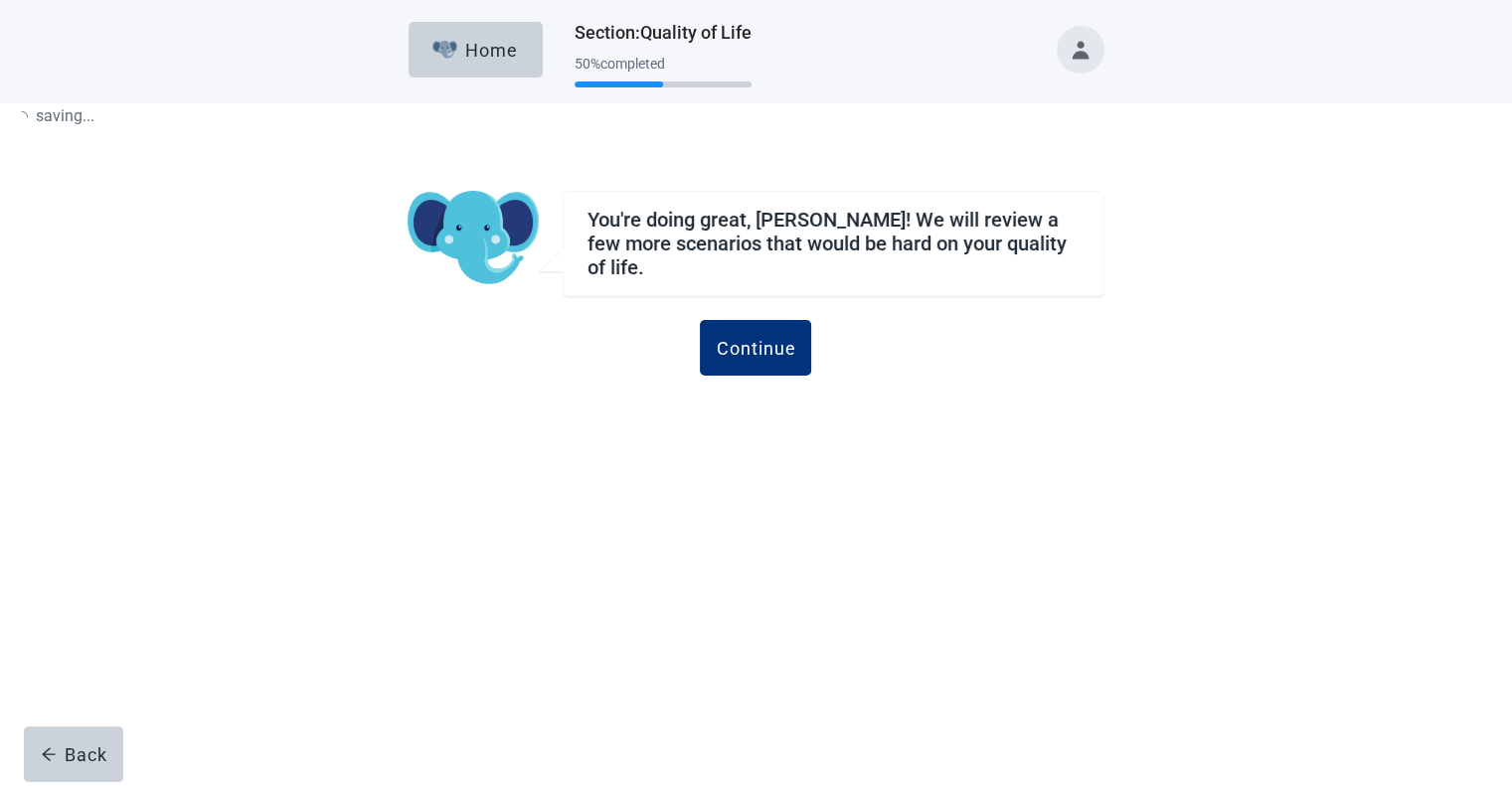 scroll, scrollTop: 0, scrollLeft: 0, axis: both 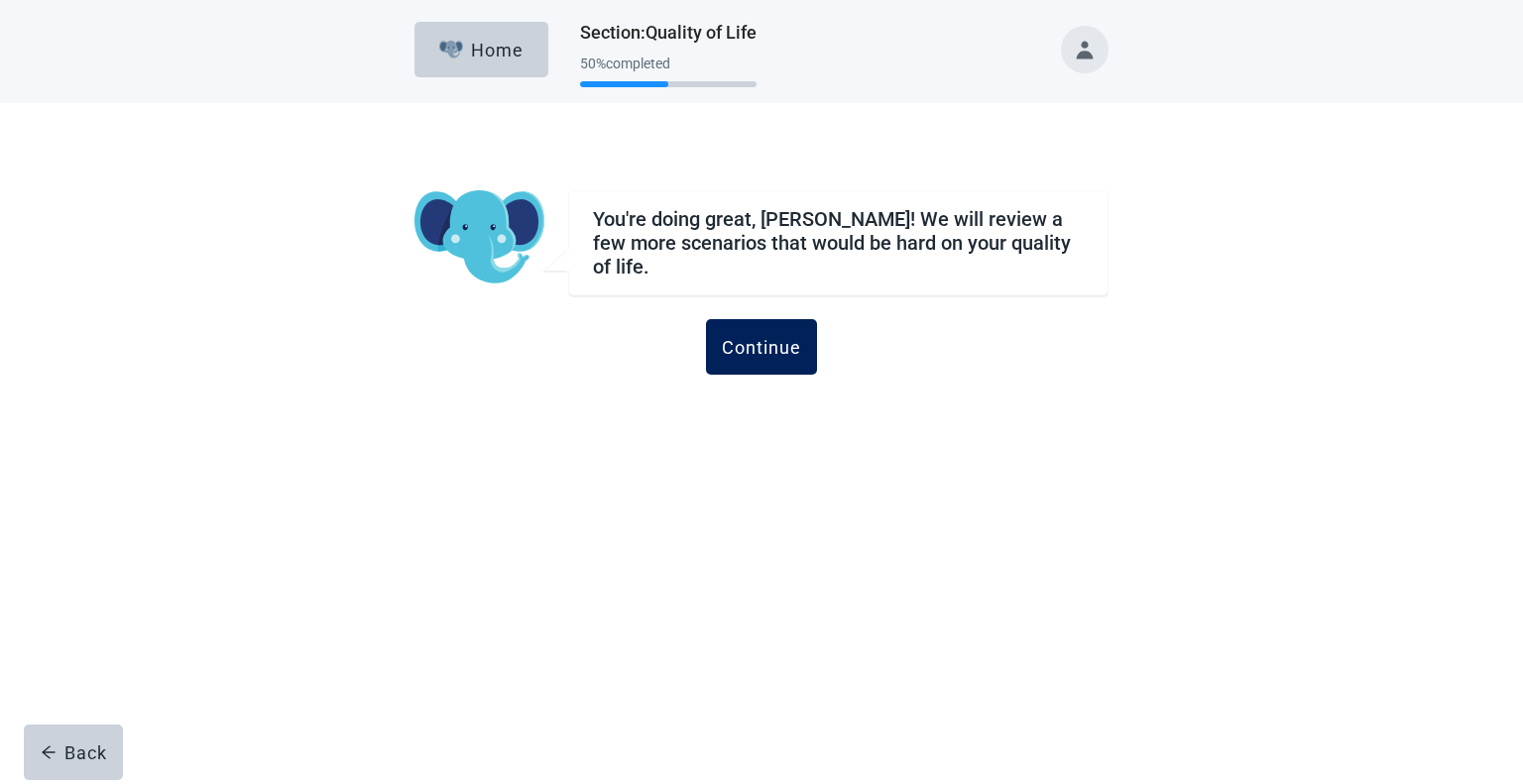 click on "Continue" at bounding box center (762, 347) 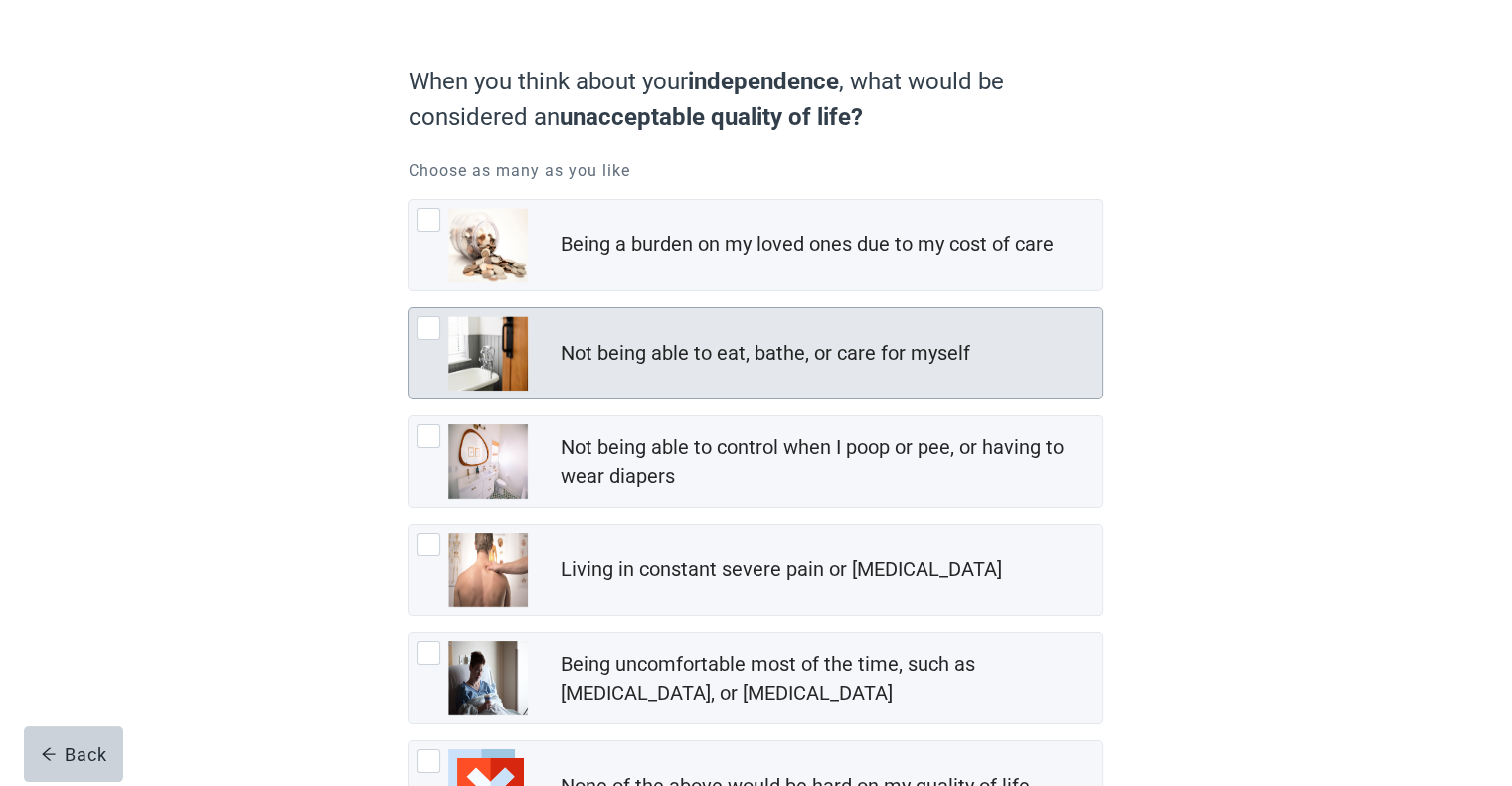 scroll, scrollTop: 138, scrollLeft: 0, axis: vertical 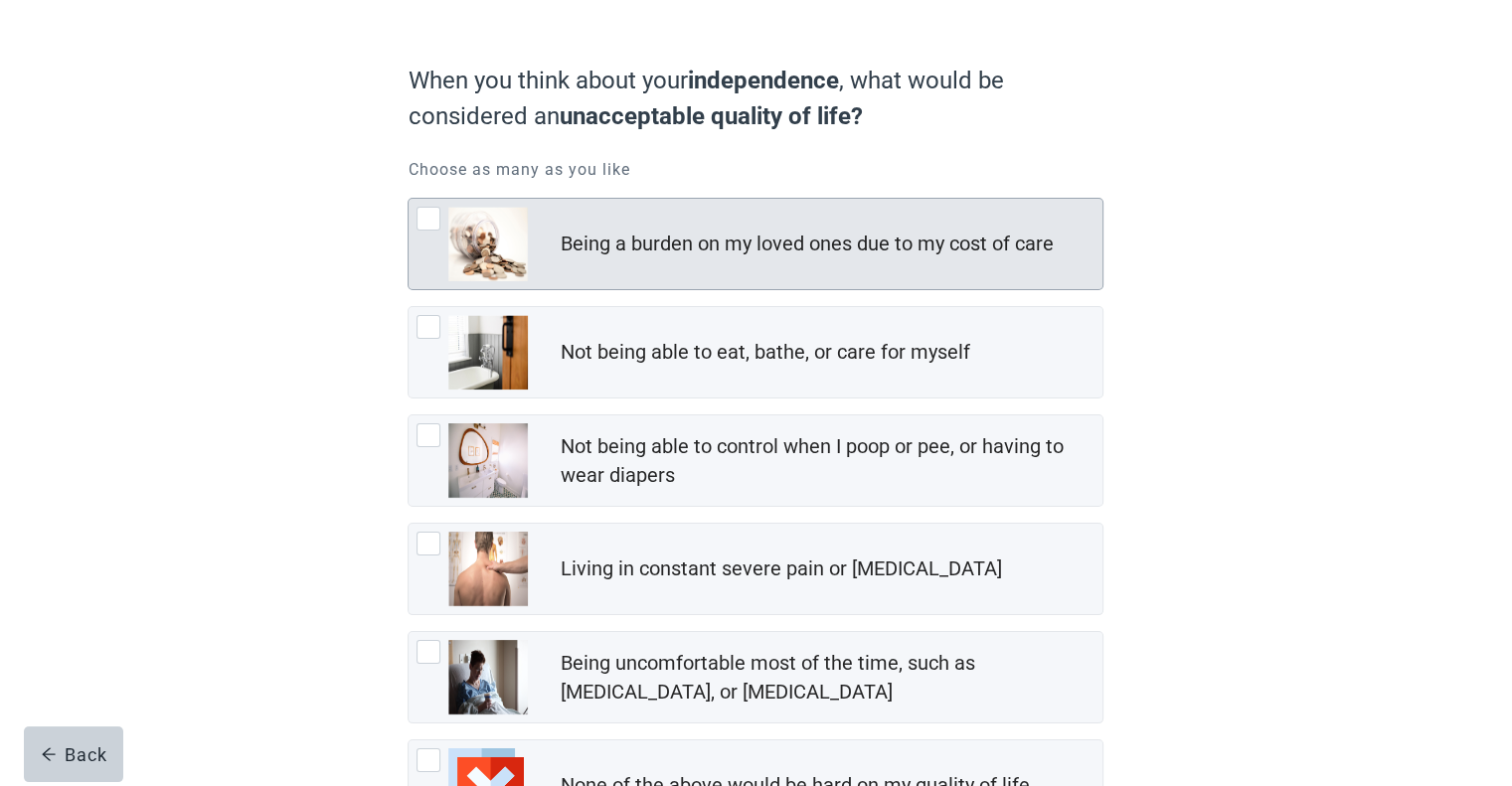 click at bounding box center (428, 219) 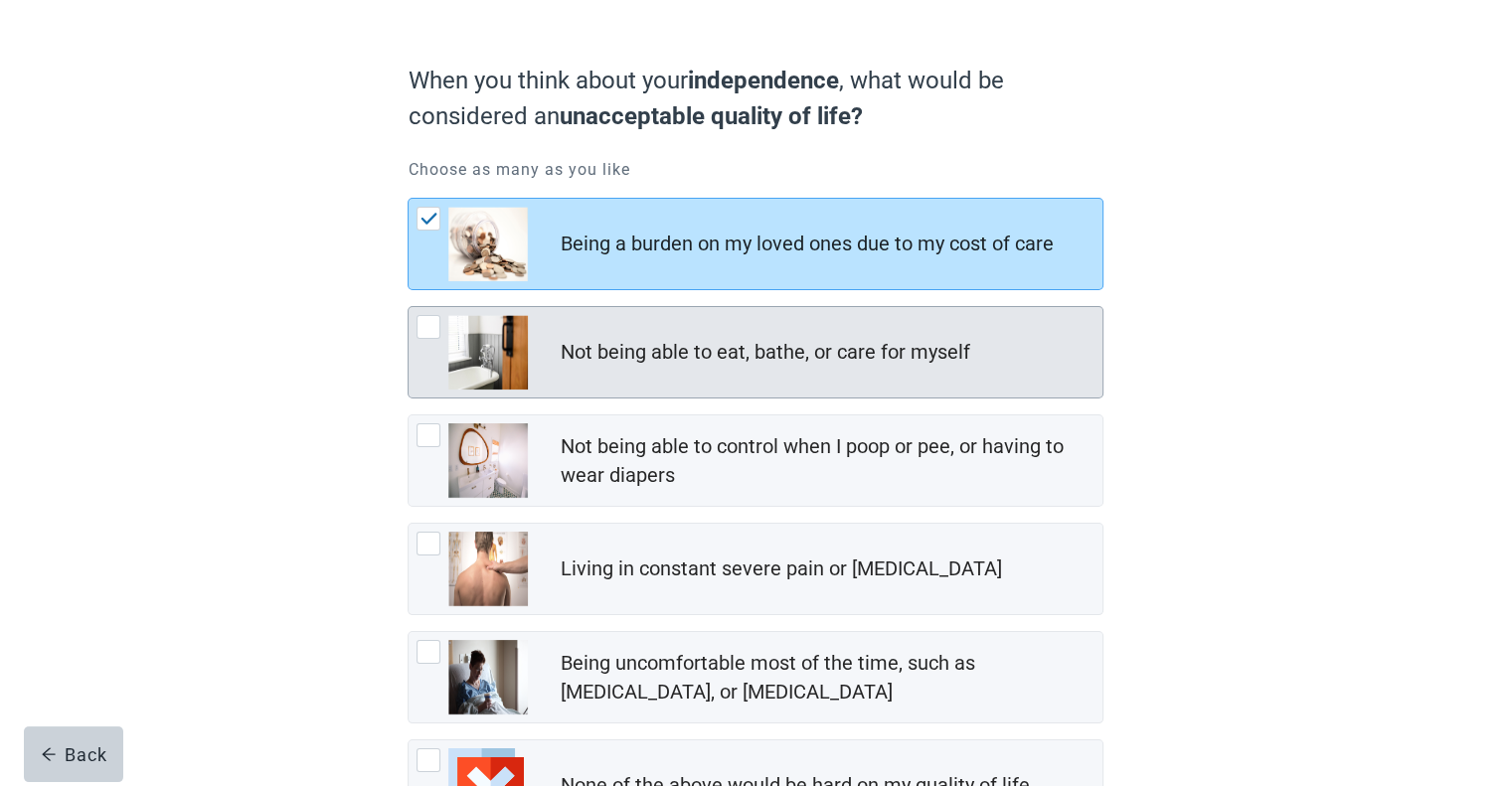 click at bounding box center (428, 327) 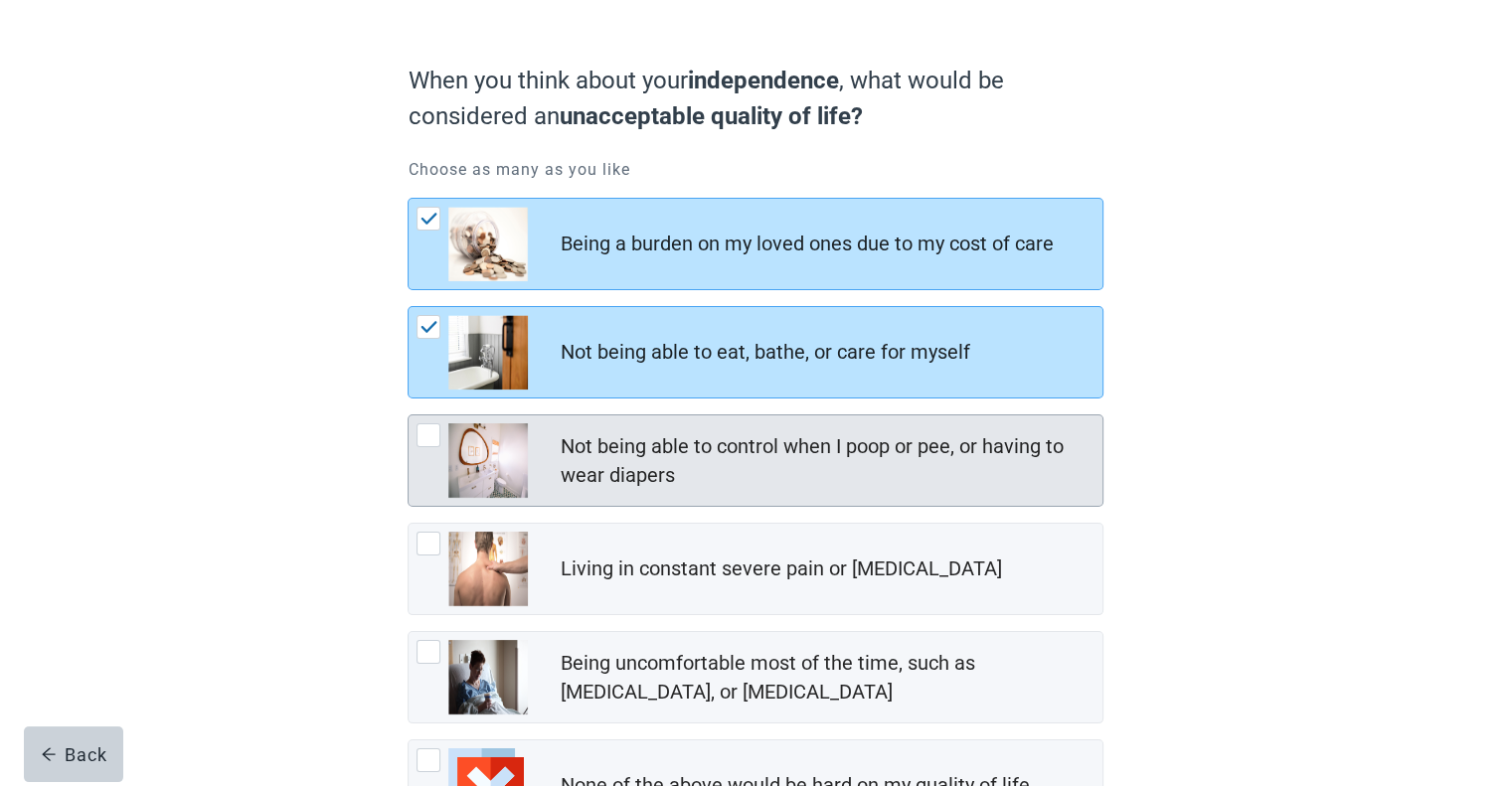 click at bounding box center (428, 435) 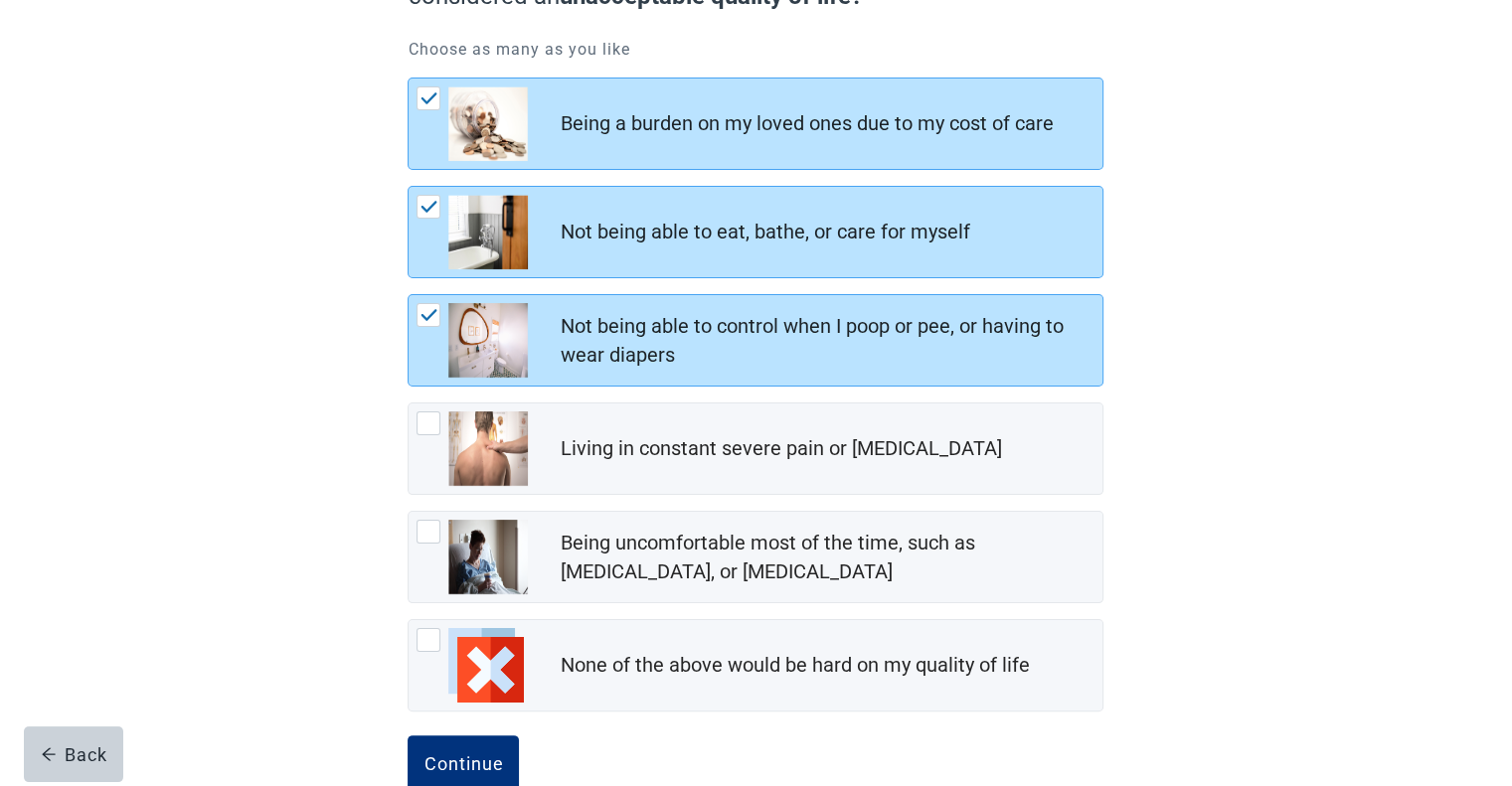 scroll, scrollTop: 265, scrollLeft: 0, axis: vertical 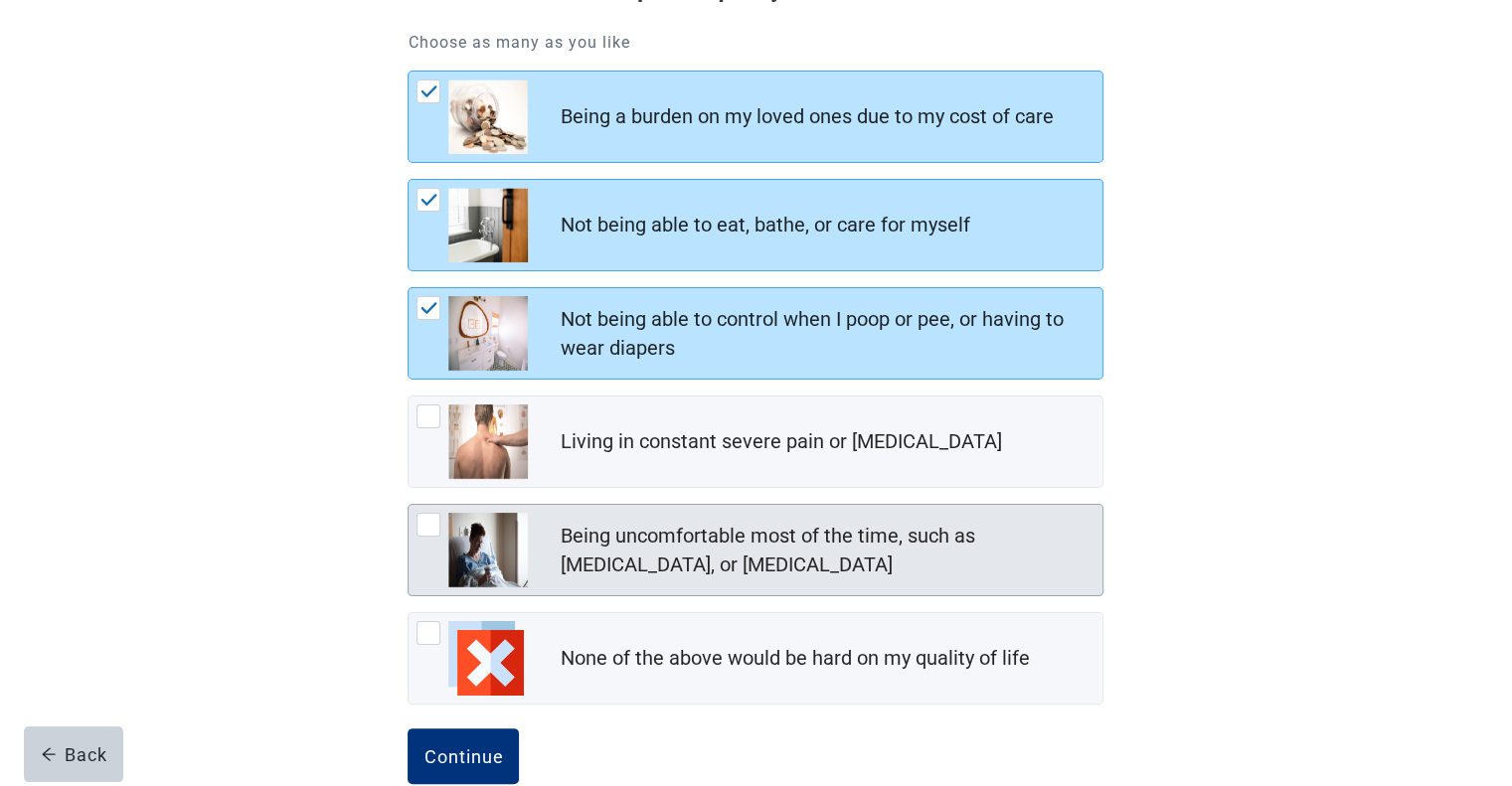 click at bounding box center (428, 525) 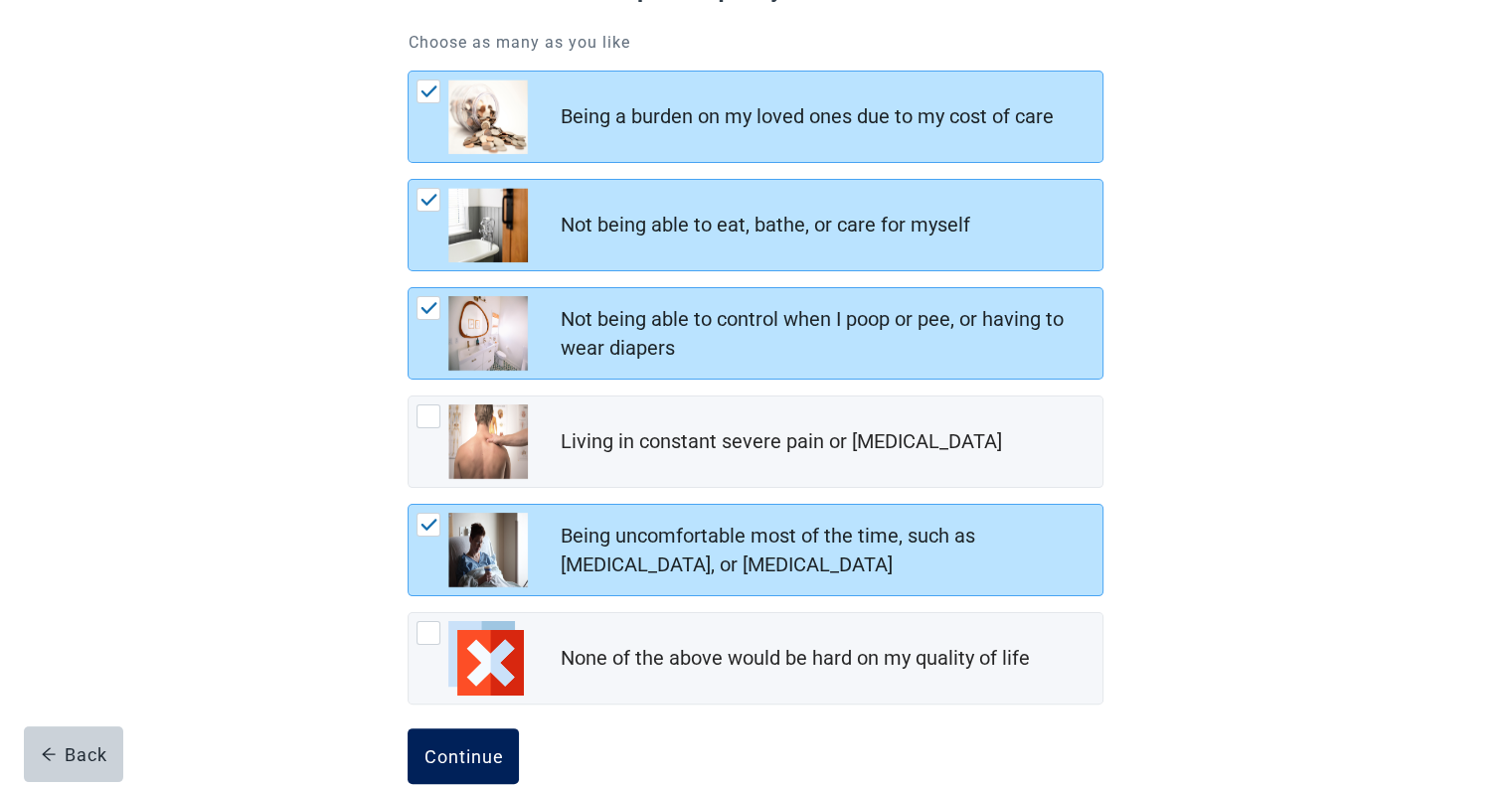 click on "Continue" at bounding box center [463, 756] 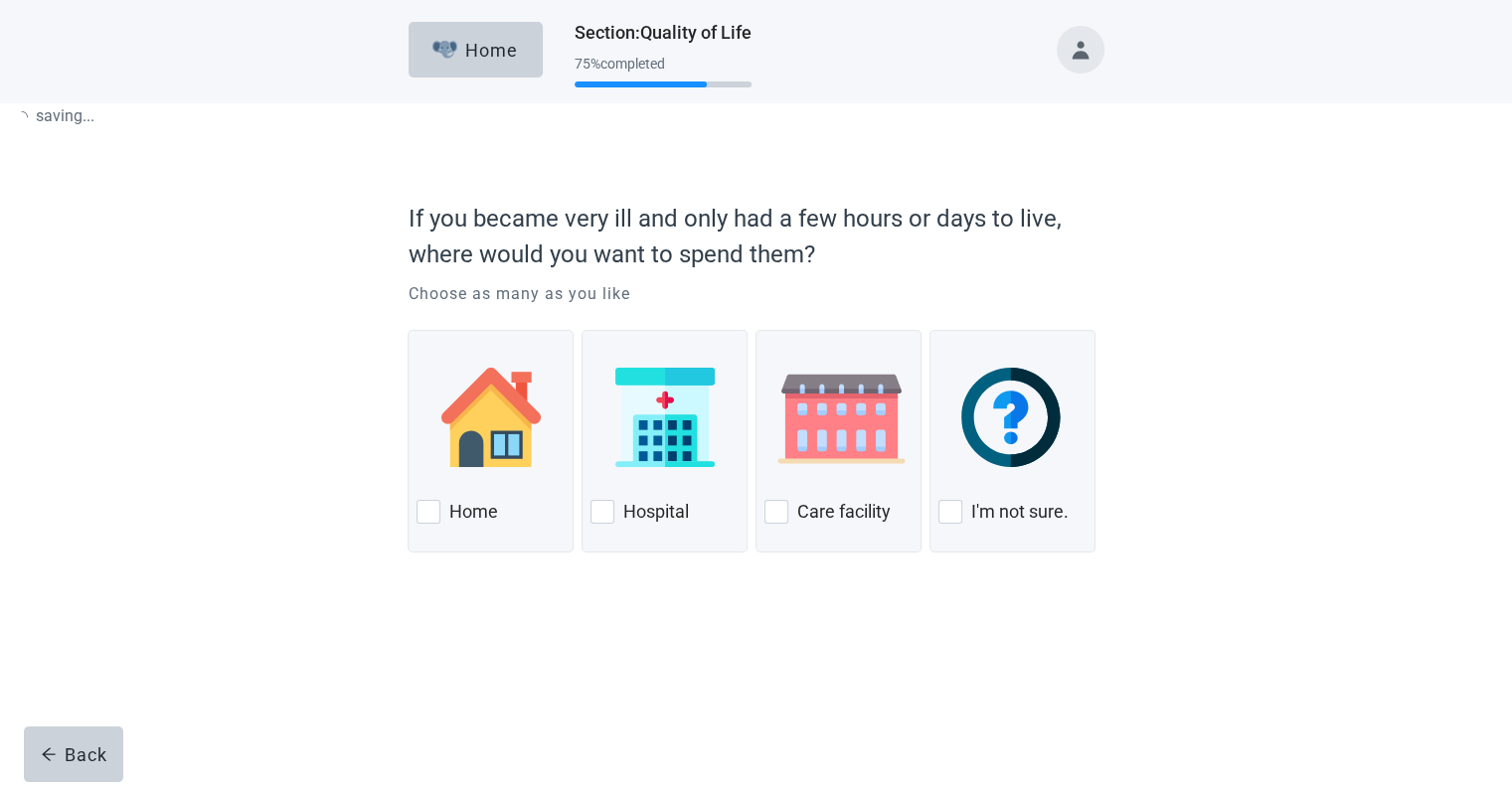 scroll, scrollTop: 0, scrollLeft: 0, axis: both 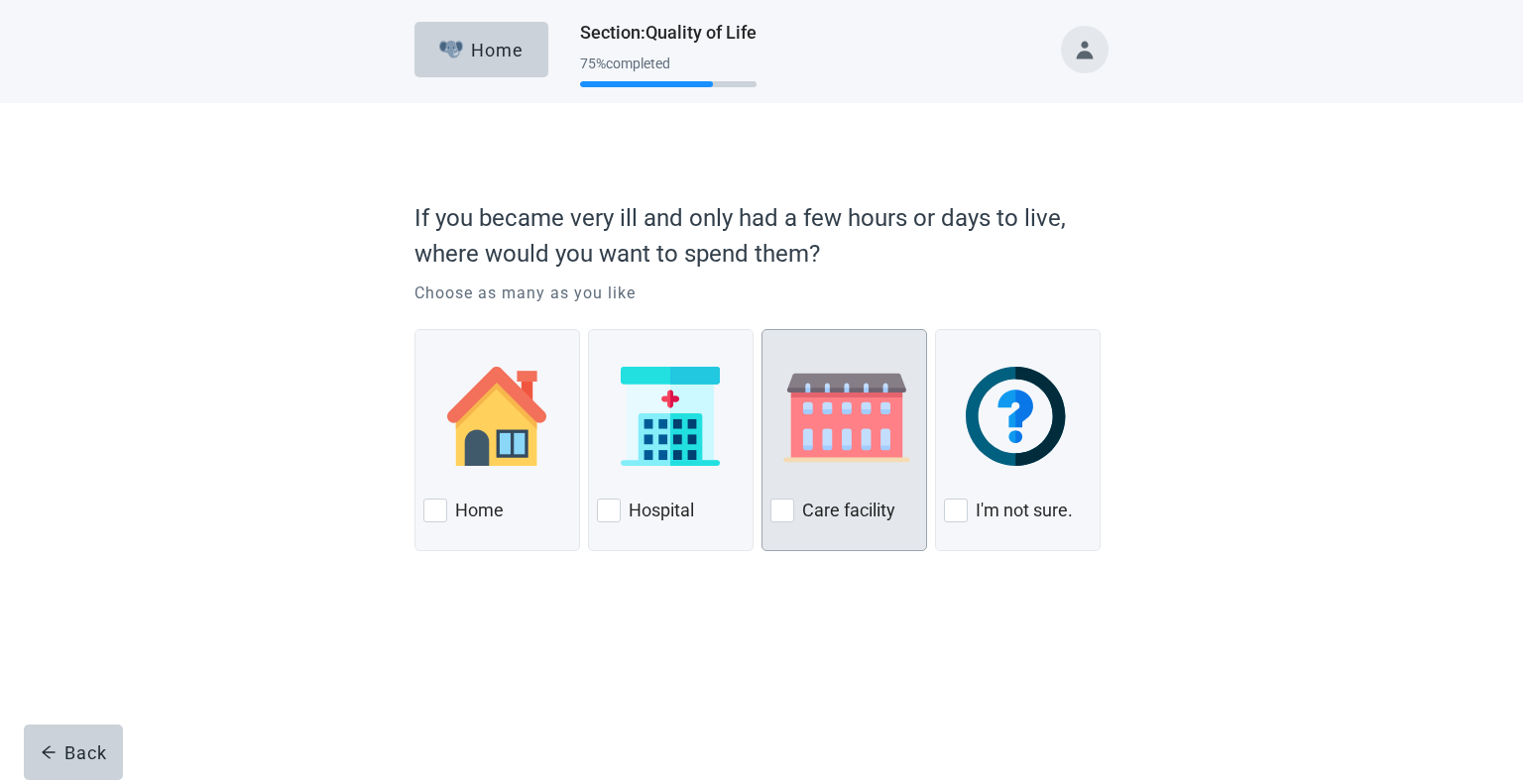 click at bounding box center [782, 510] 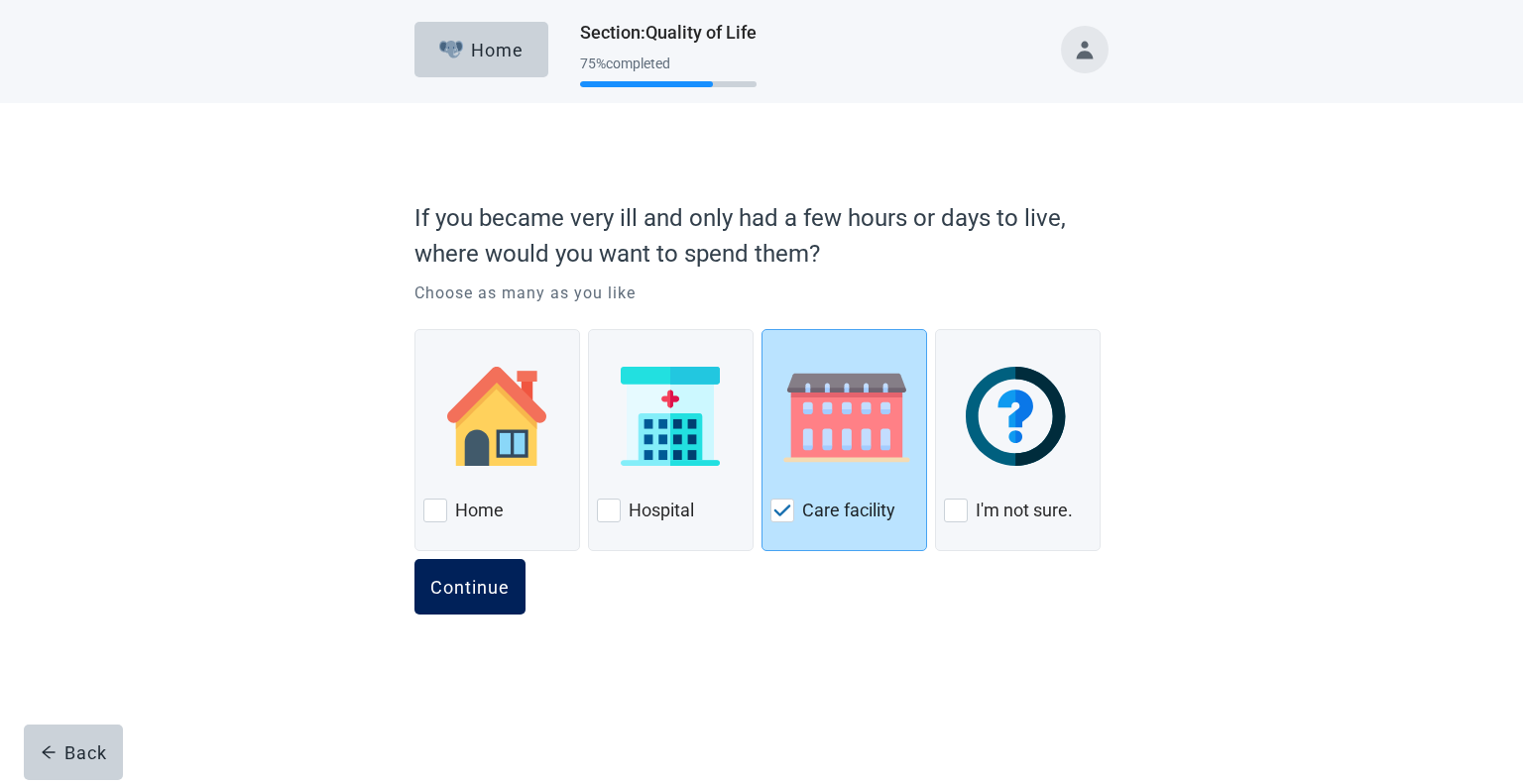 click on "Continue" at bounding box center (470, 587) 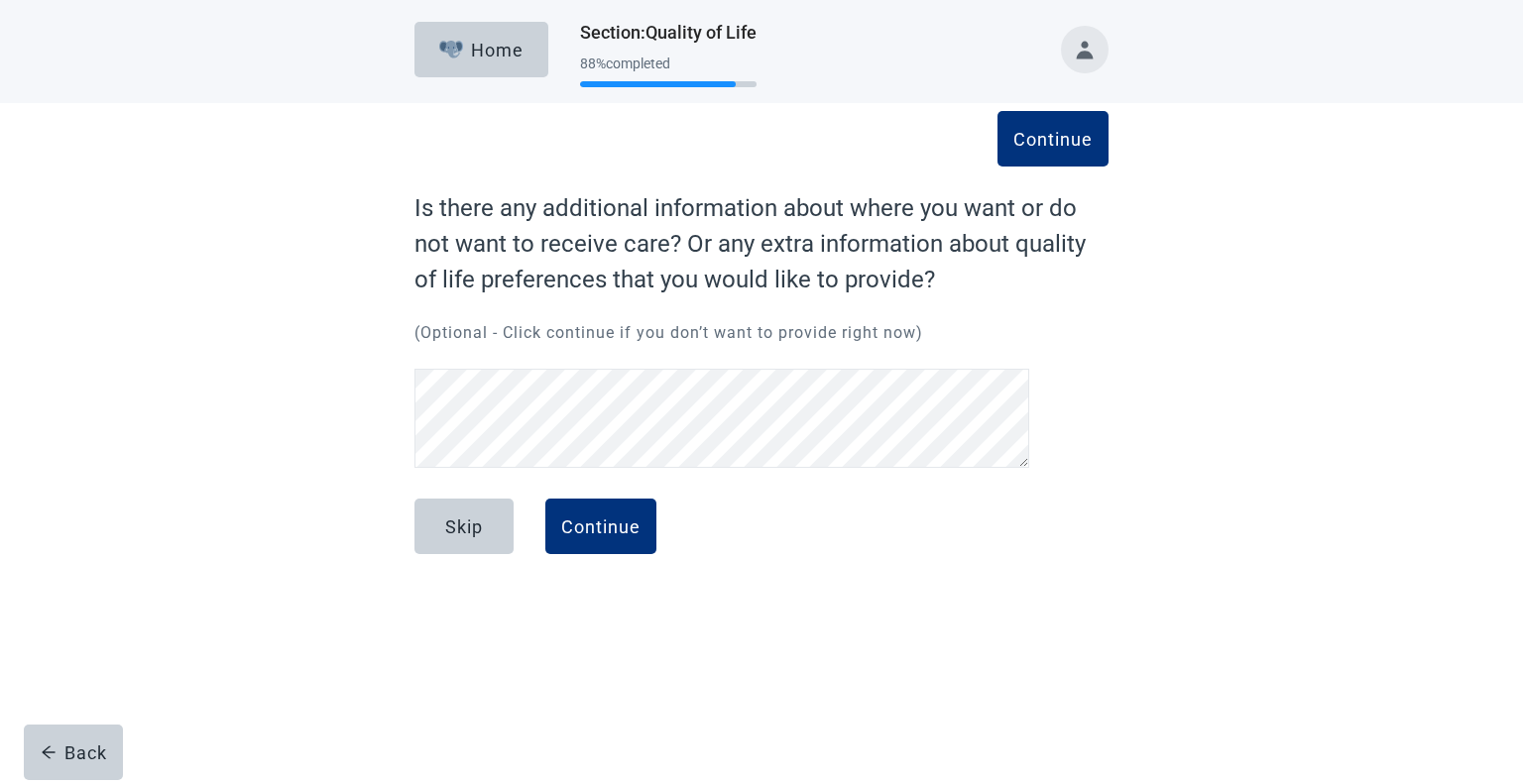 drag, startPoint x: 789, startPoint y: 368, endPoint x: 813, endPoint y: 563, distance: 196.47137 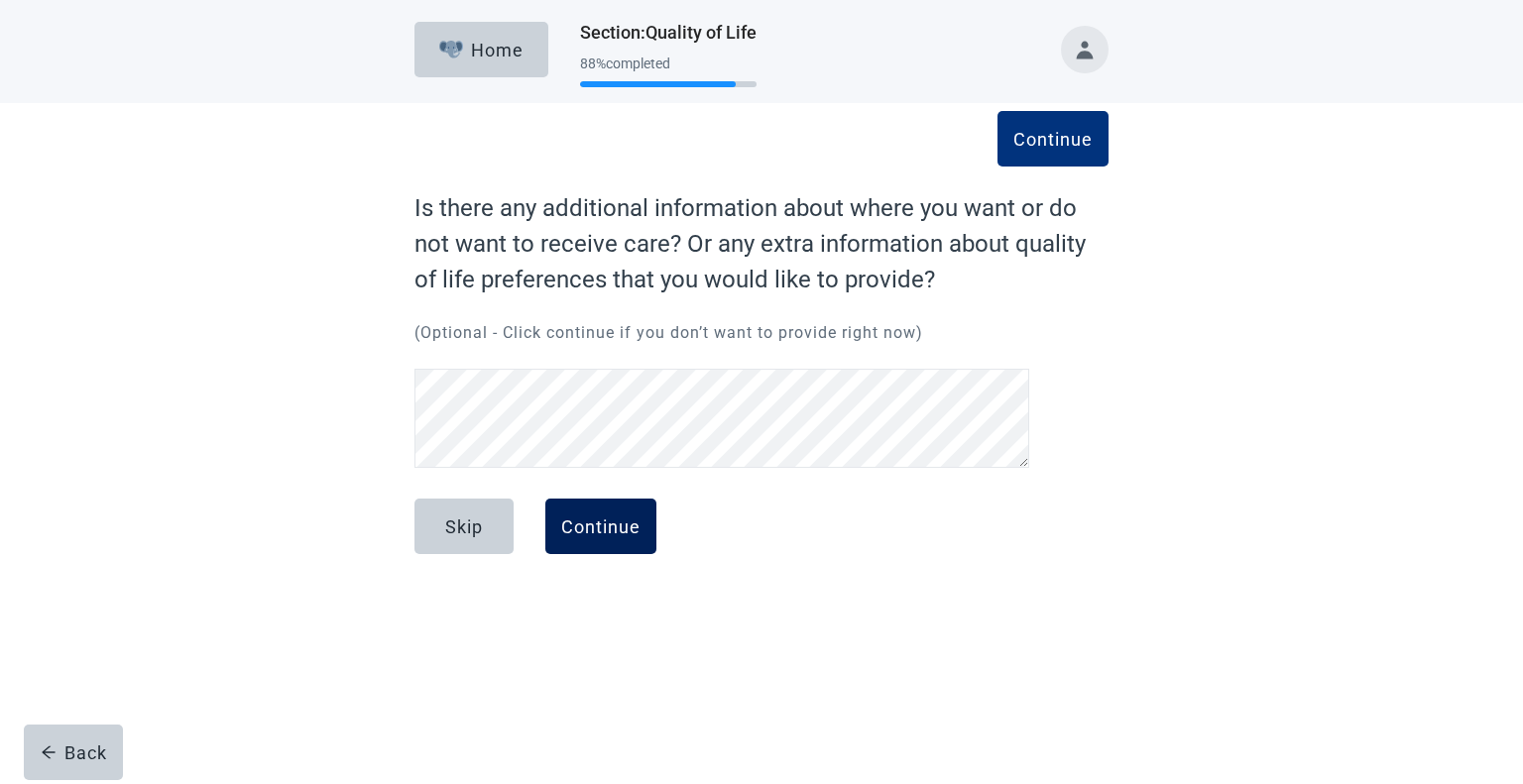 click on "Continue" at bounding box center [601, 526] 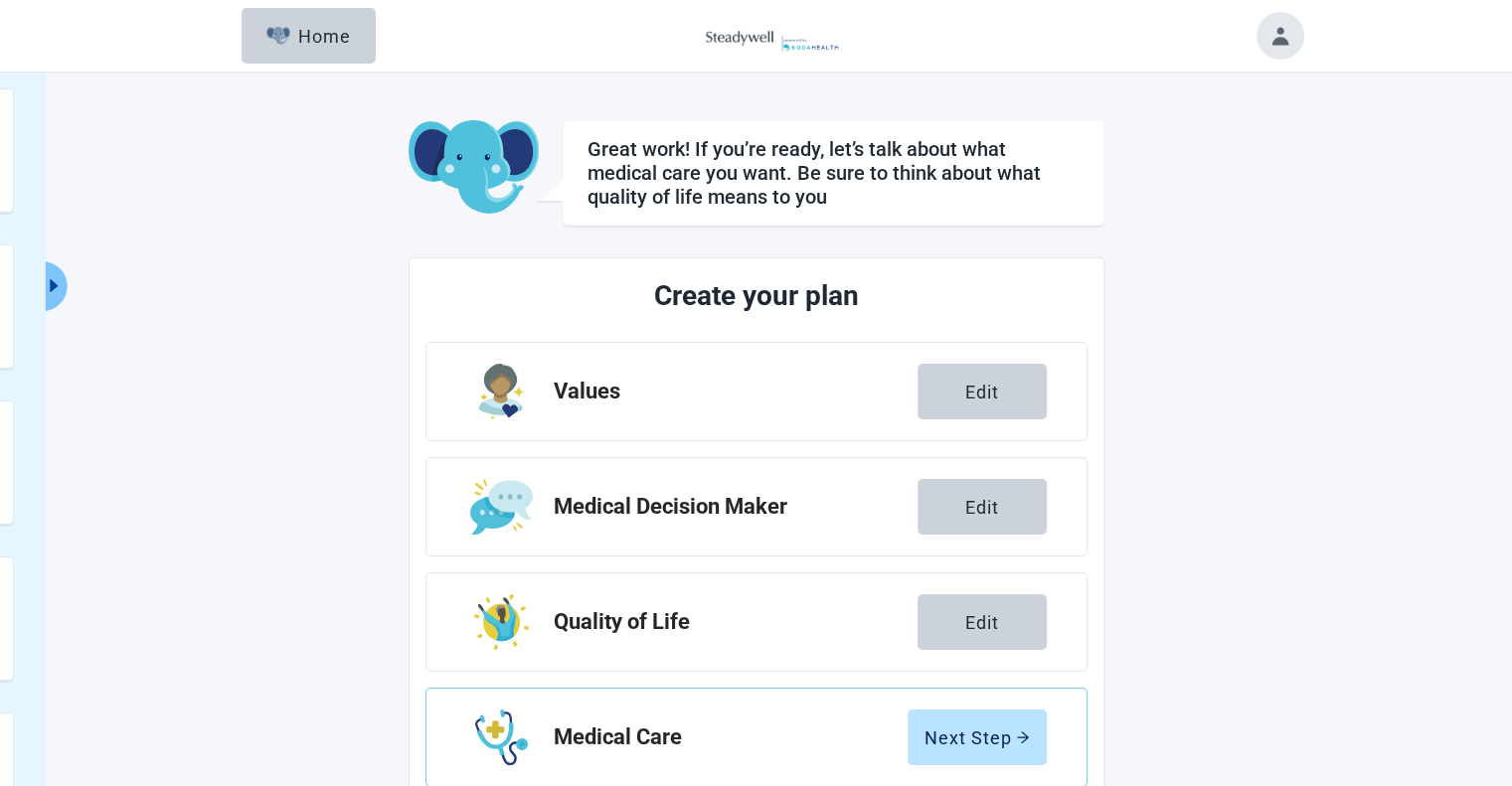 scroll, scrollTop: 219, scrollLeft: 0, axis: vertical 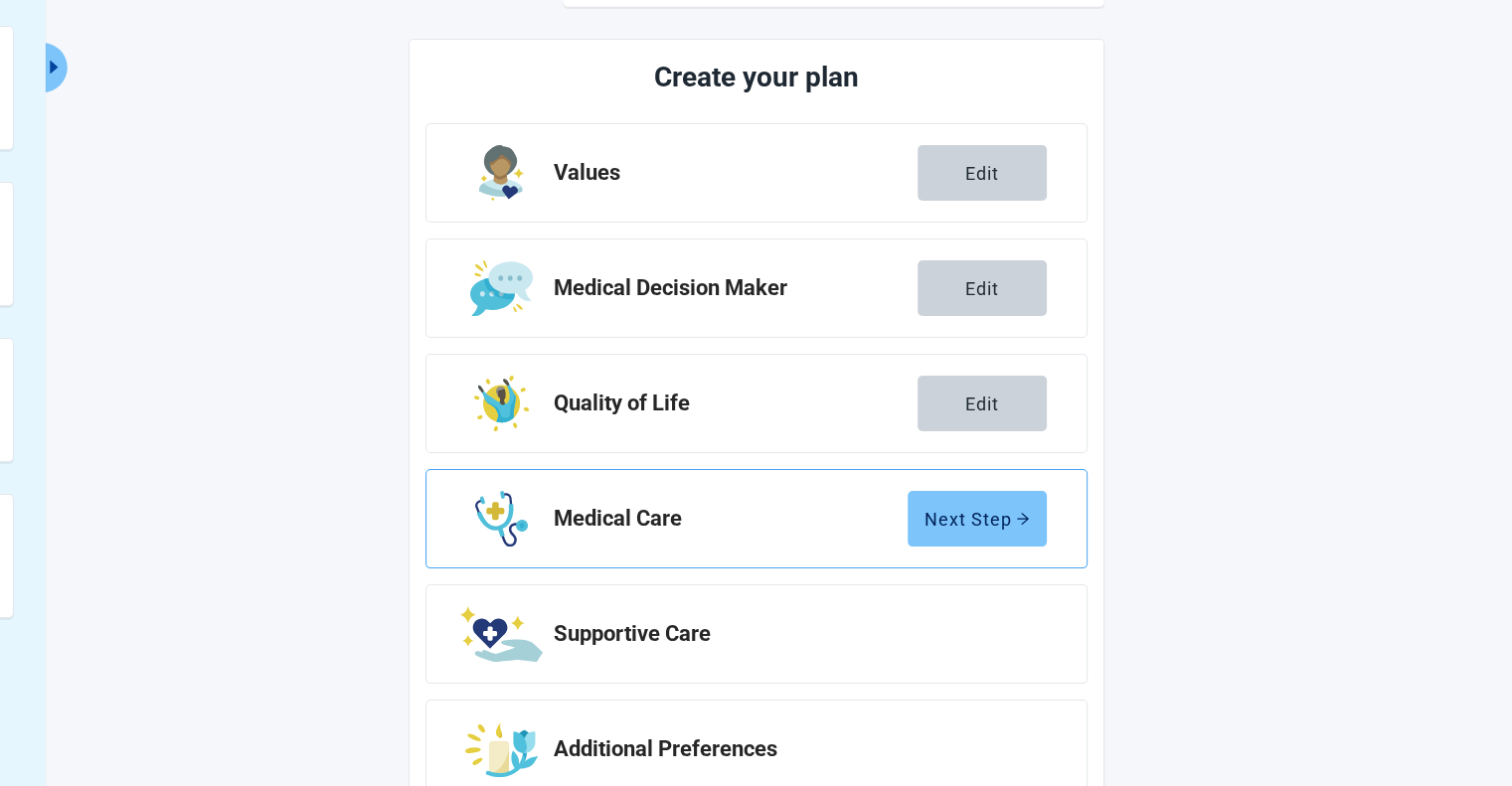 click 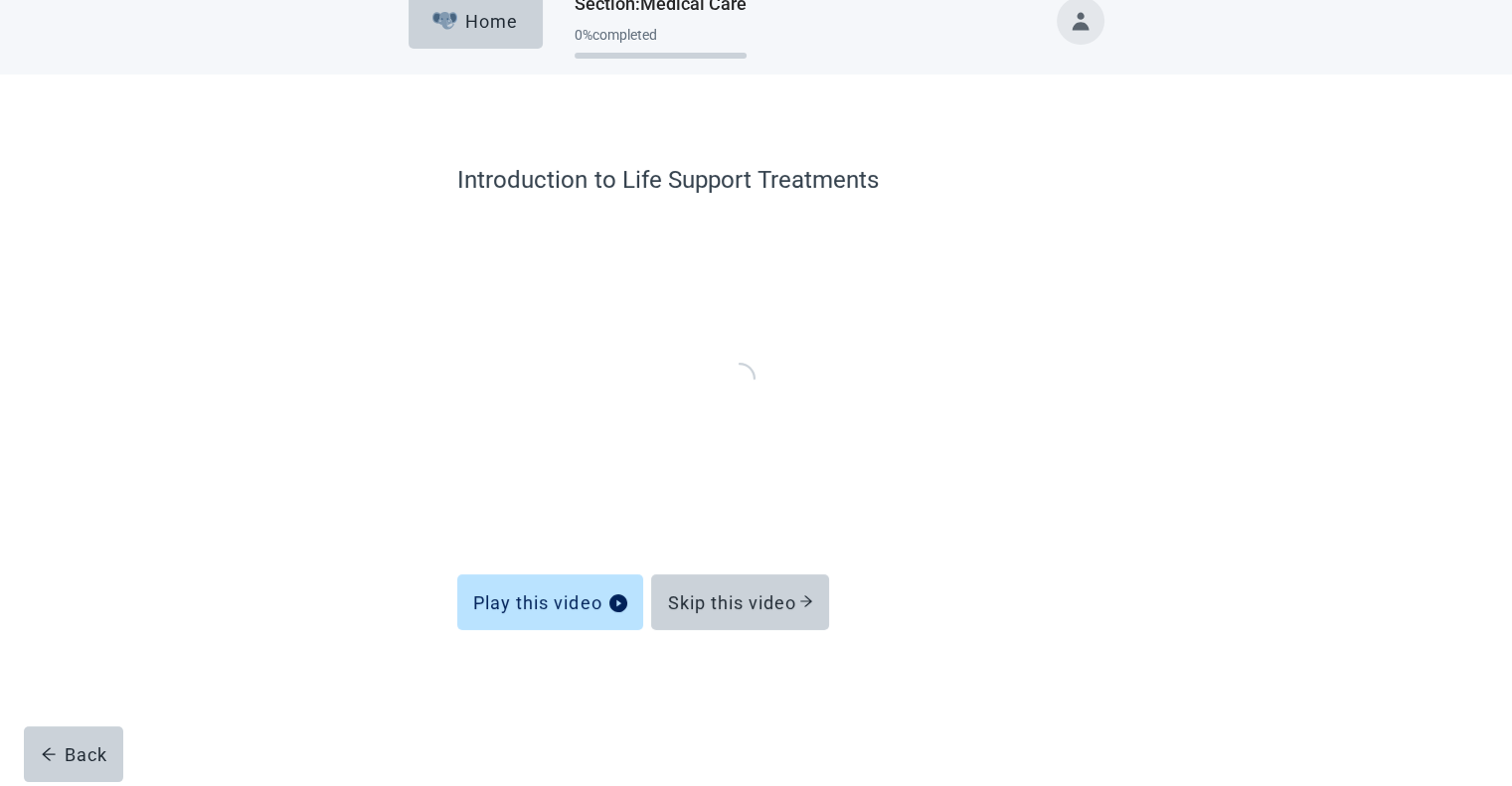 scroll, scrollTop: 0, scrollLeft: 0, axis: both 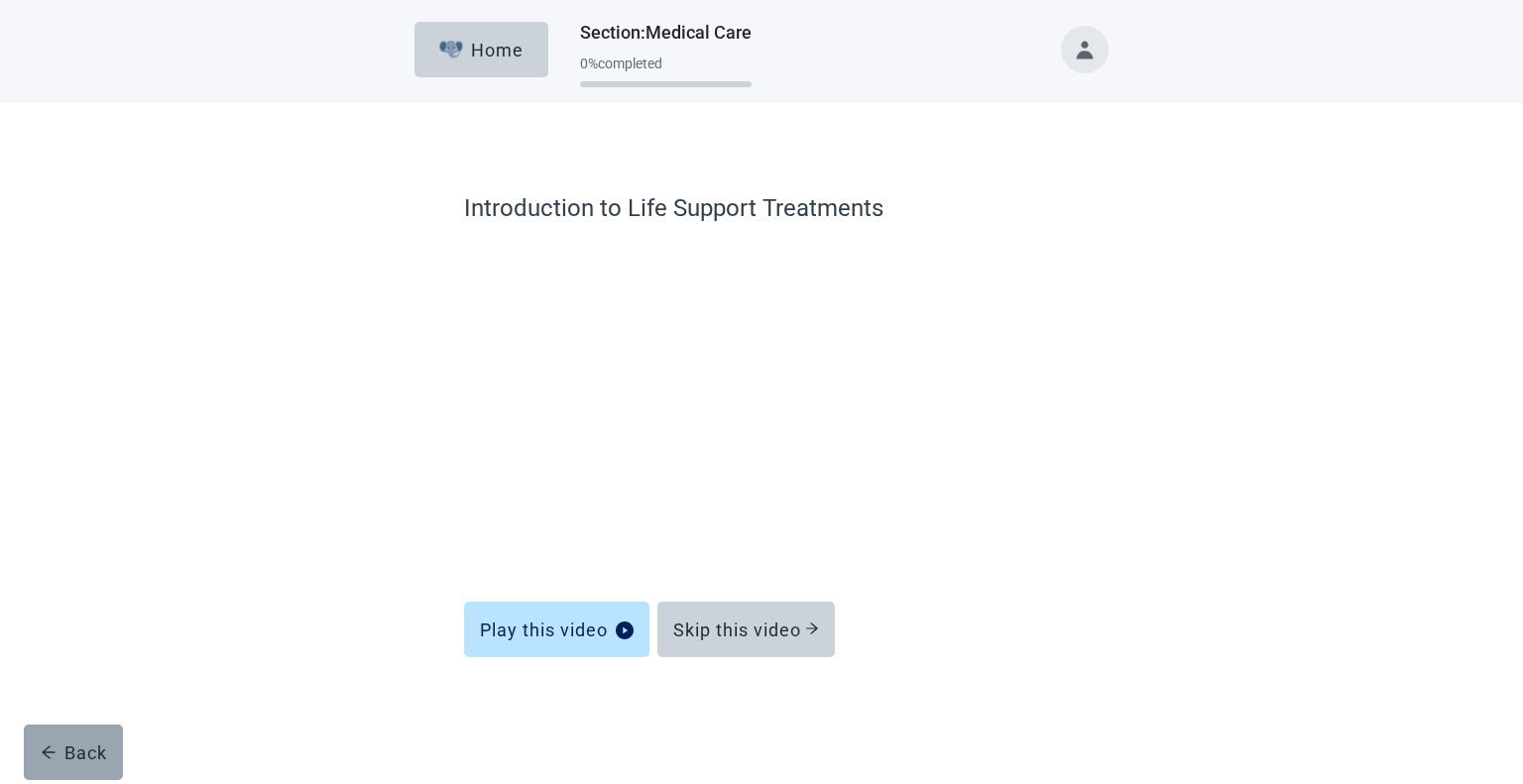 click on "Back" at bounding box center (73, 752) 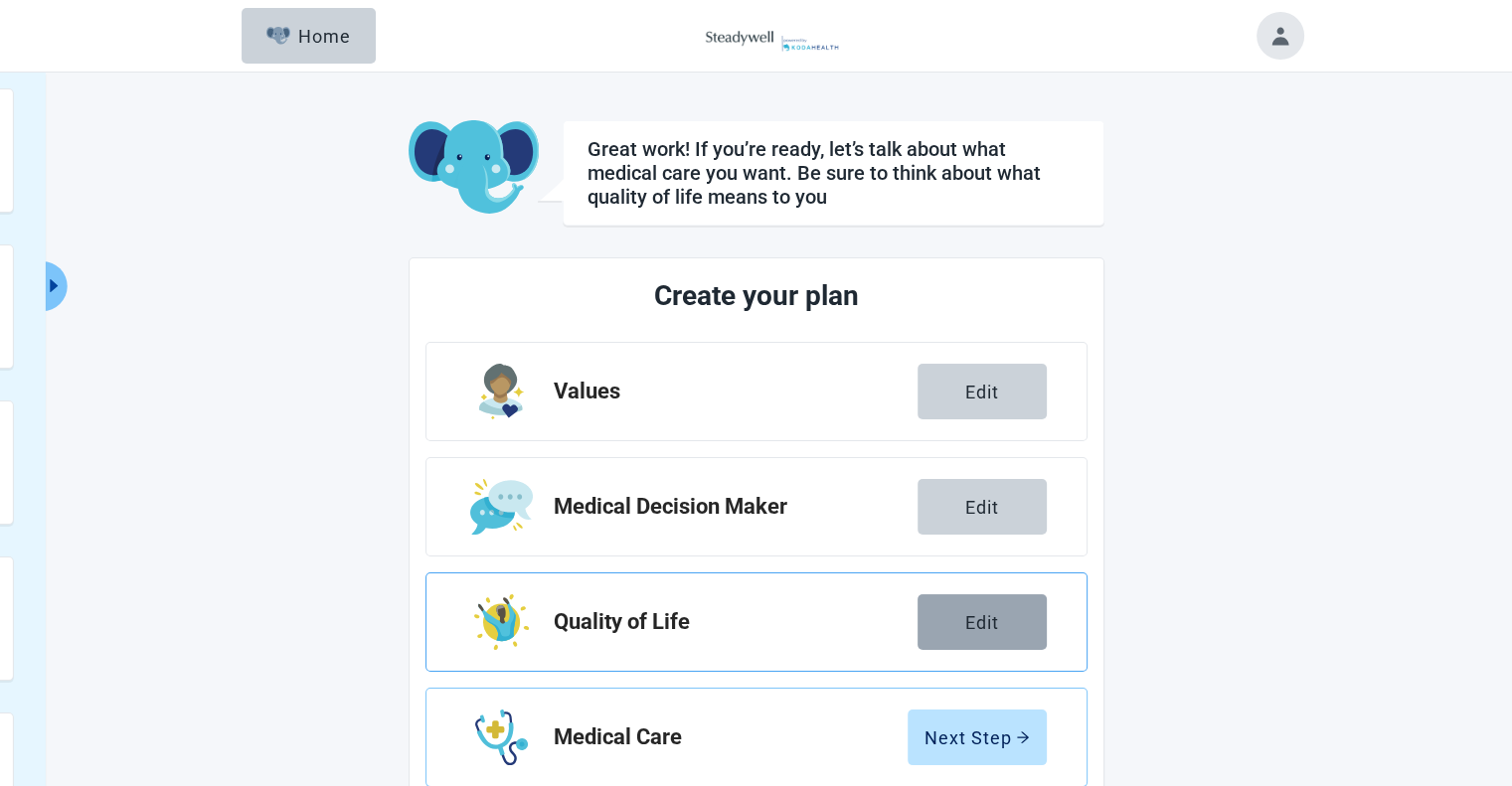click on "Edit" at bounding box center (982, 622) 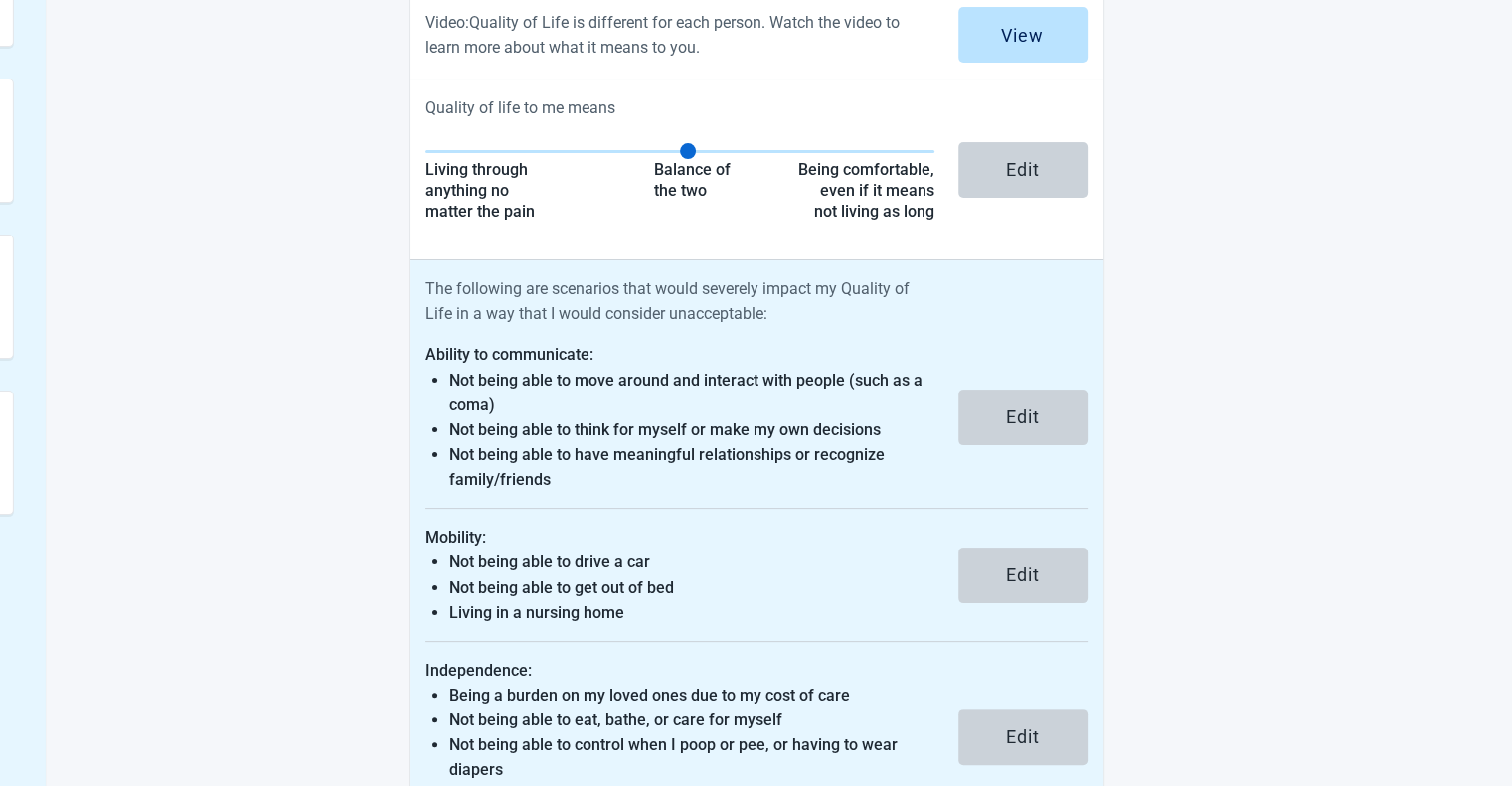scroll, scrollTop: 637, scrollLeft: 0, axis: vertical 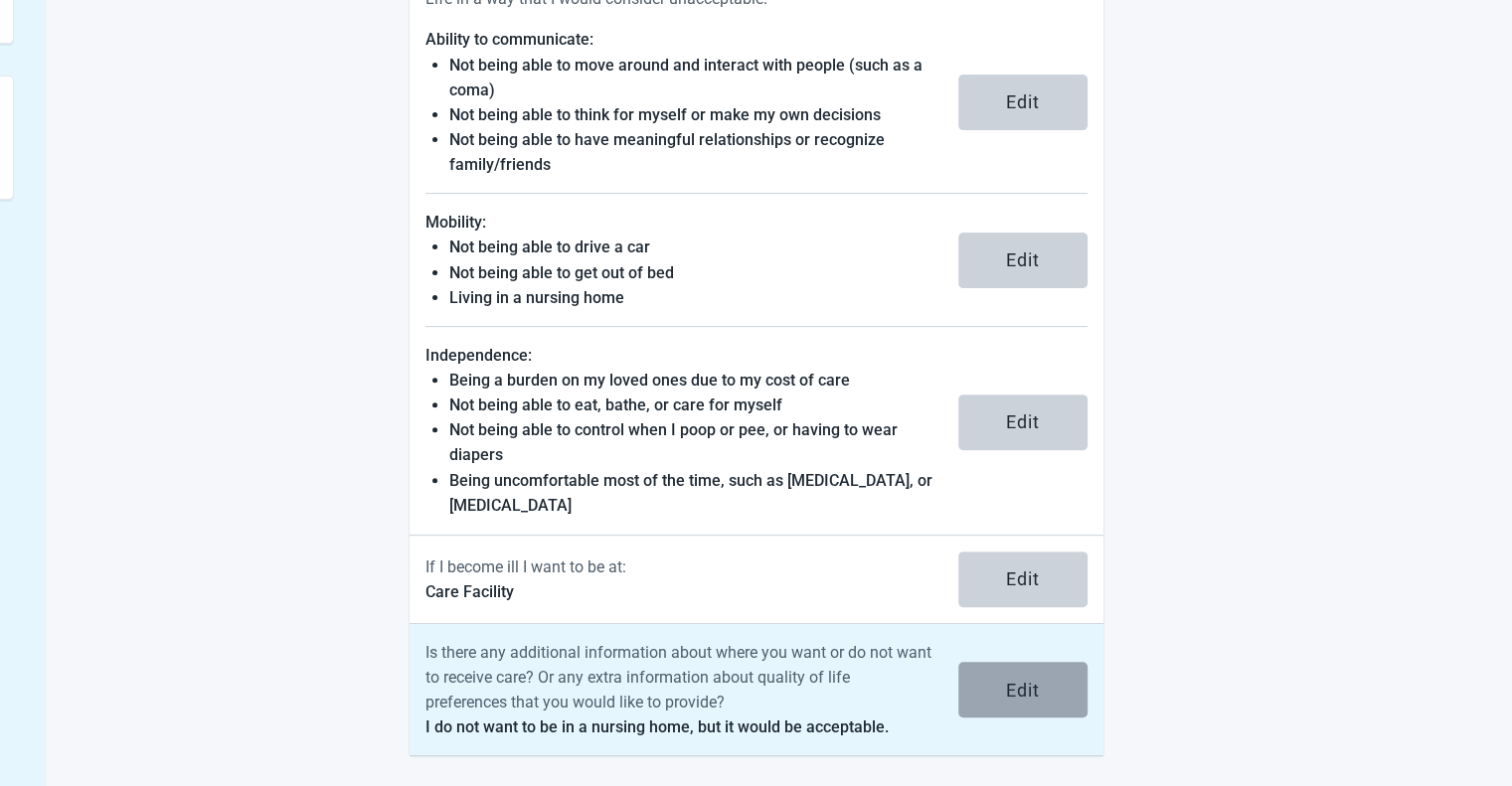click on "Edit" at bounding box center [1023, 690] 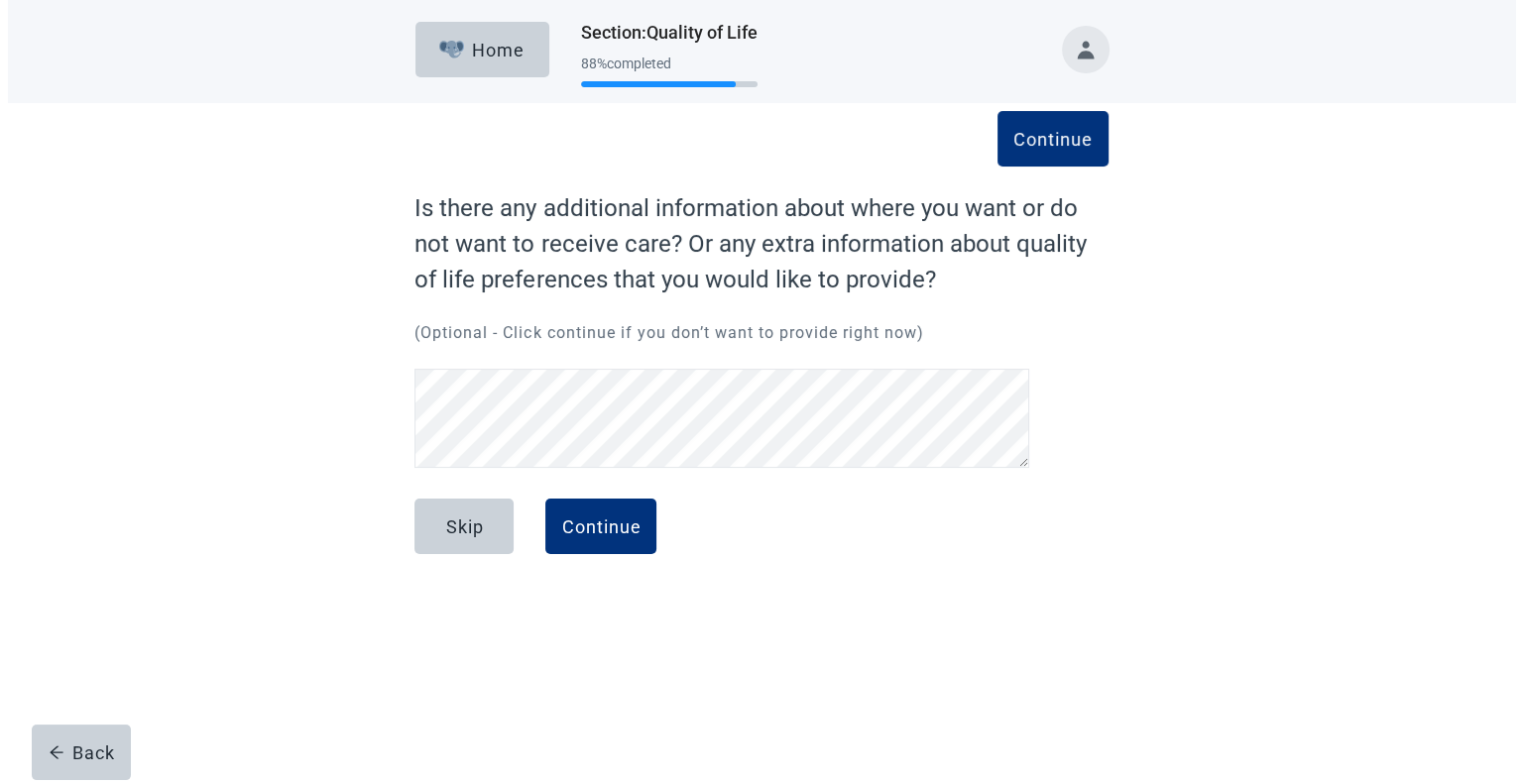 scroll, scrollTop: 0, scrollLeft: 0, axis: both 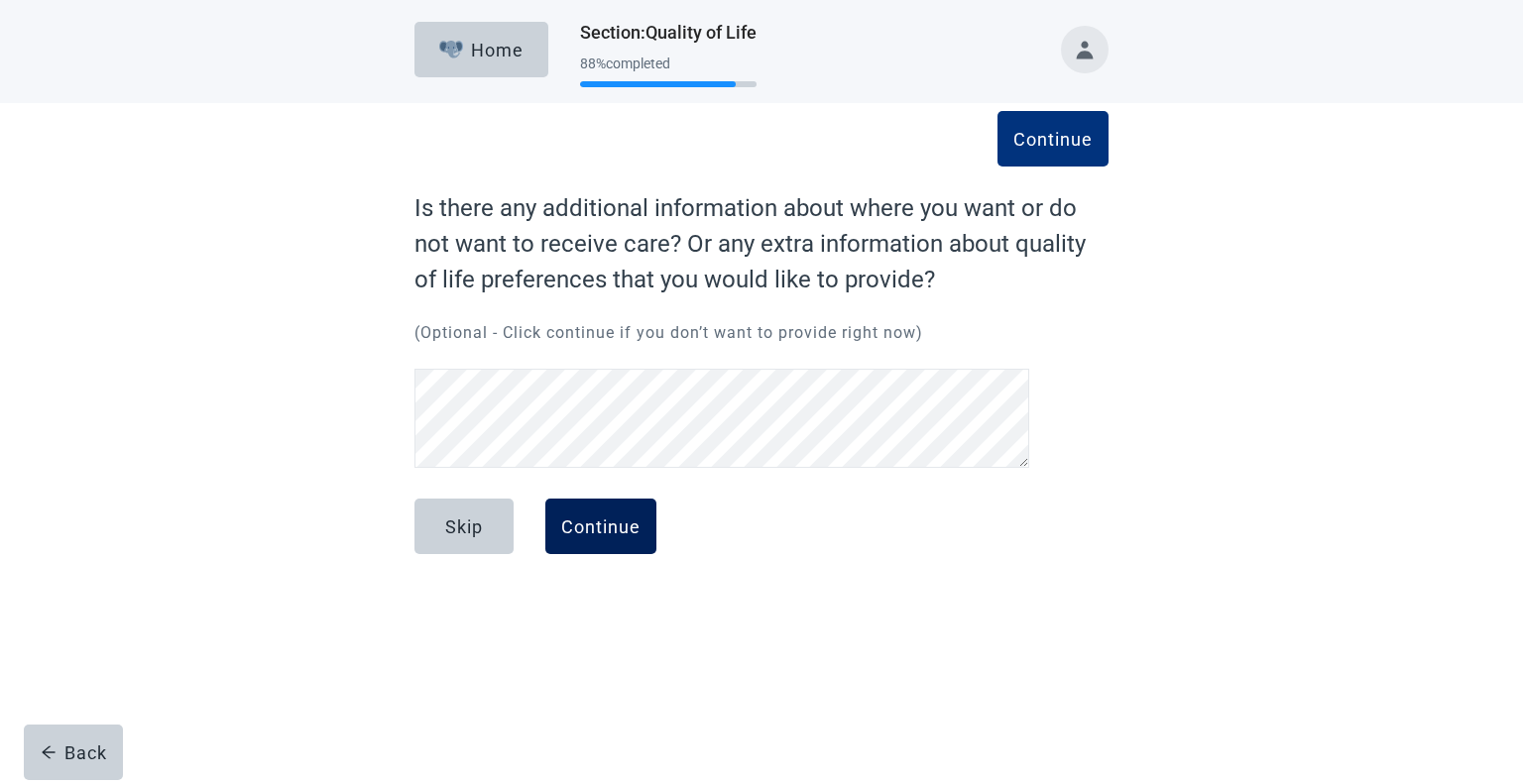 click on "Continue" at bounding box center (601, 526) 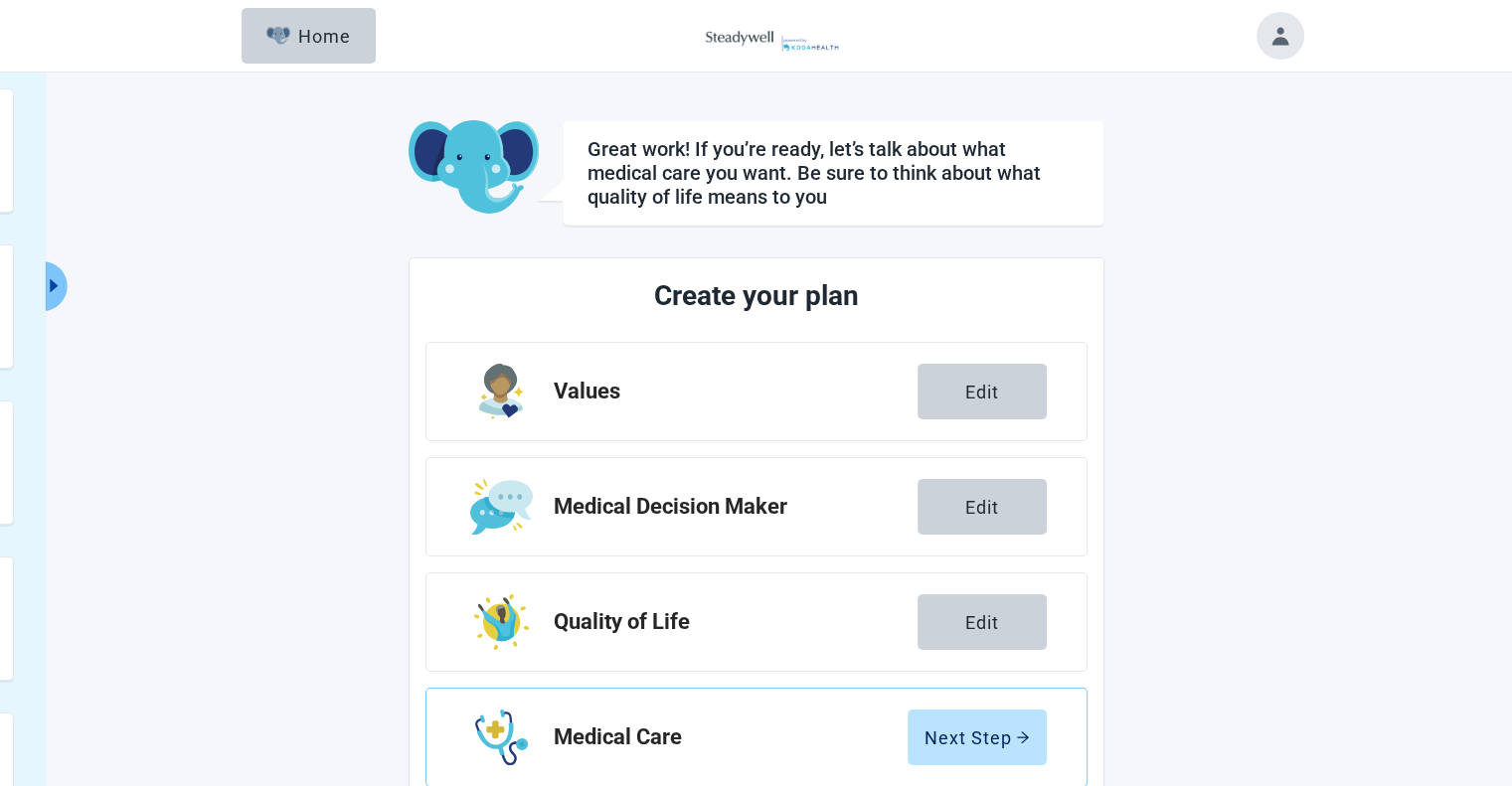 scroll, scrollTop: 278, scrollLeft: 0, axis: vertical 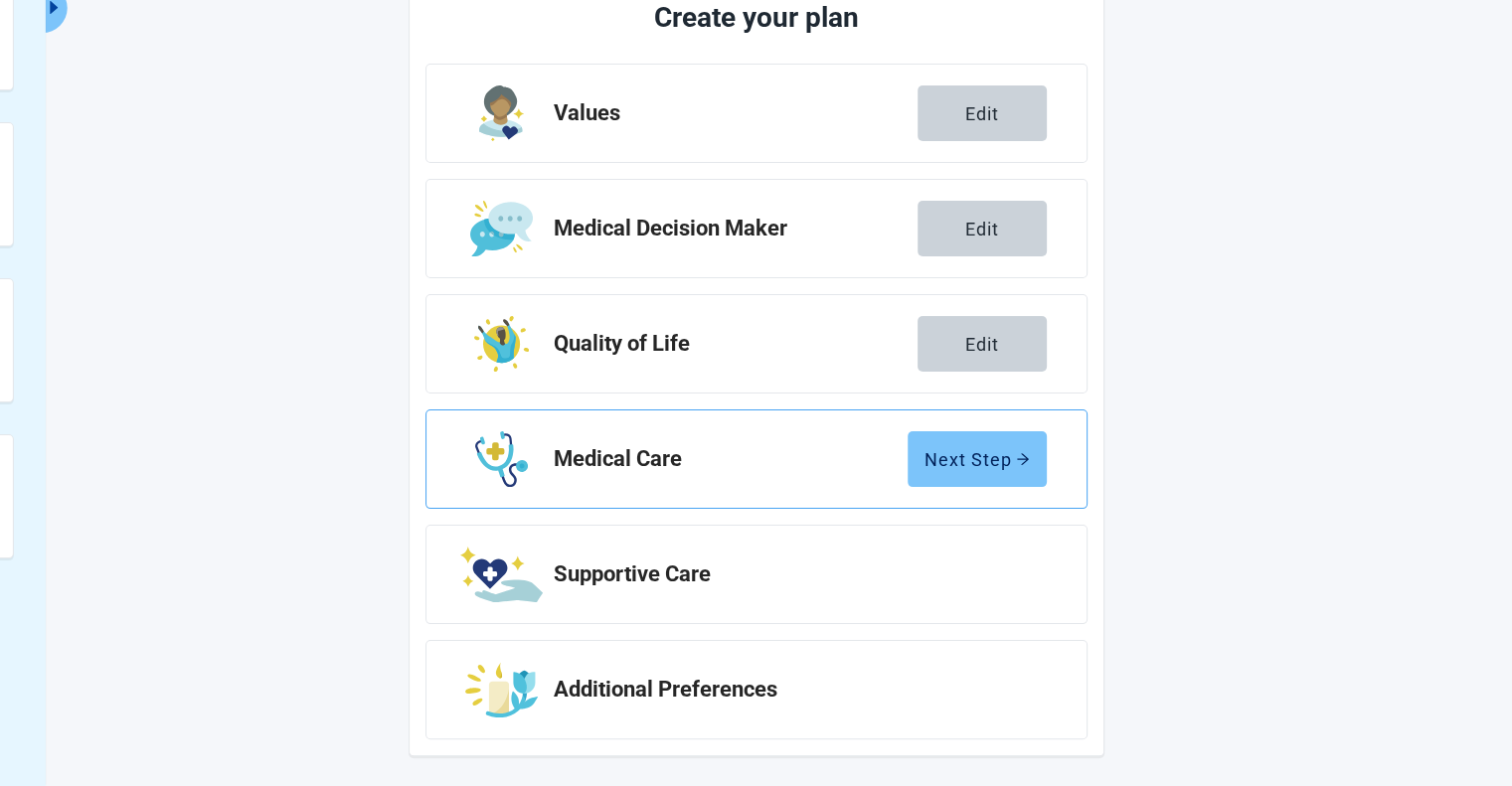 click on "Next Step" at bounding box center [977, 459] 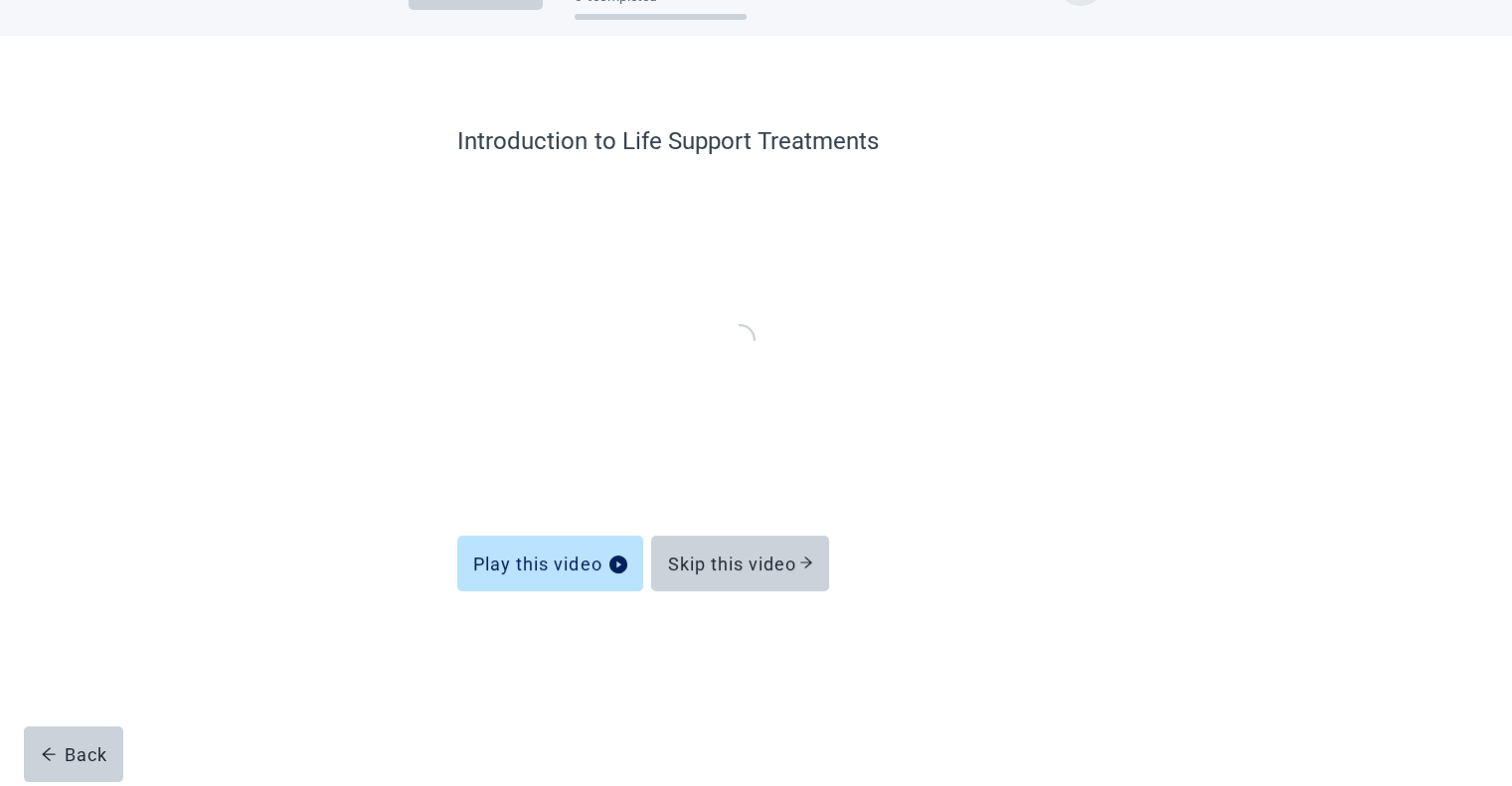 scroll, scrollTop: 0, scrollLeft: 0, axis: both 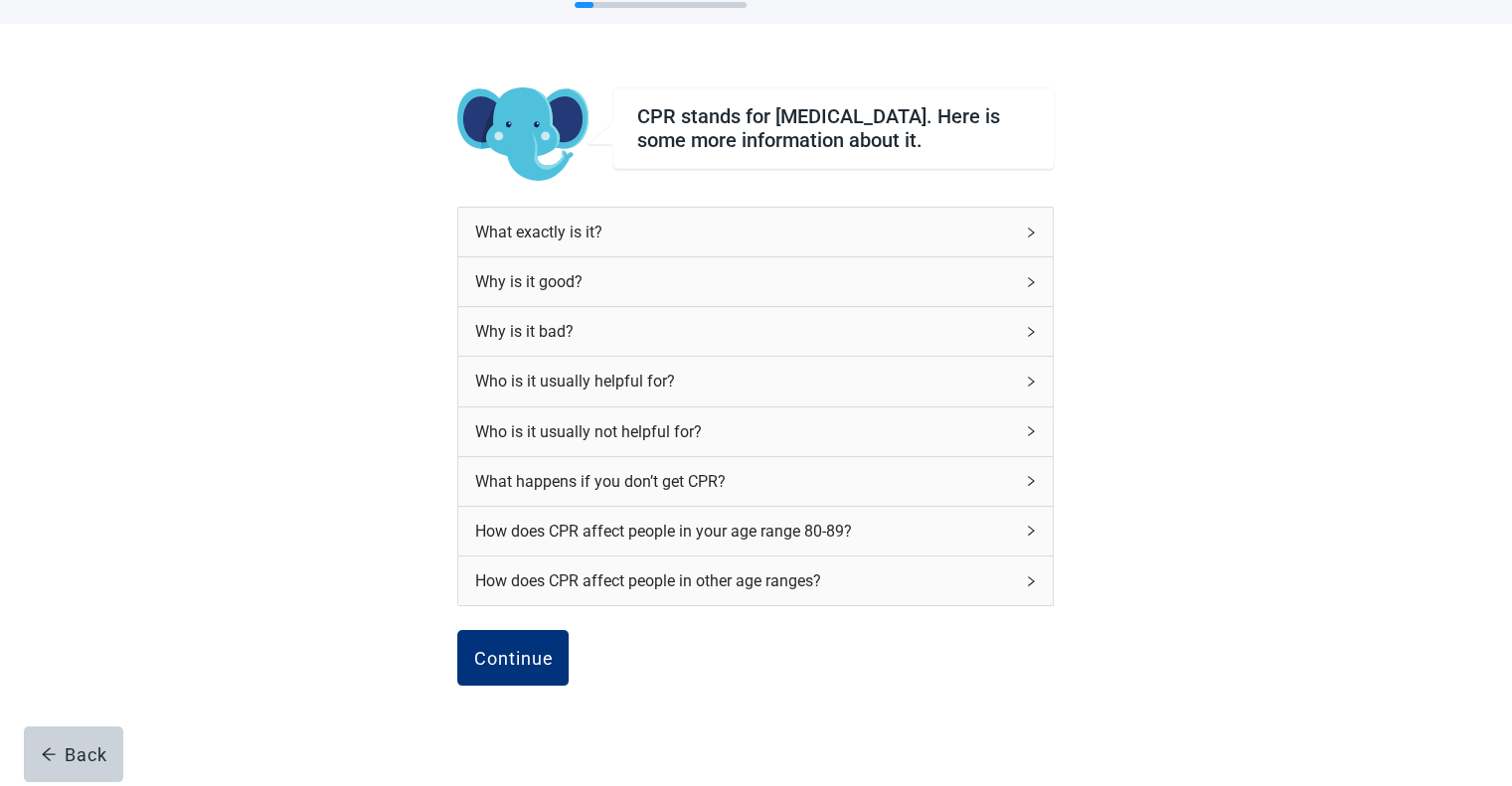 click on "What exactly is it?" at bounding box center (744, 232) 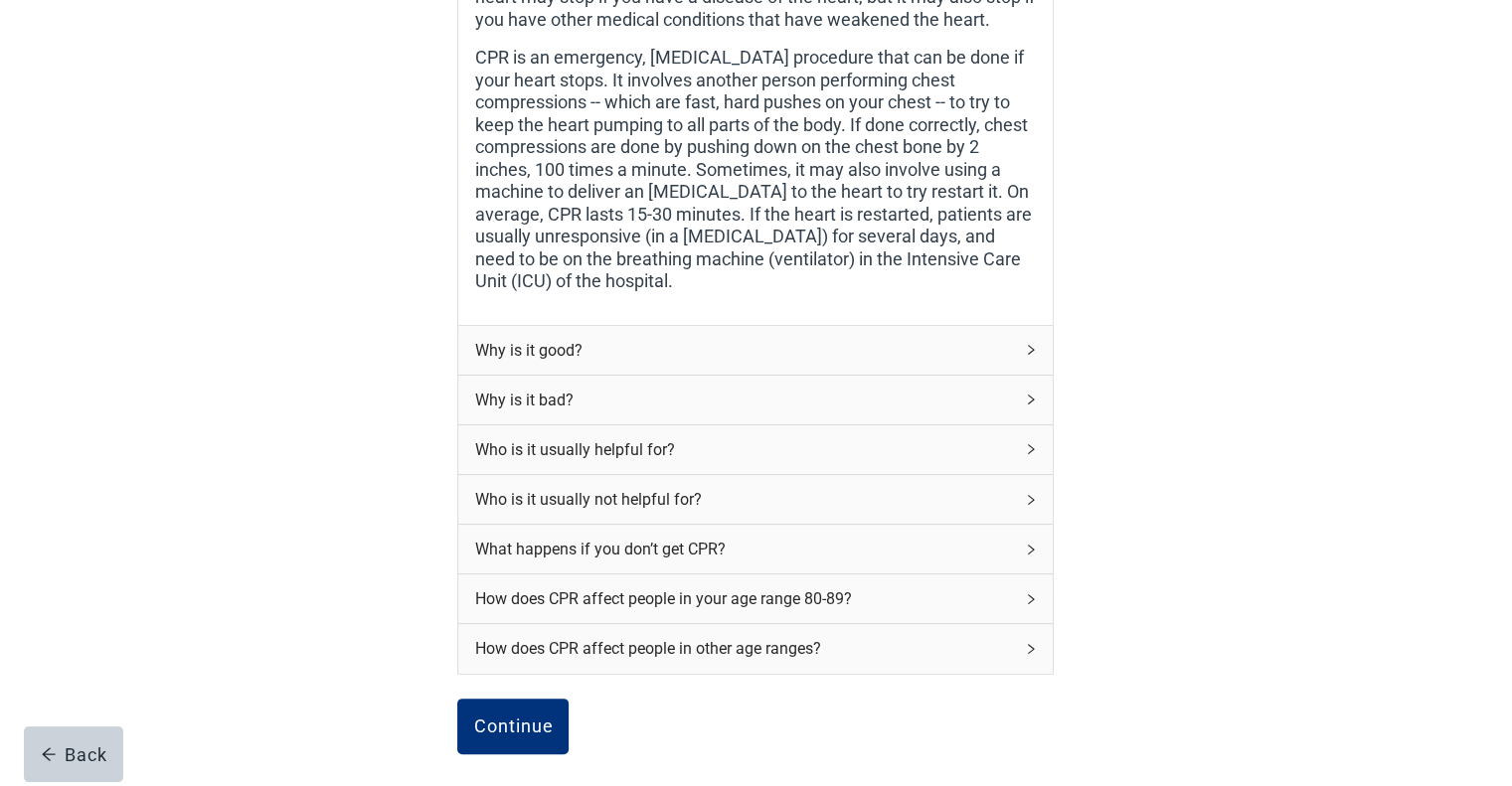 scroll, scrollTop: 417, scrollLeft: 0, axis: vertical 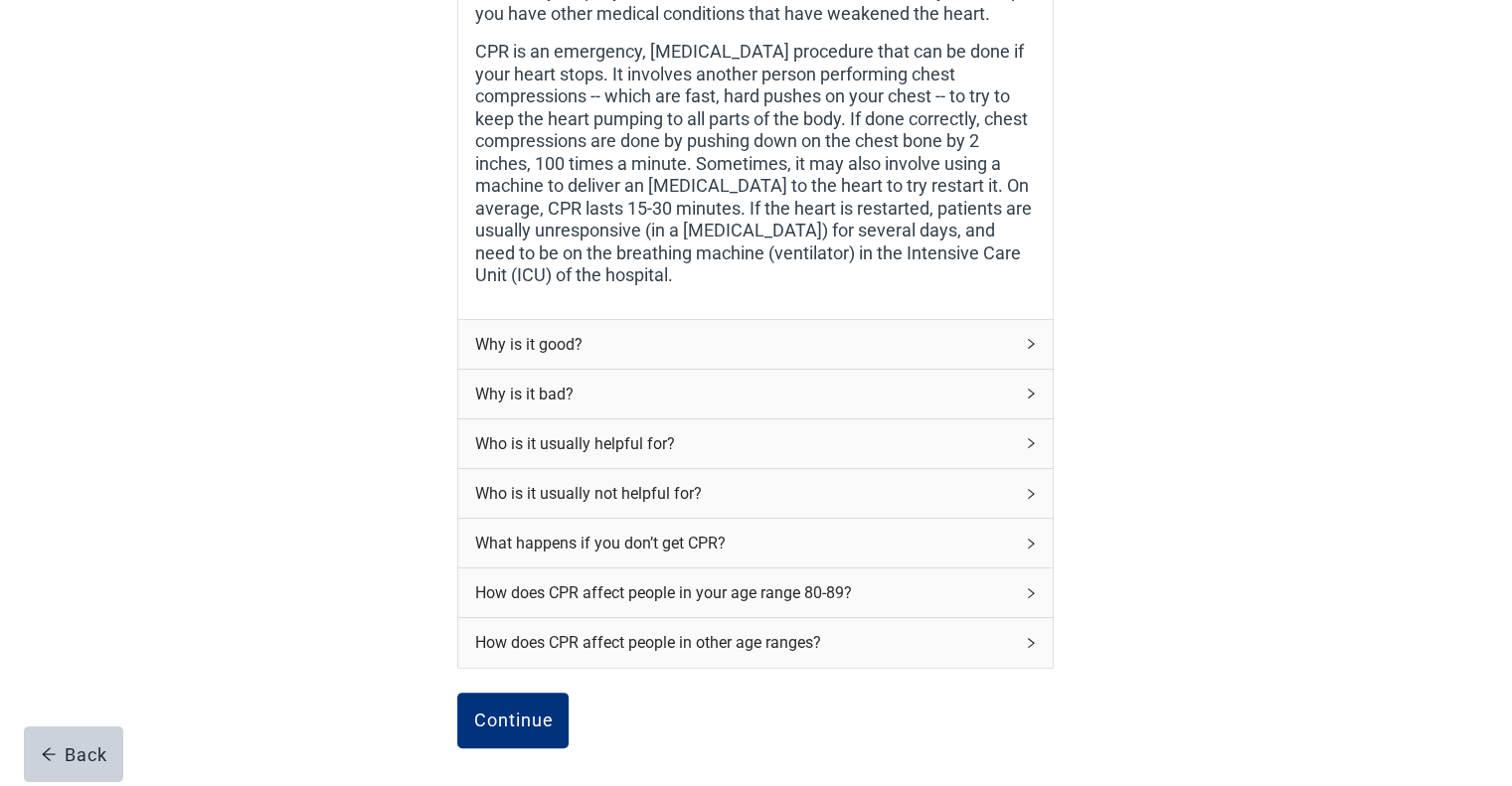 click on "How does CPR affect people in your age range 80-89?" at bounding box center [756, 592] 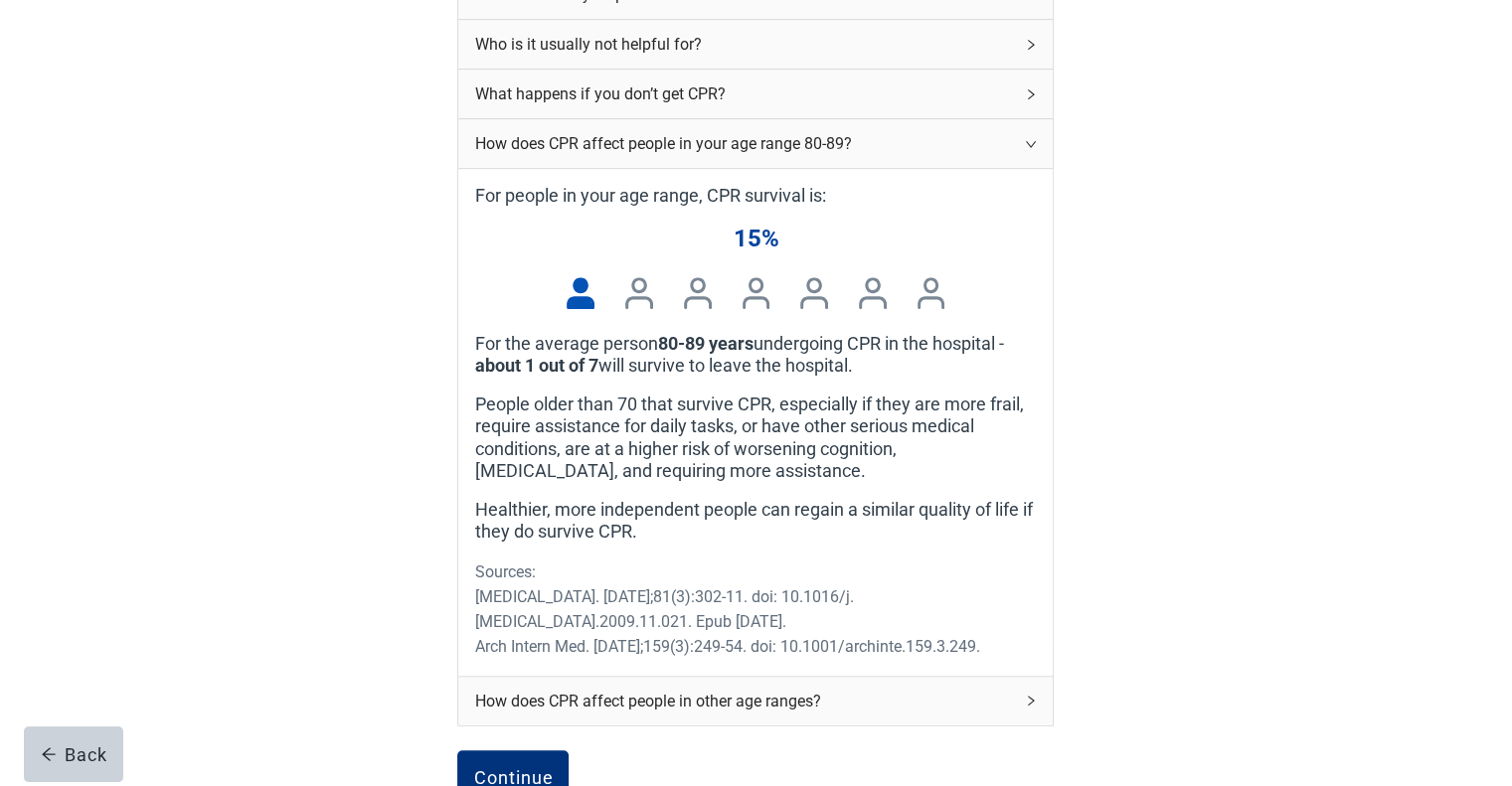 scroll, scrollTop: 873, scrollLeft: 0, axis: vertical 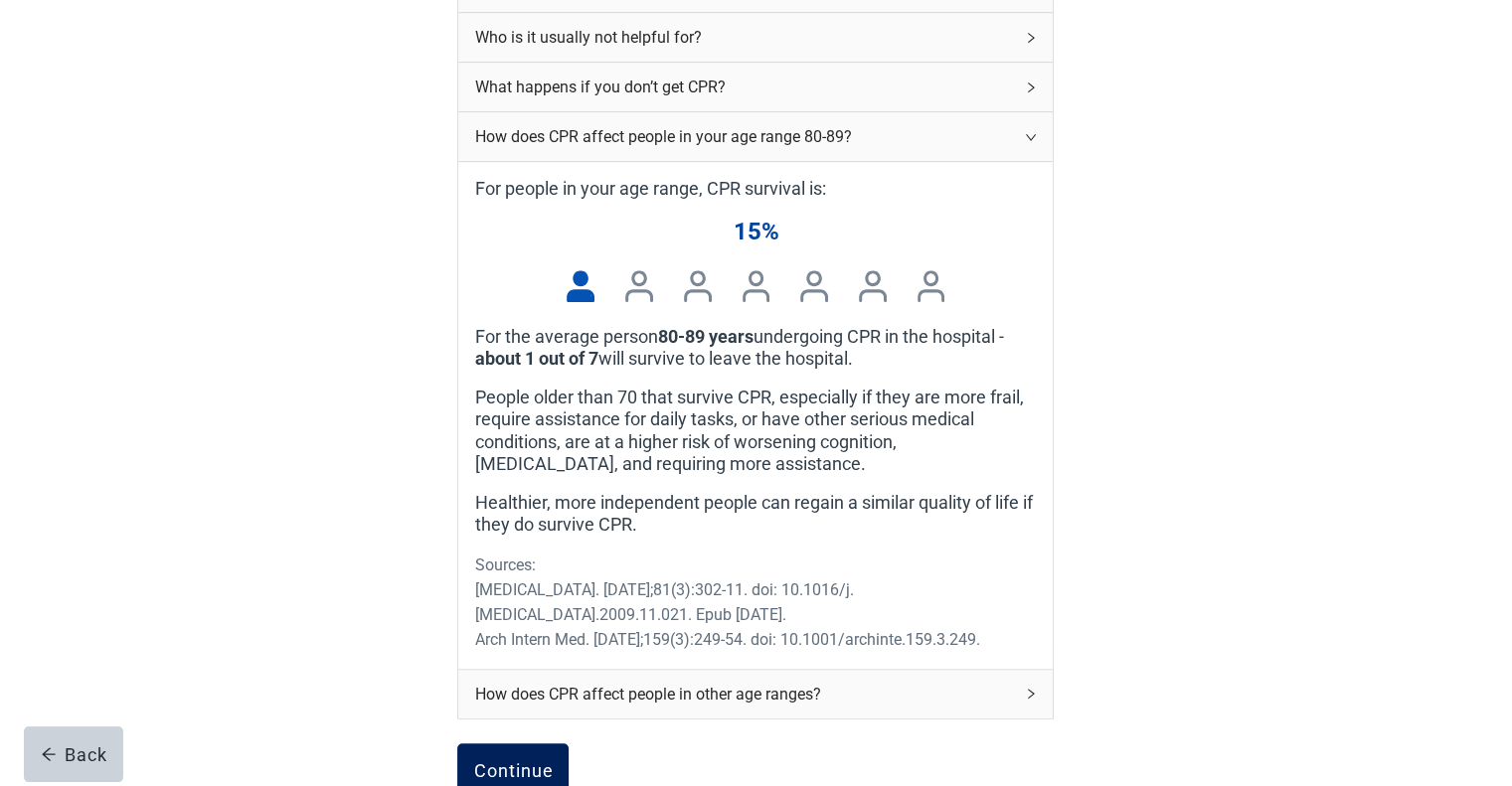 click on "Continue" at bounding box center [513, 771] 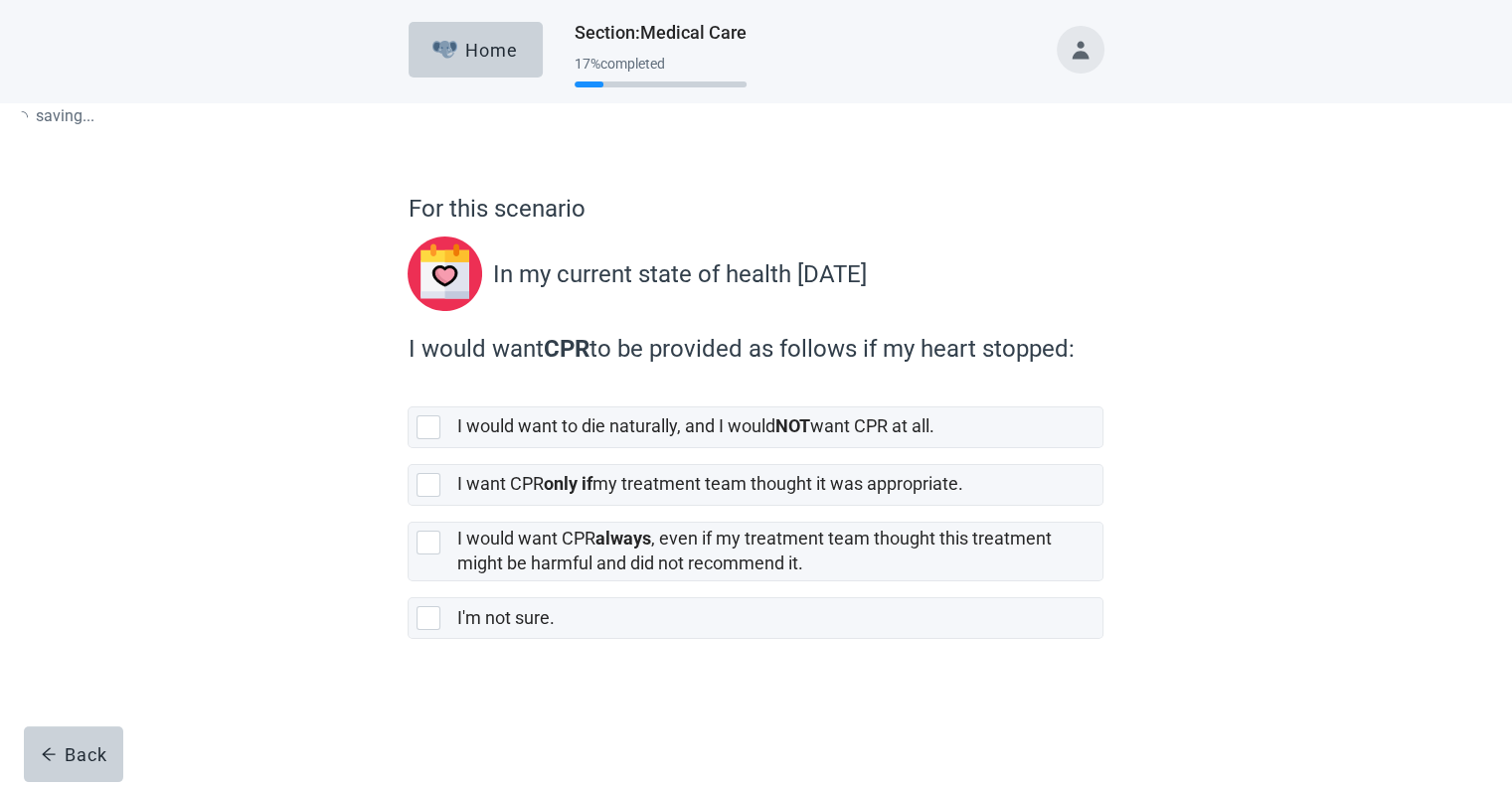 scroll, scrollTop: 0, scrollLeft: 0, axis: both 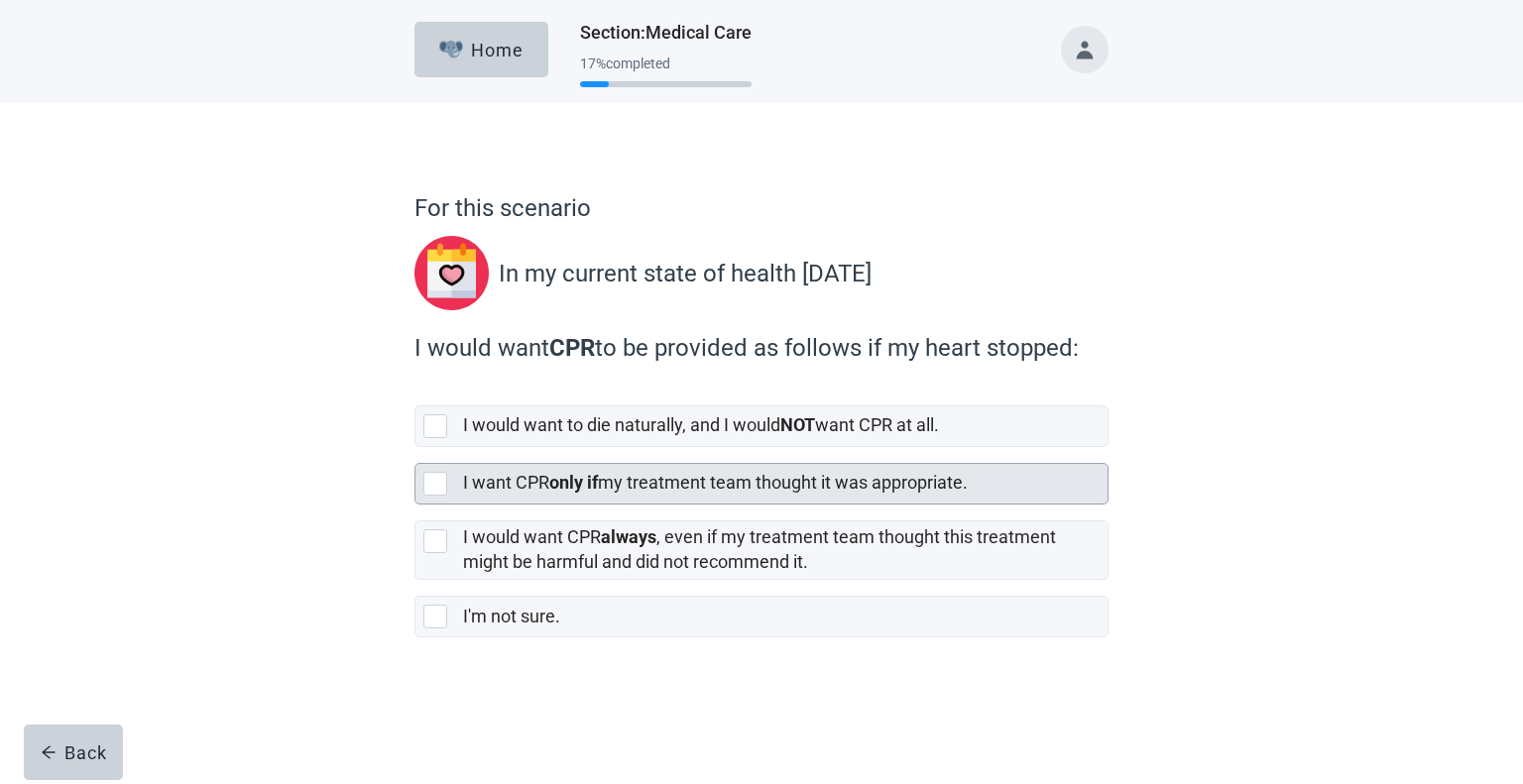click at bounding box center (435, 484) 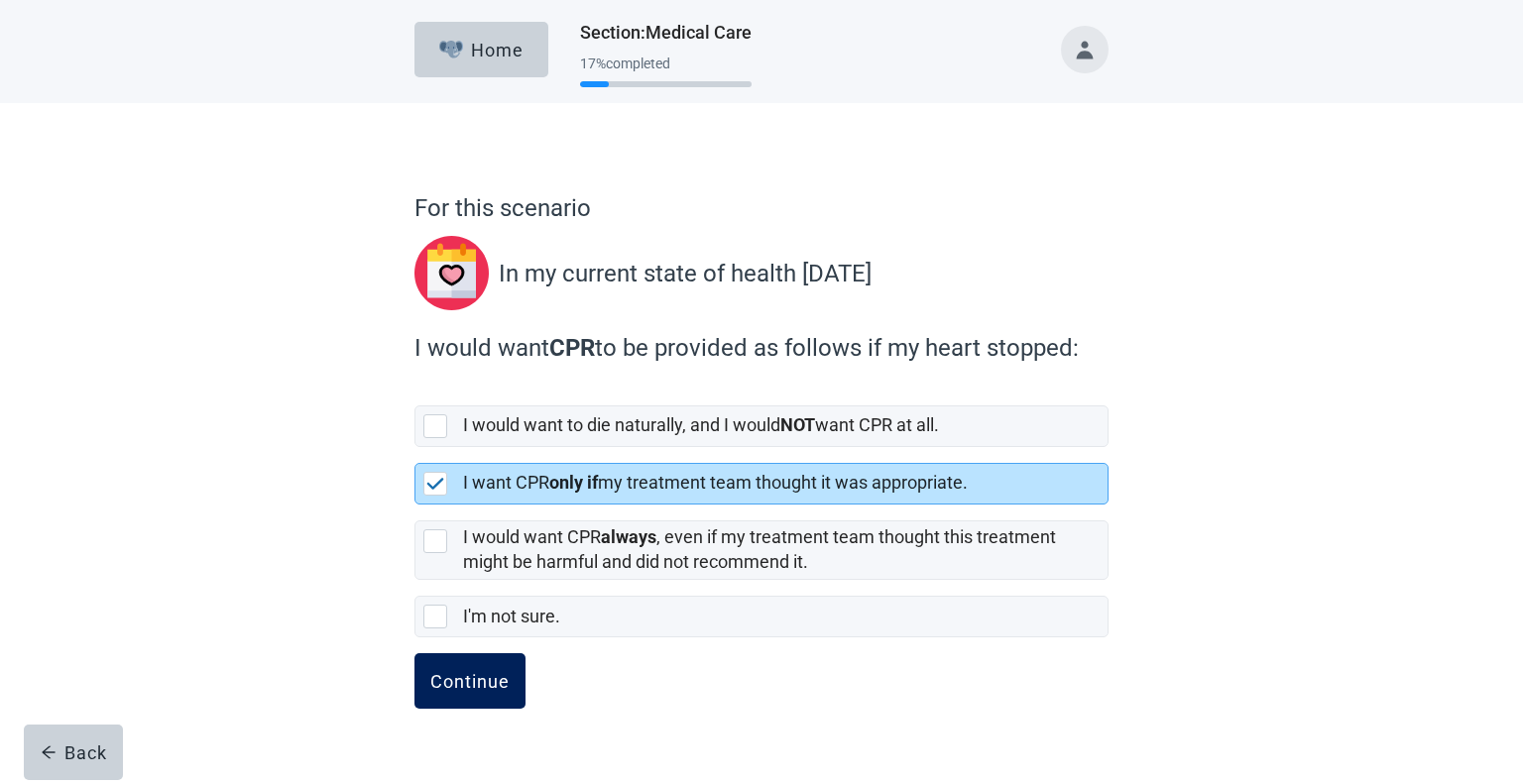 click on "Continue" at bounding box center (470, 681) 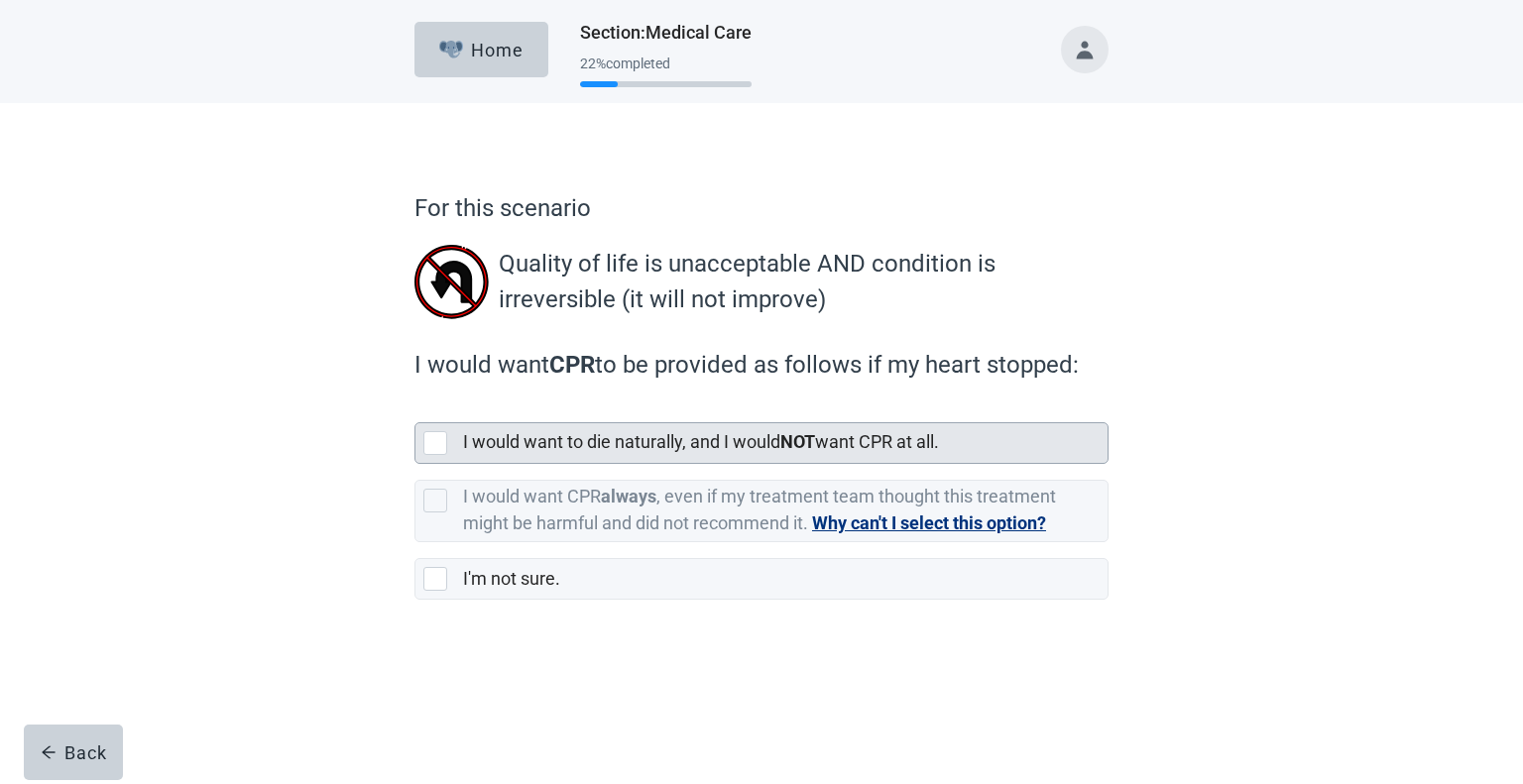 click at bounding box center [435, 443] 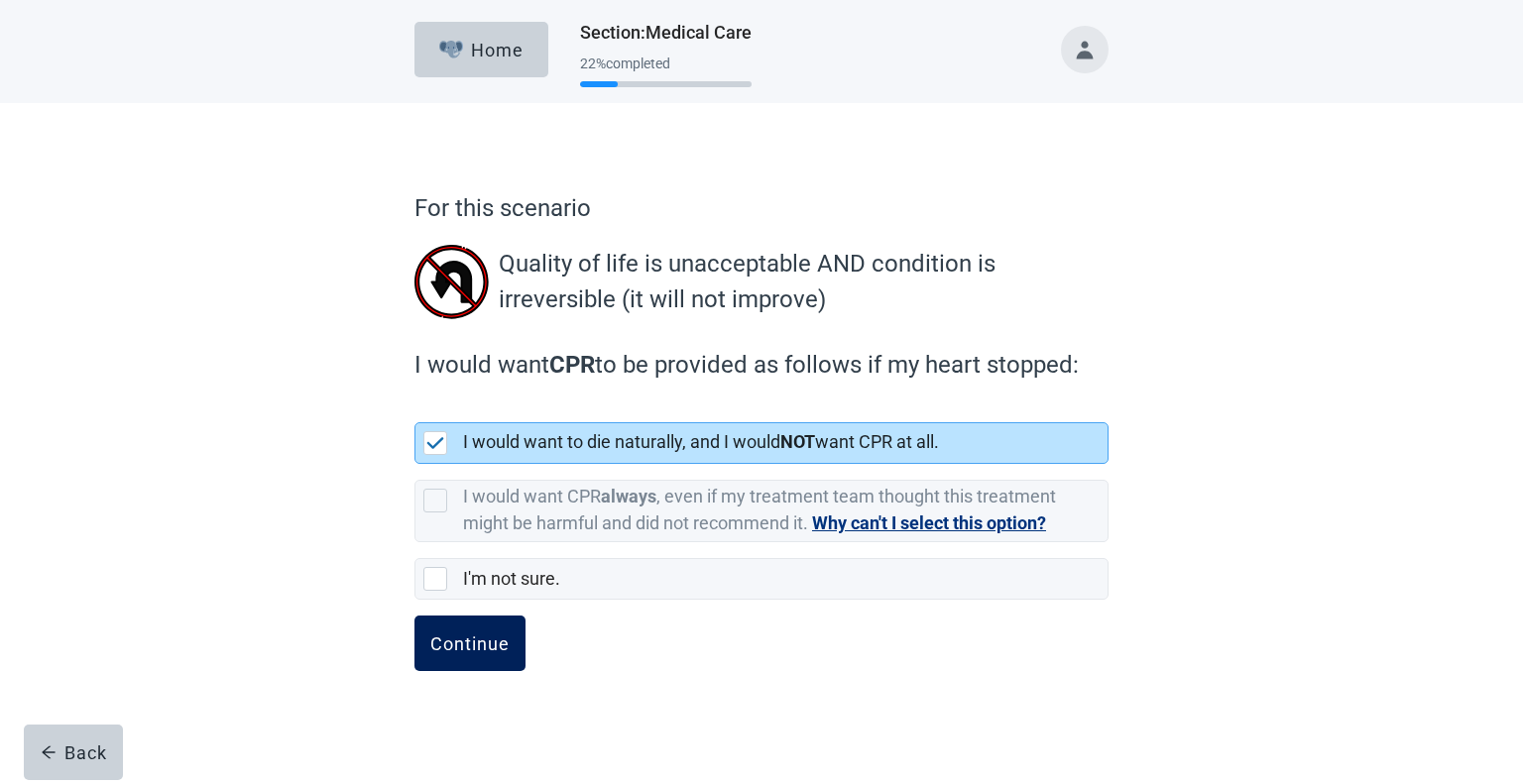 click on "Continue" at bounding box center (470, 643) 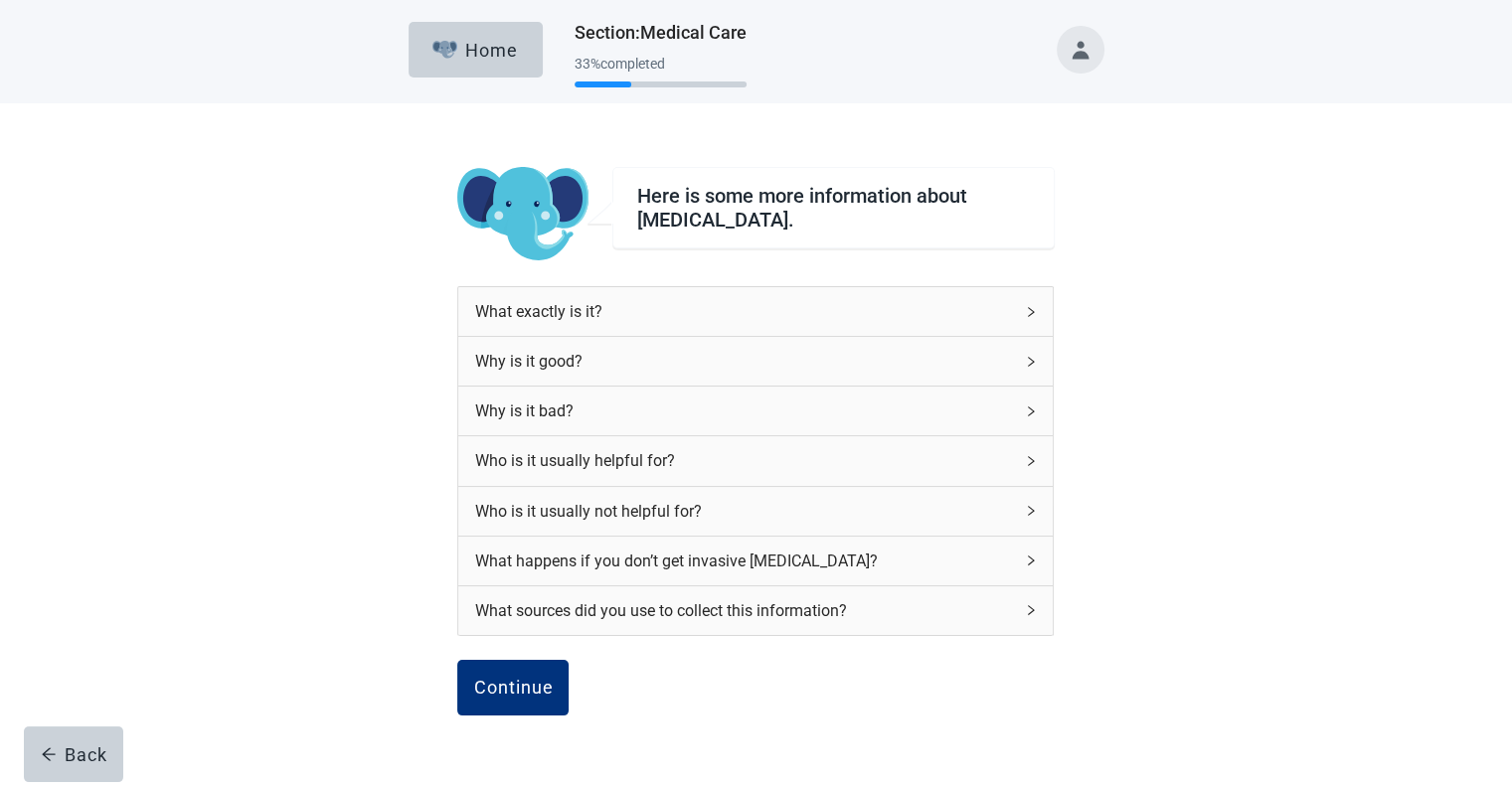 click on "What happens if you don’t get invasive [MEDICAL_DATA]?" at bounding box center (744, 560) 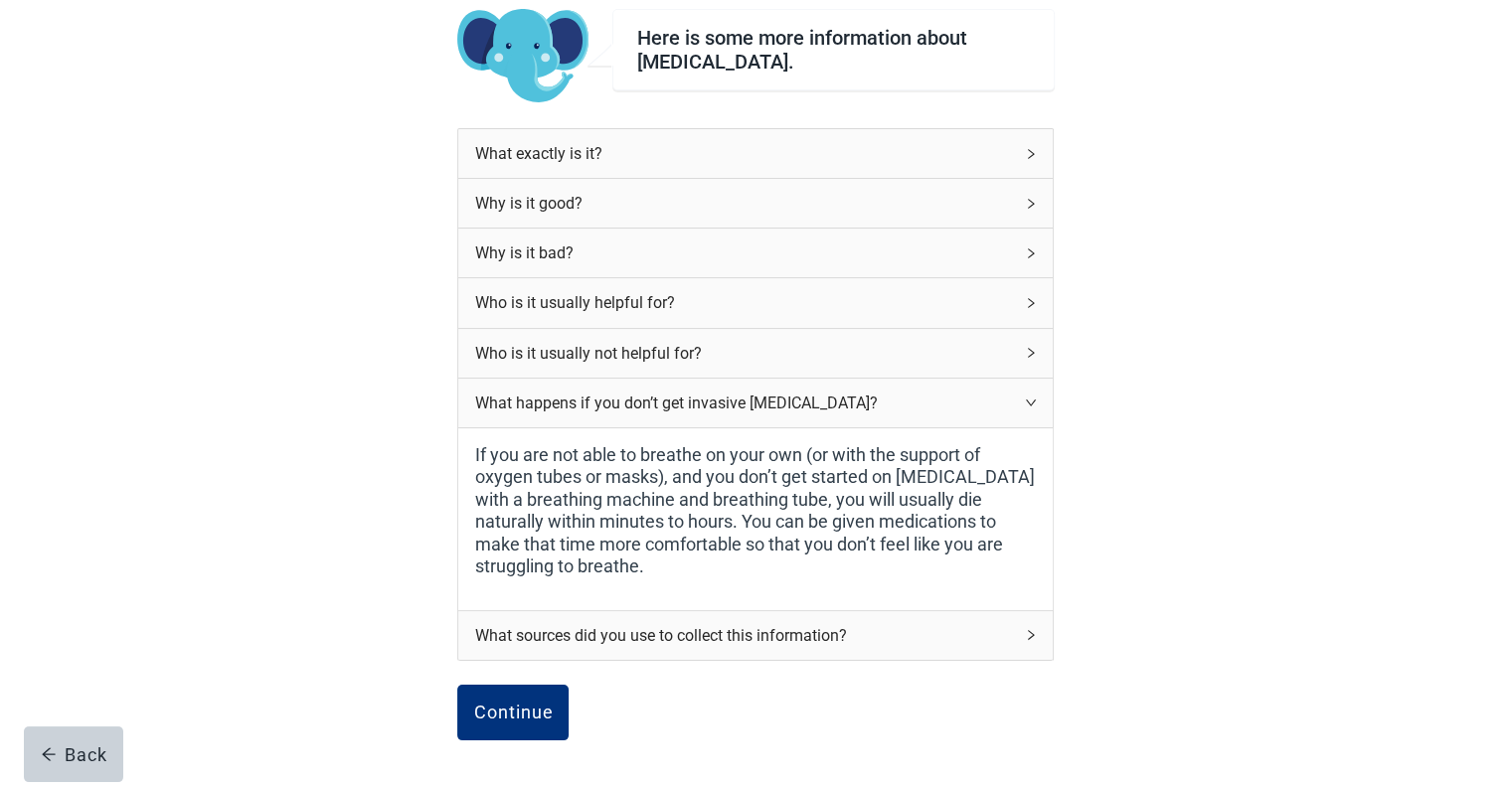 scroll, scrollTop: 191, scrollLeft: 0, axis: vertical 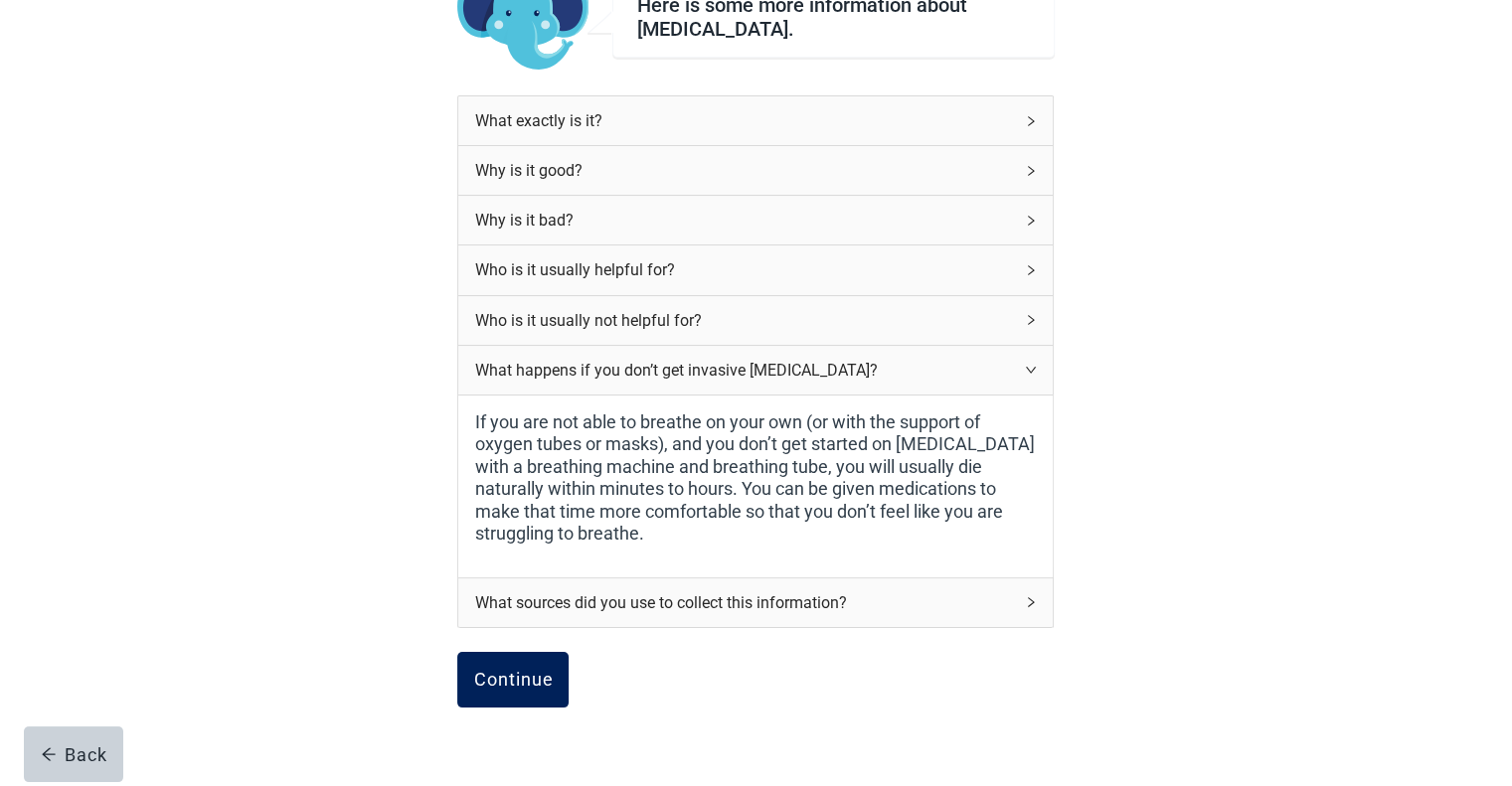click on "Continue" at bounding box center (513, 680) 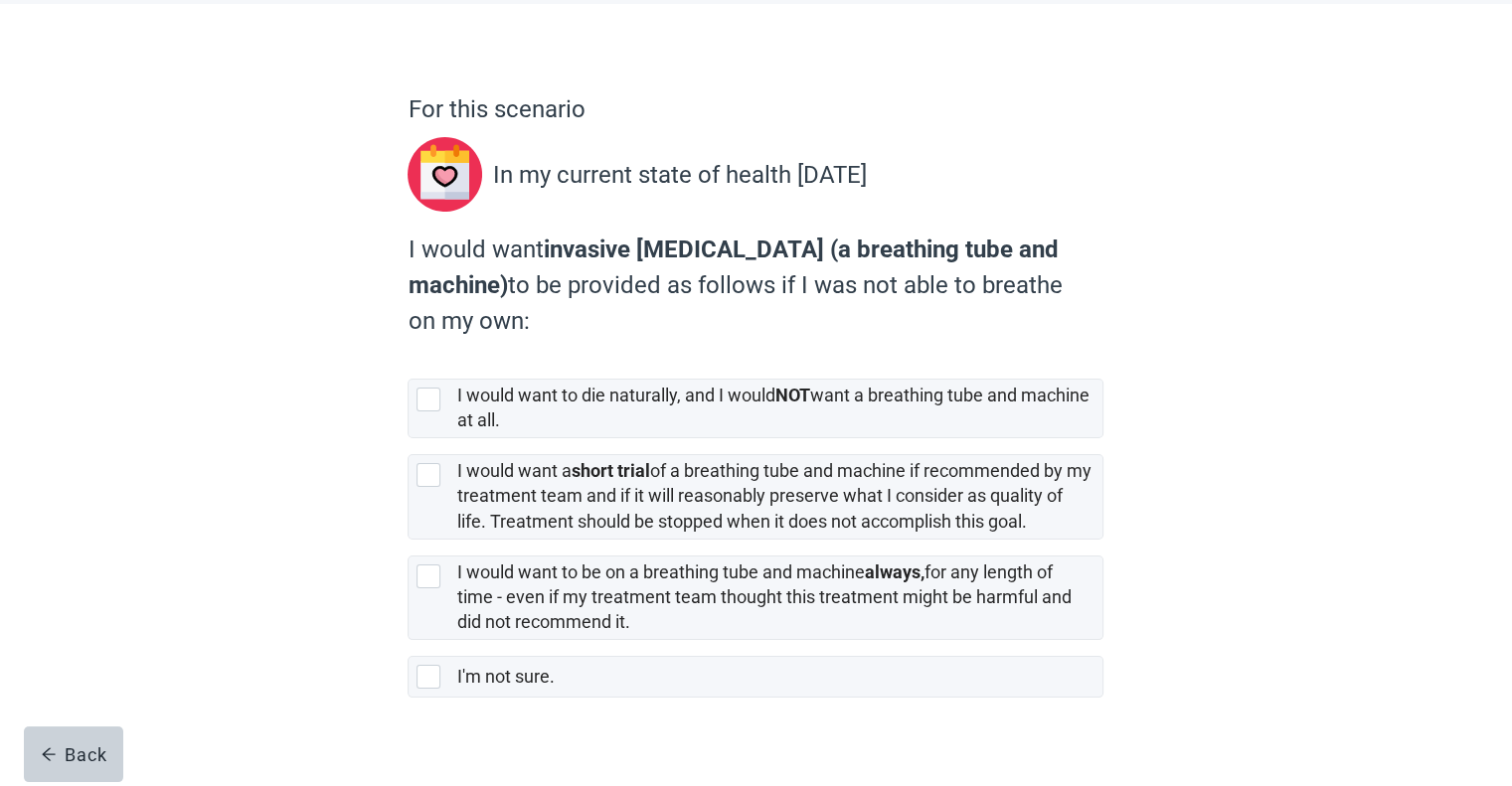 scroll, scrollTop: 124, scrollLeft: 0, axis: vertical 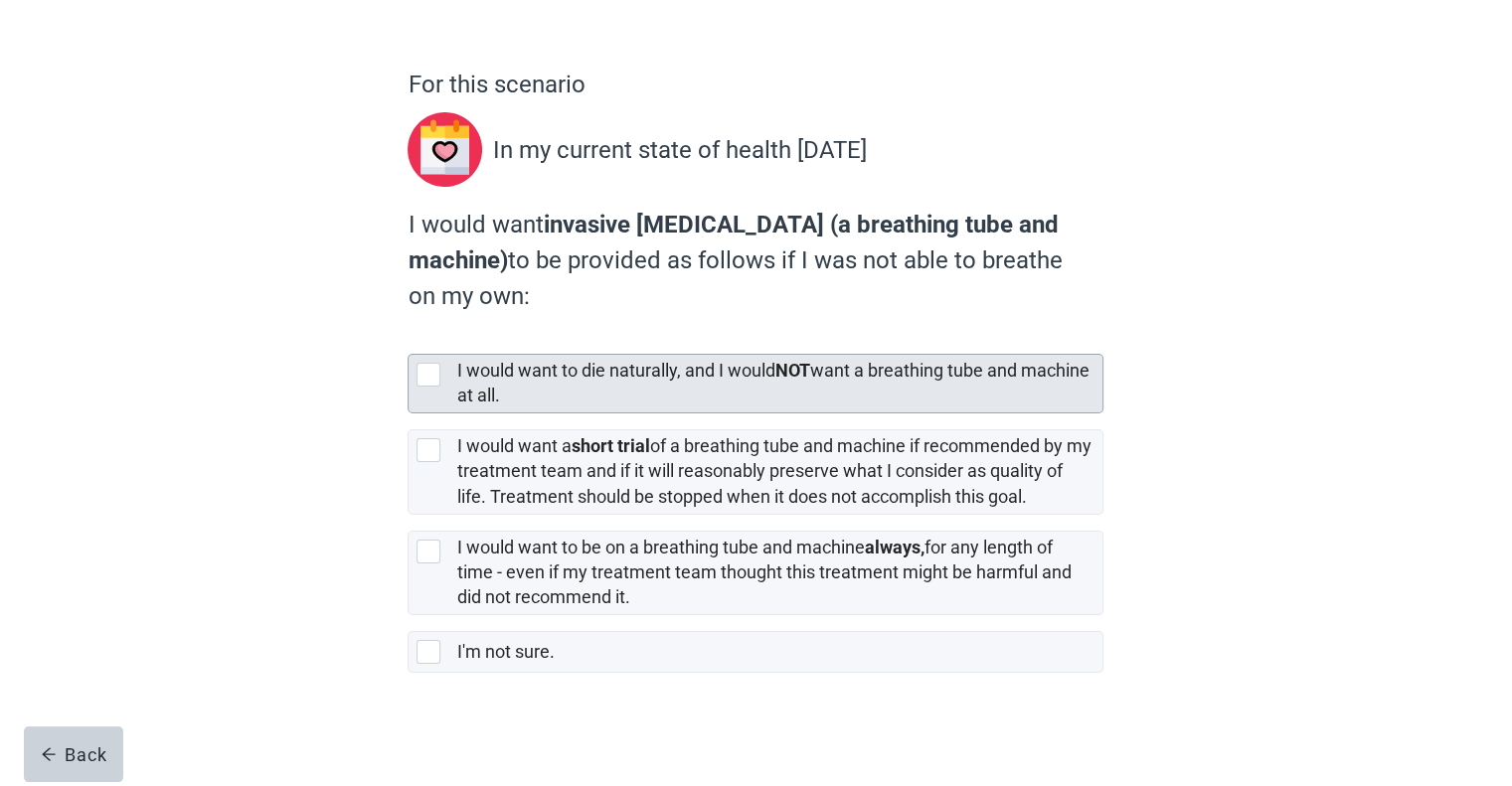 click at bounding box center [428, 375] 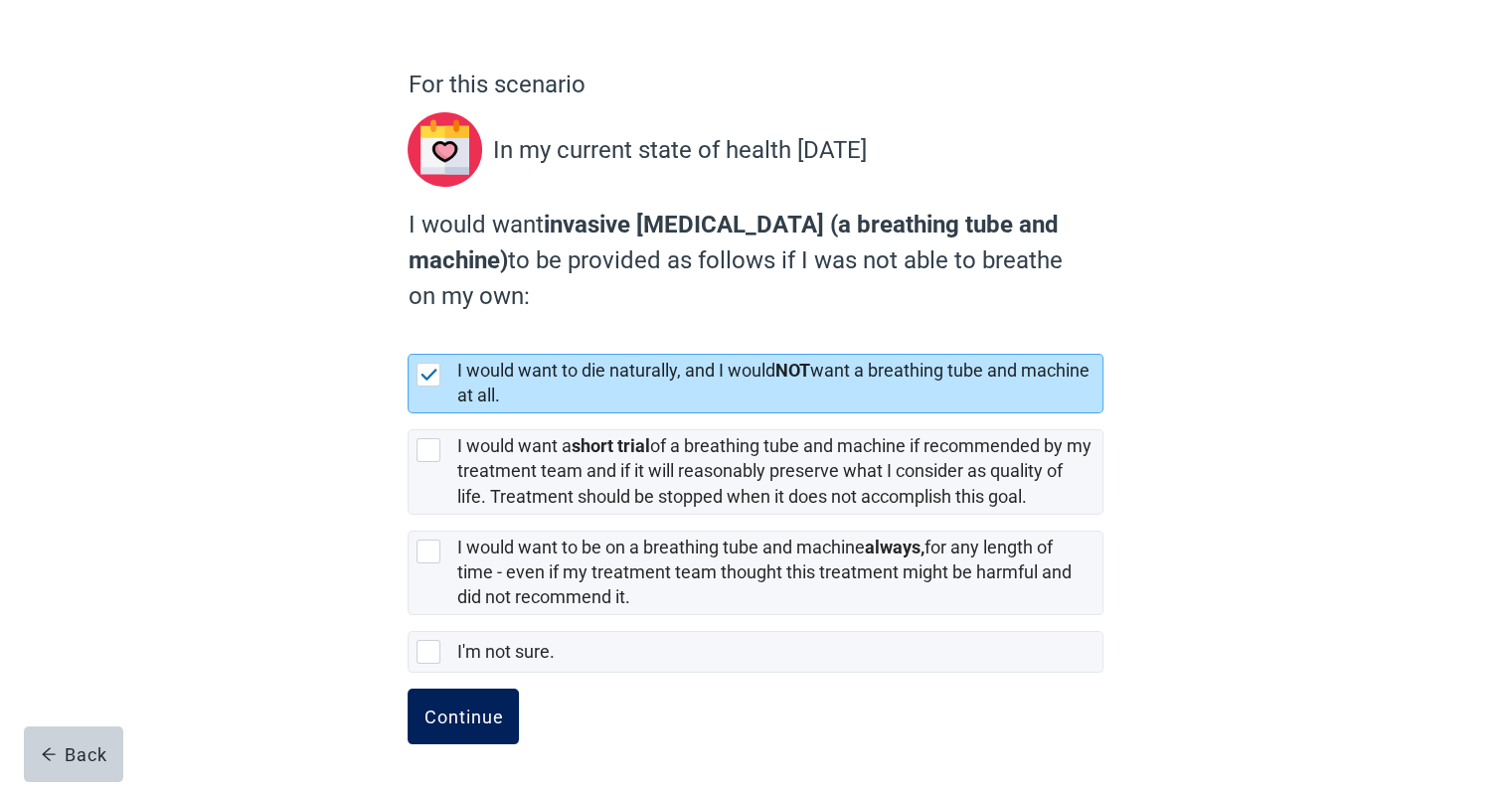 click on "Continue" at bounding box center (463, 716) 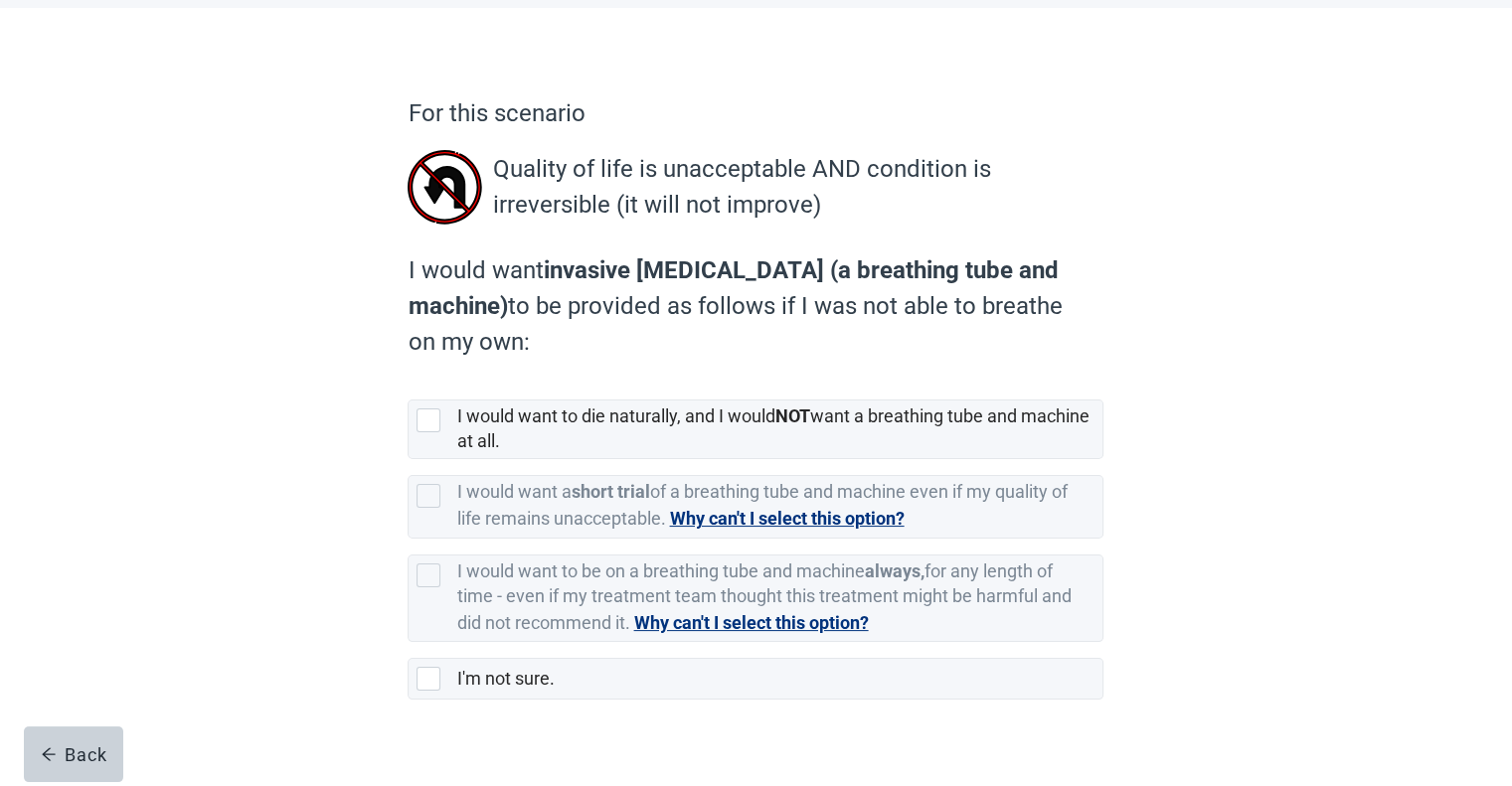 scroll, scrollTop: 95, scrollLeft: 0, axis: vertical 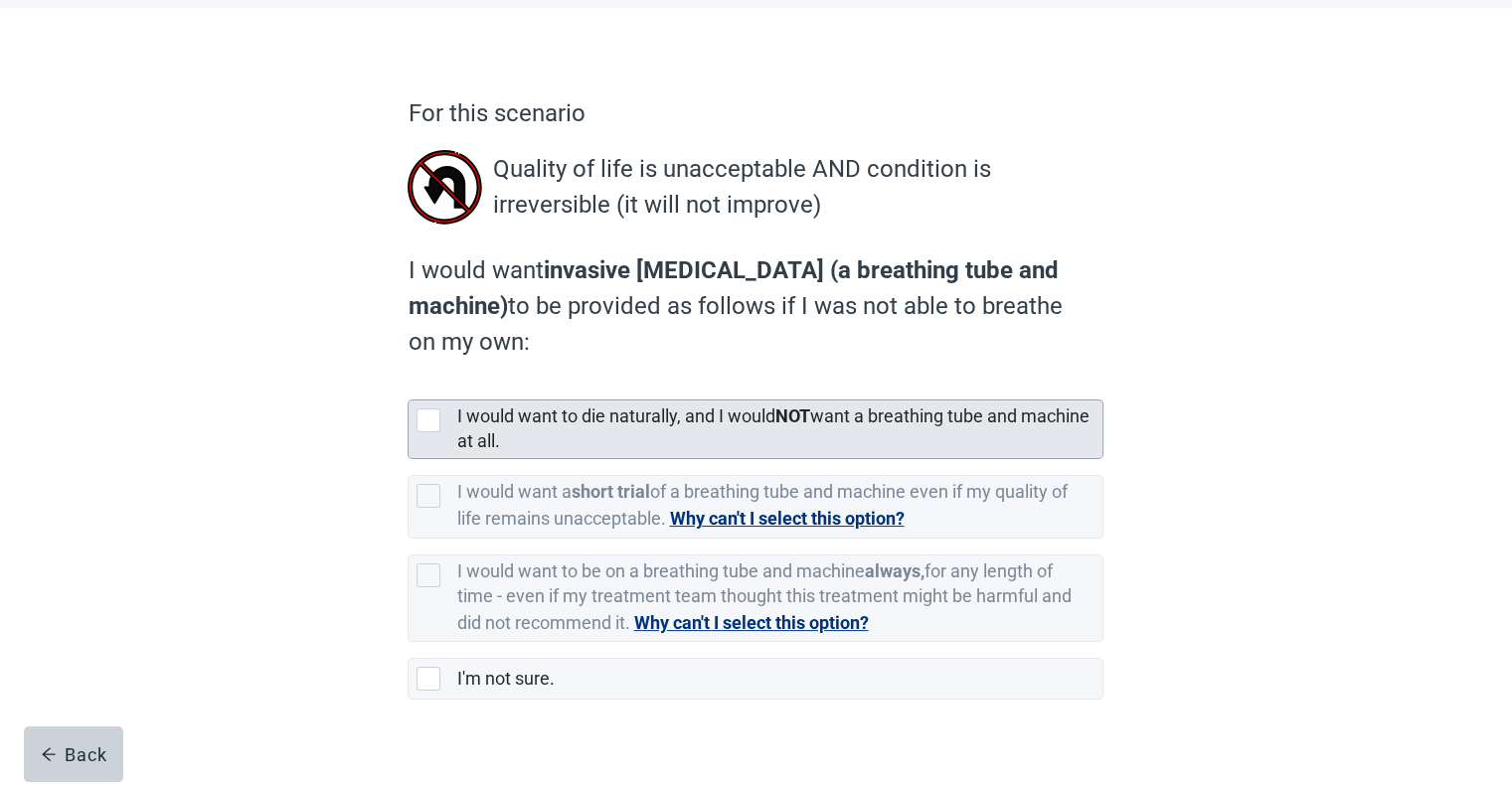 click at bounding box center (428, 420) 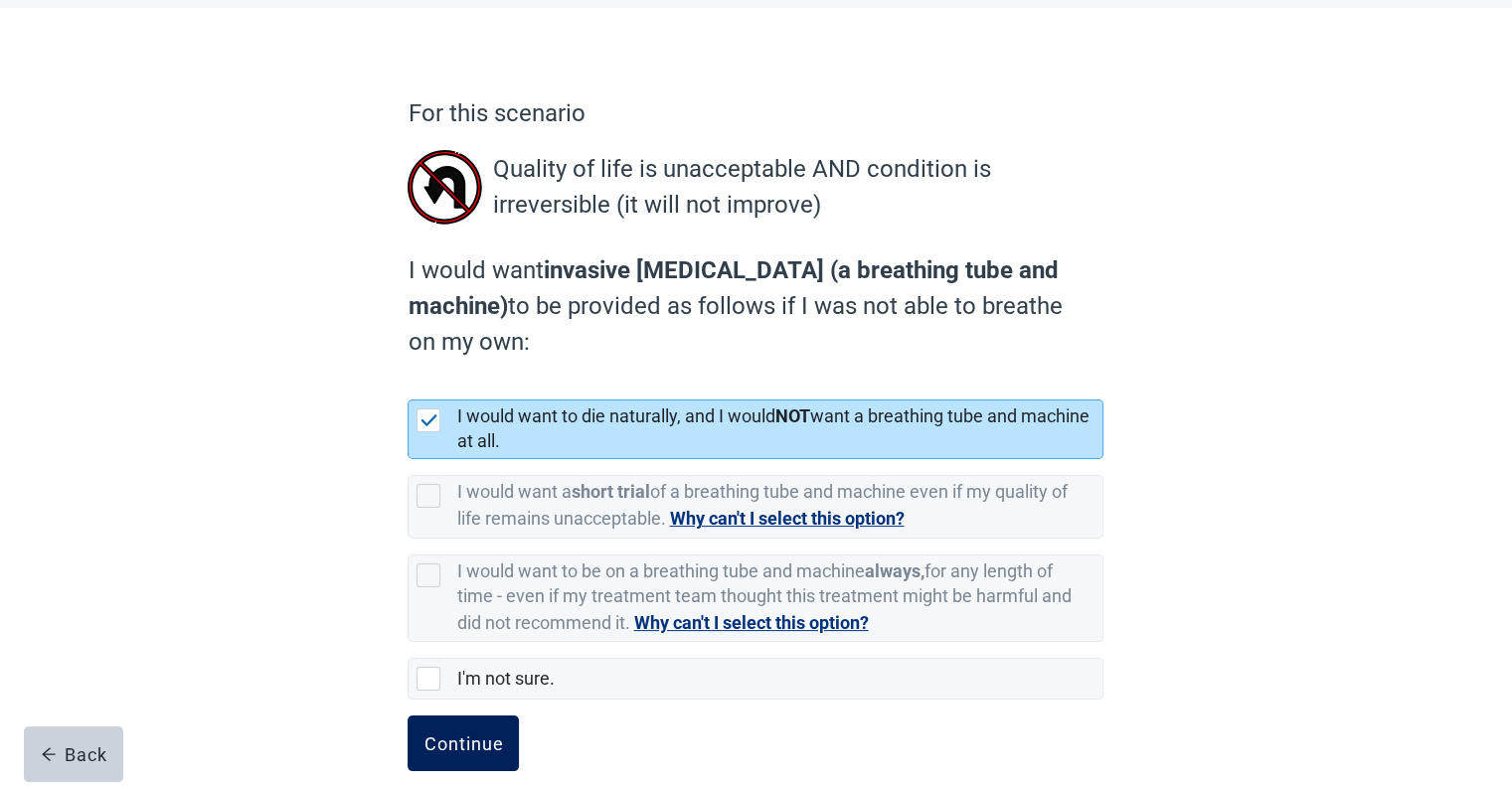 click on "Continue" at bounding box center [463, 743] 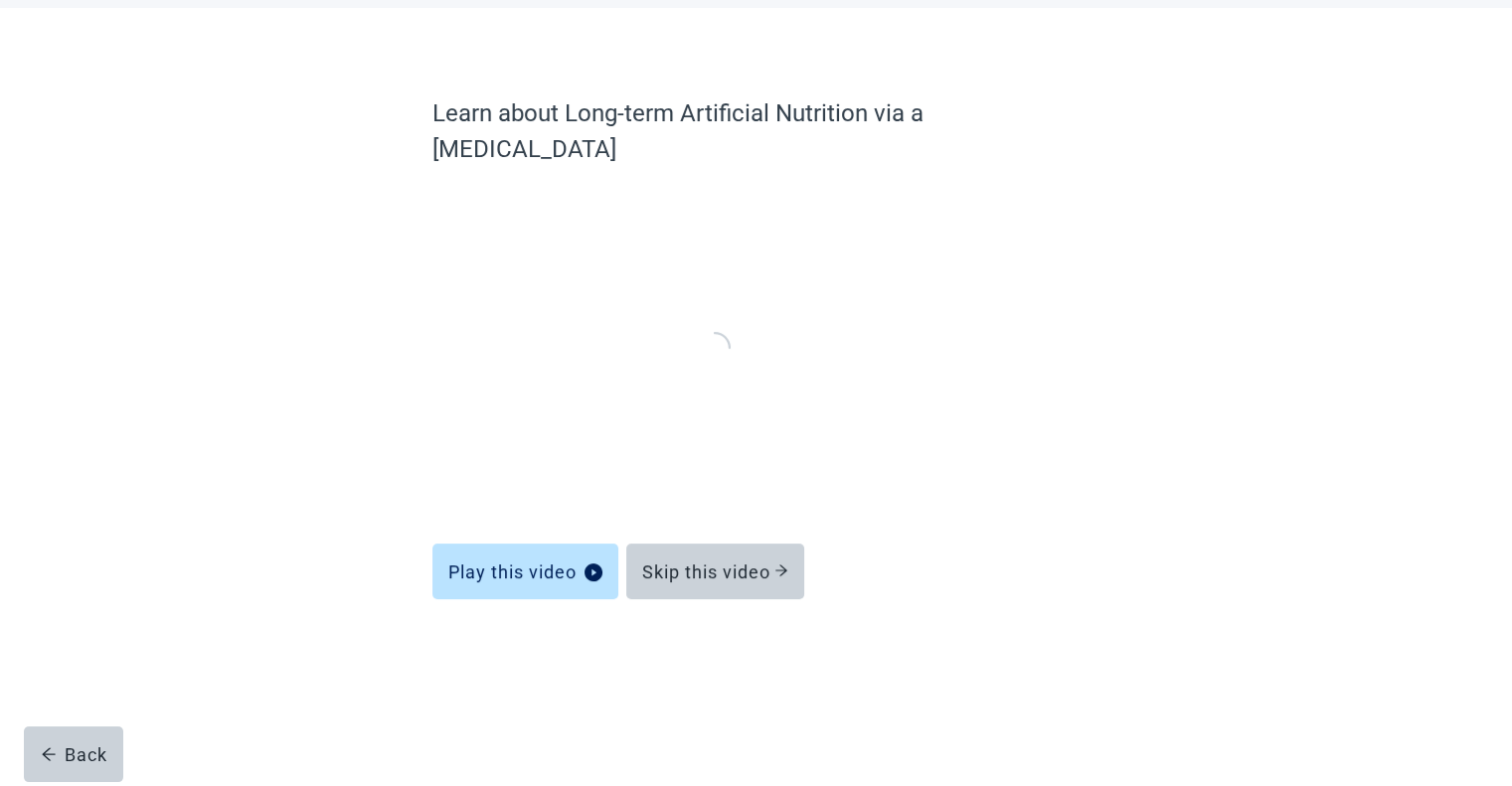scroll, scrollTop: 0, scrollLeft: 0, axis: both 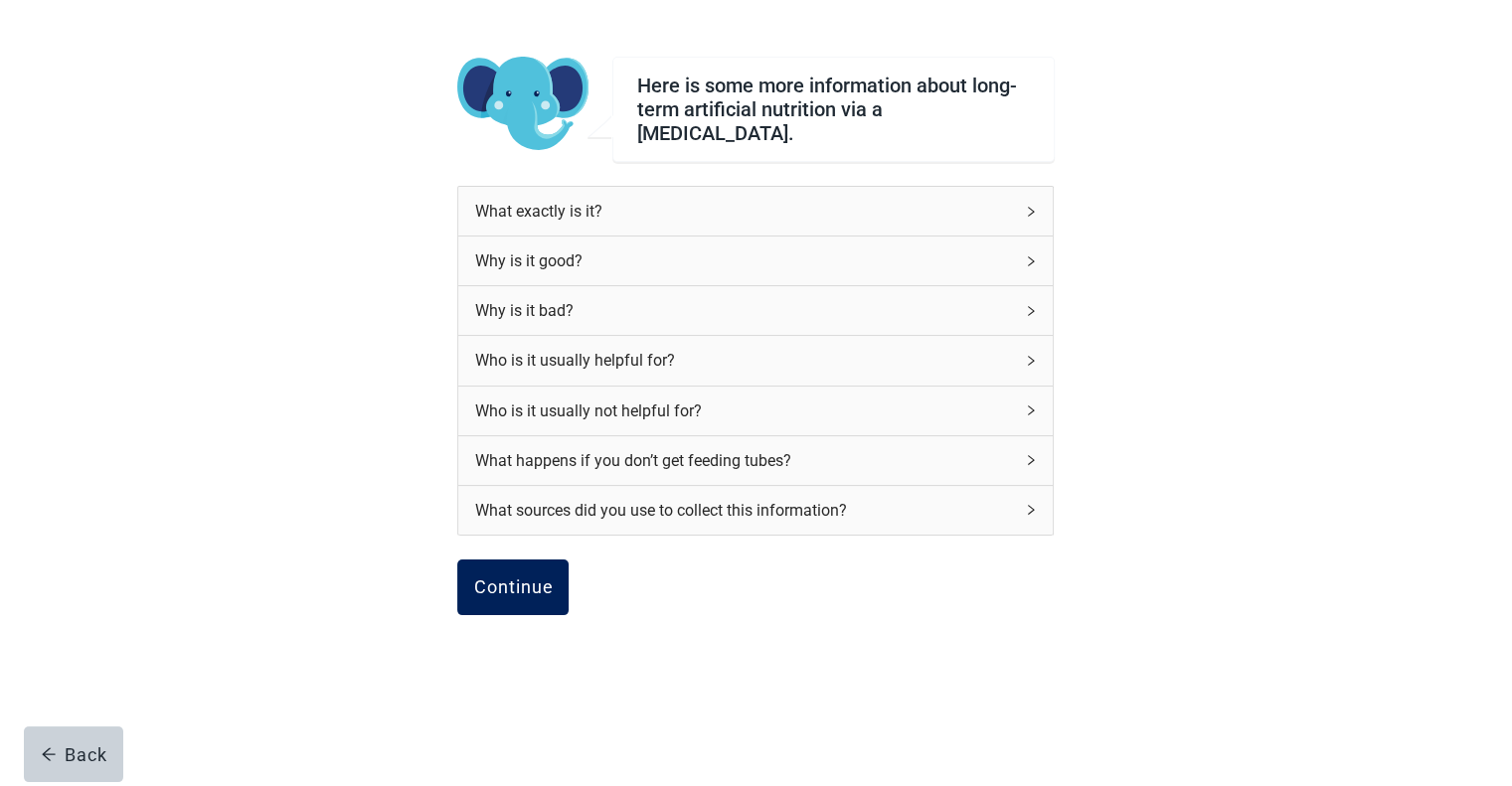 click on "Continue" at bounding box center [513, 587] 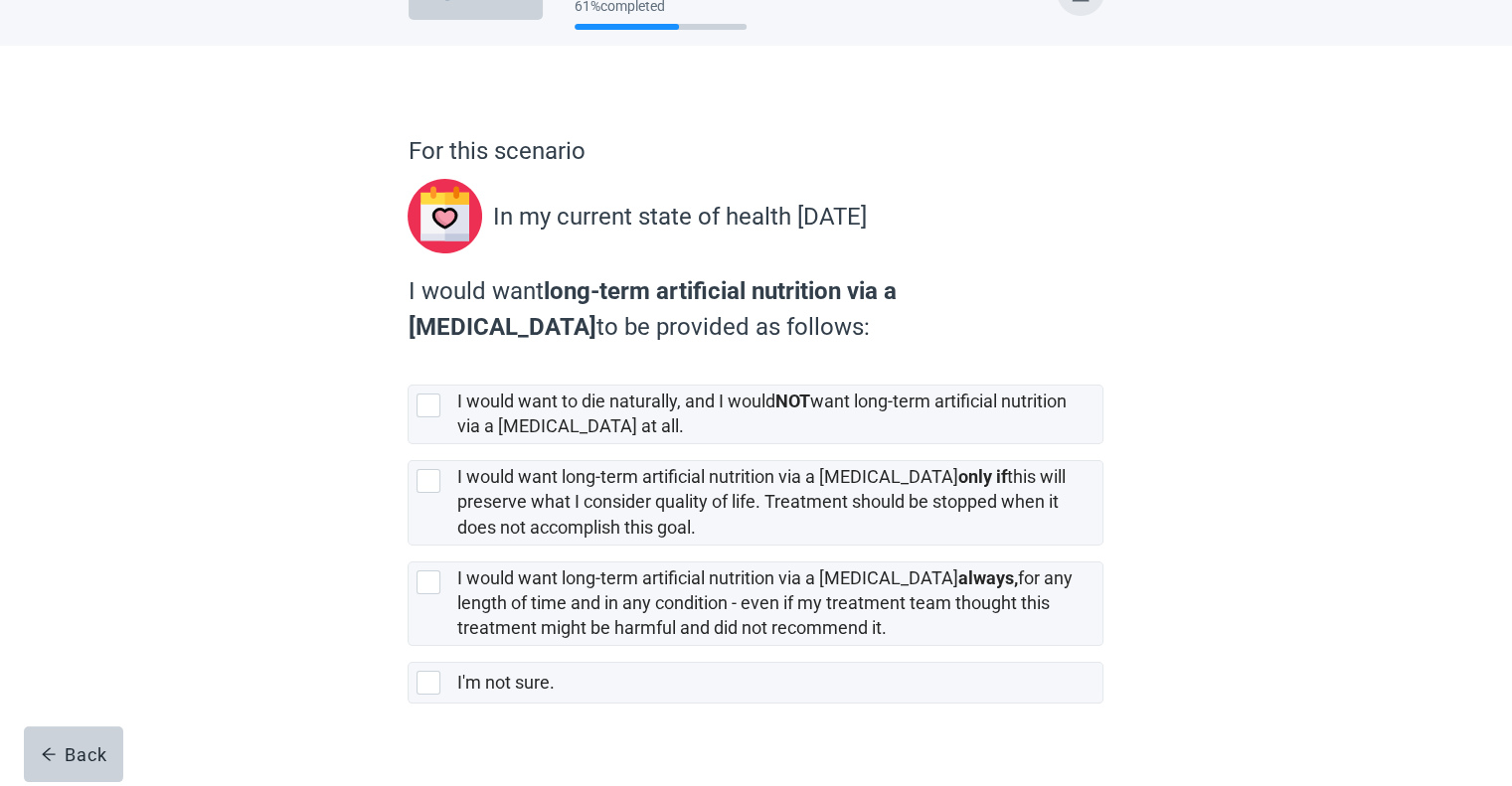 scroll, scrollTop: 88, scrollLeft: 0, axis: vertical 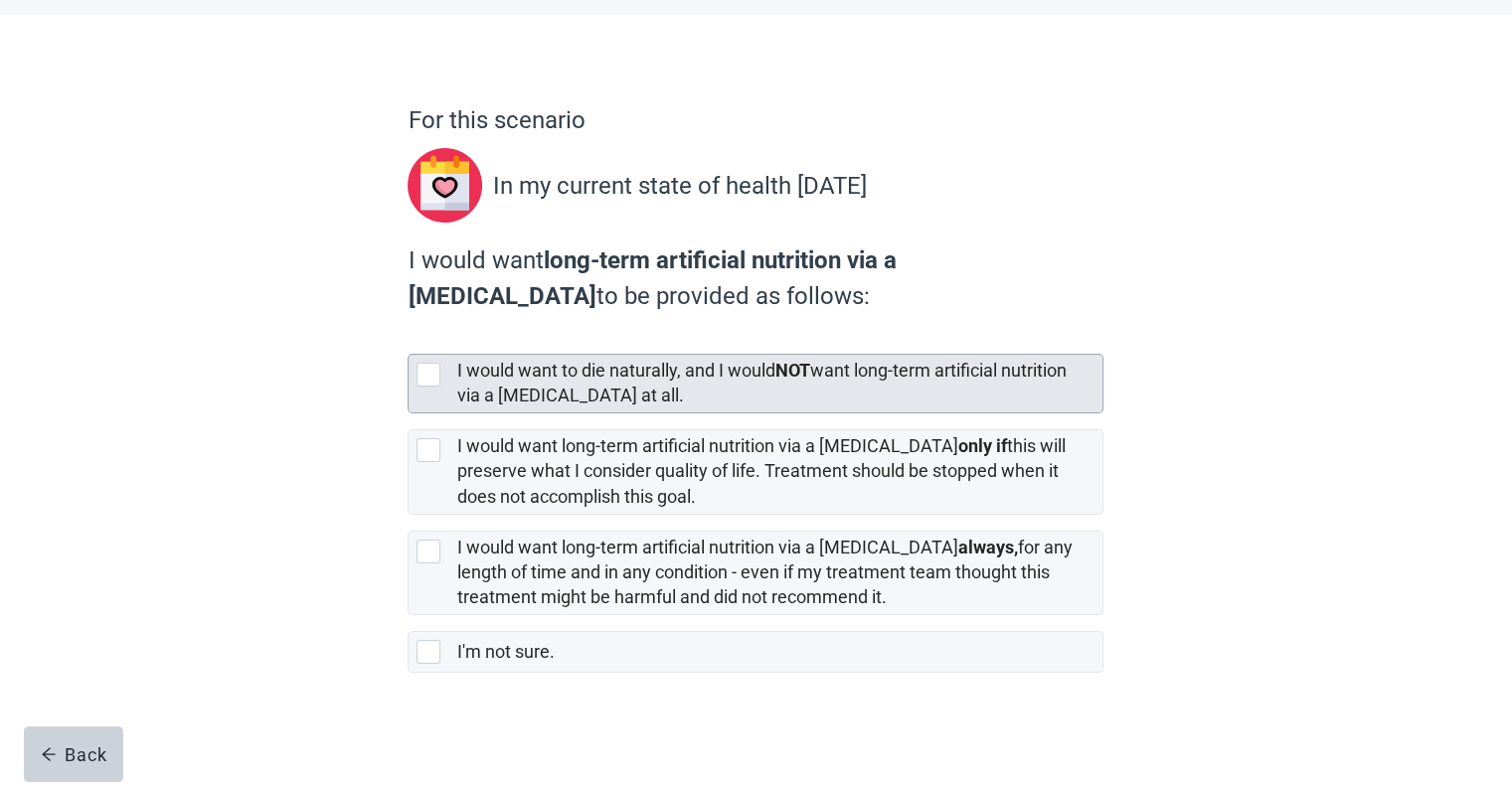 click at bounding box center [428, 375] 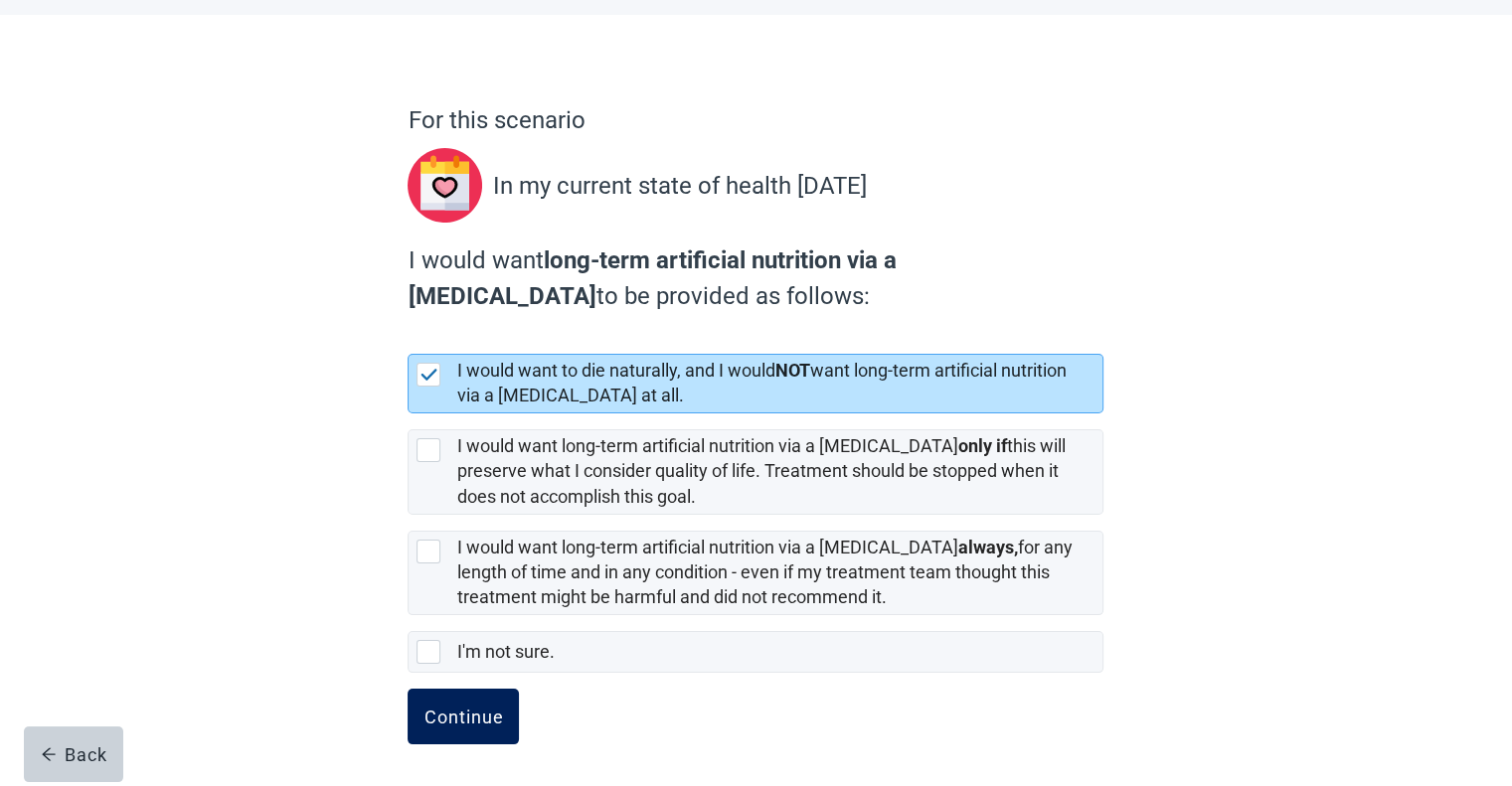 click on "Continue" at bounding box center [463, 716] 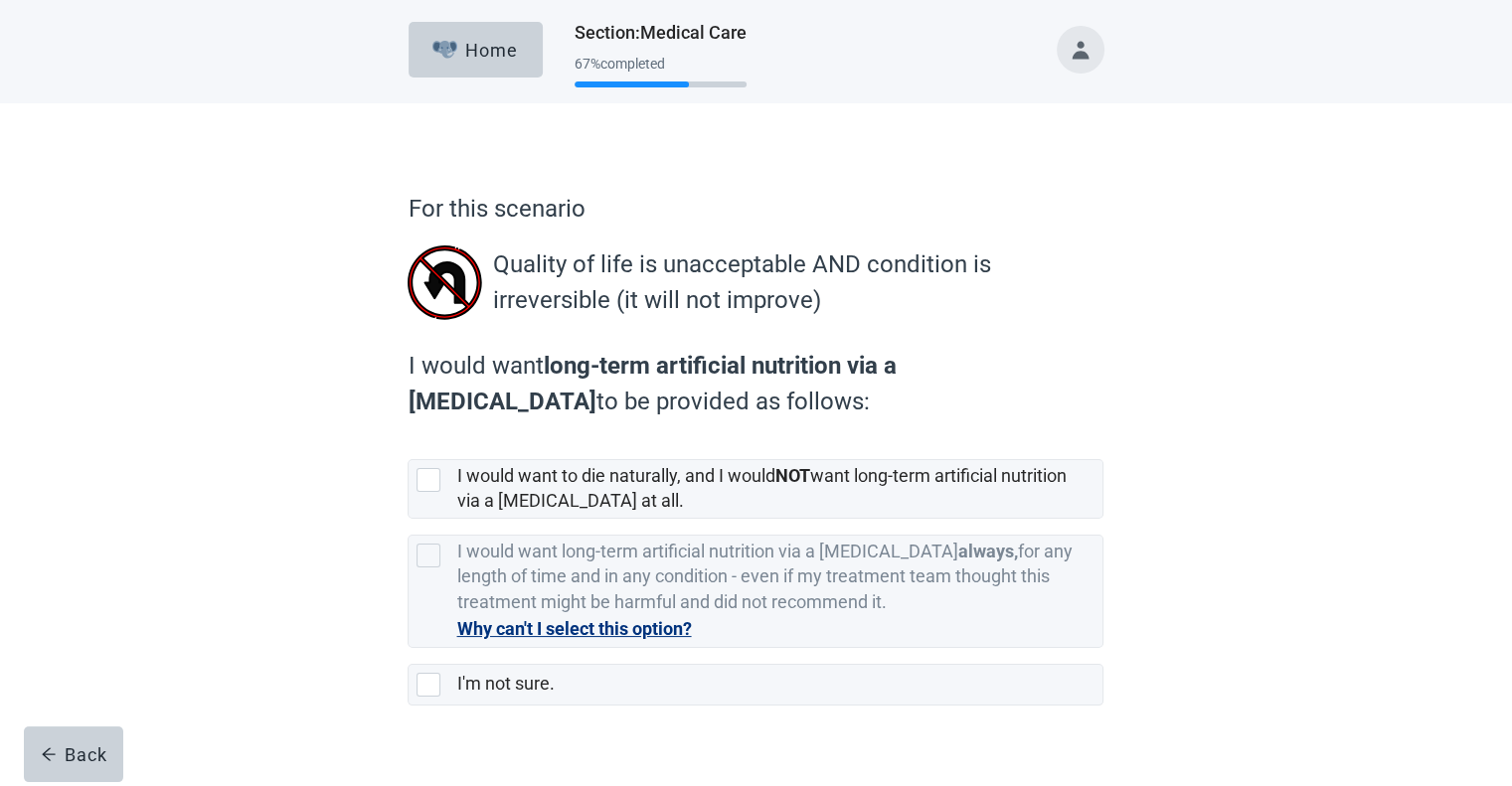 scroll, scrollTop: 33, scrollLeft: 0, axis: vertical 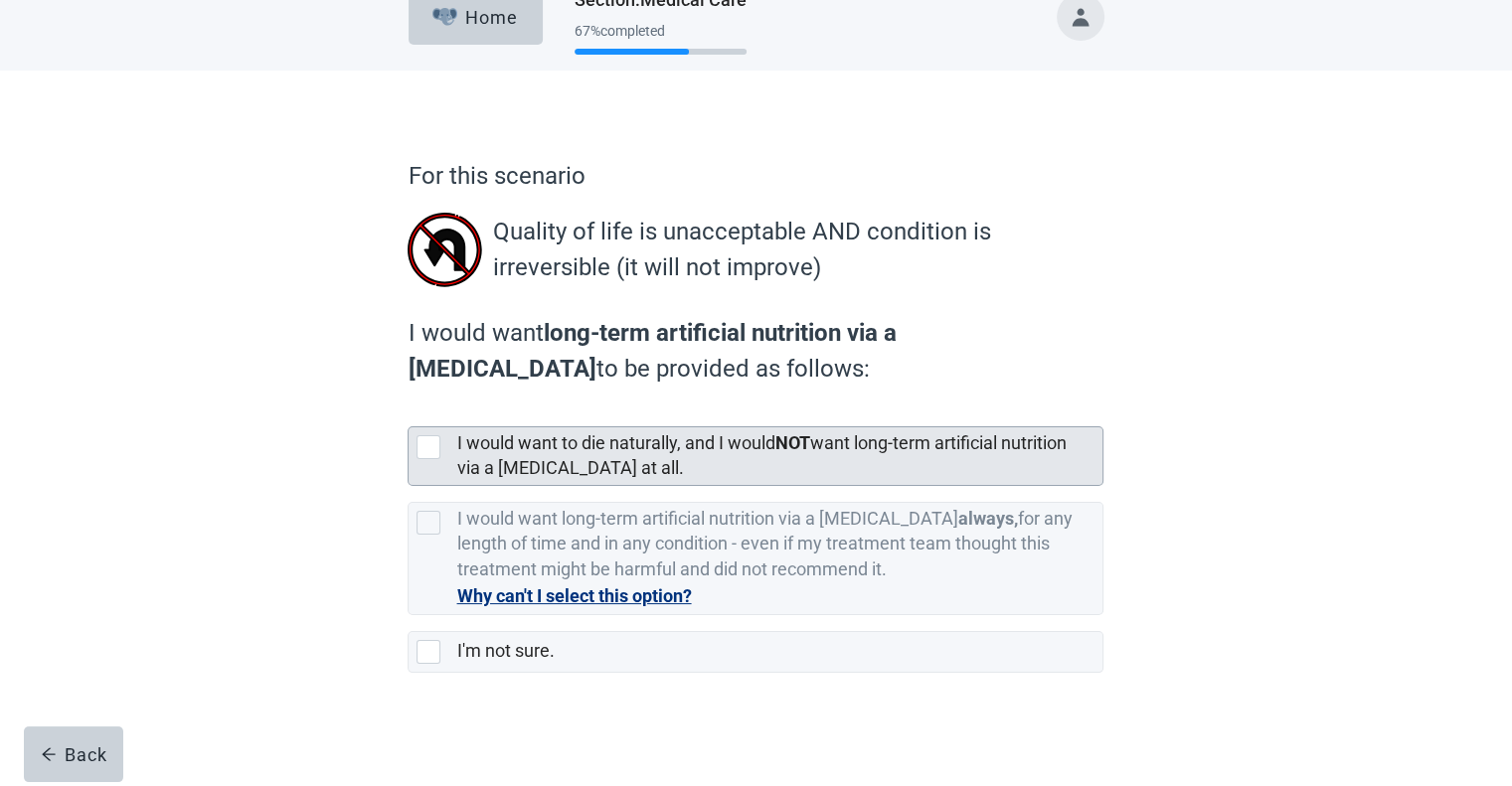 click at bounding box center [428, 447] 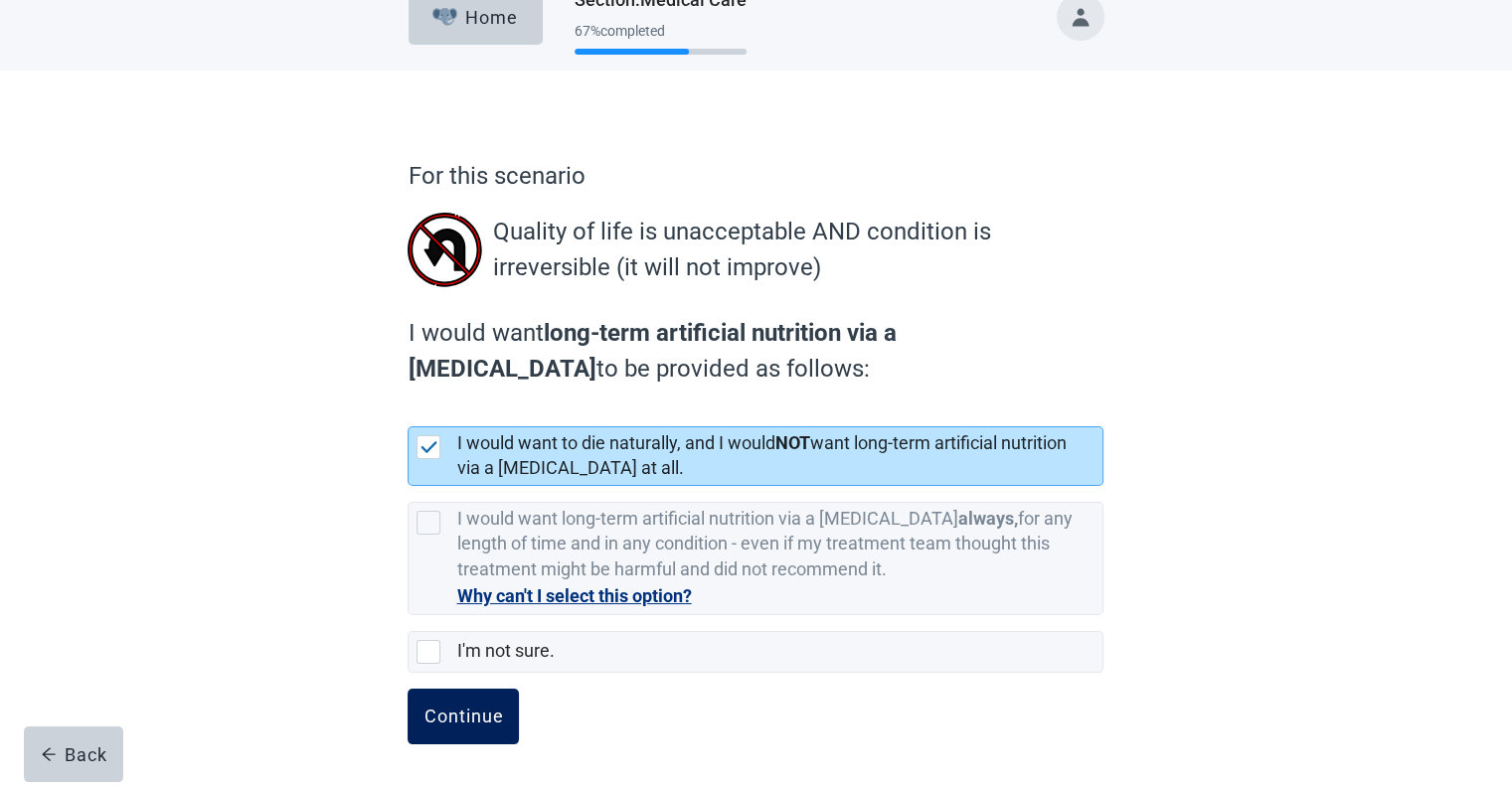 click on "Continue" at bounding box center [463, 716] 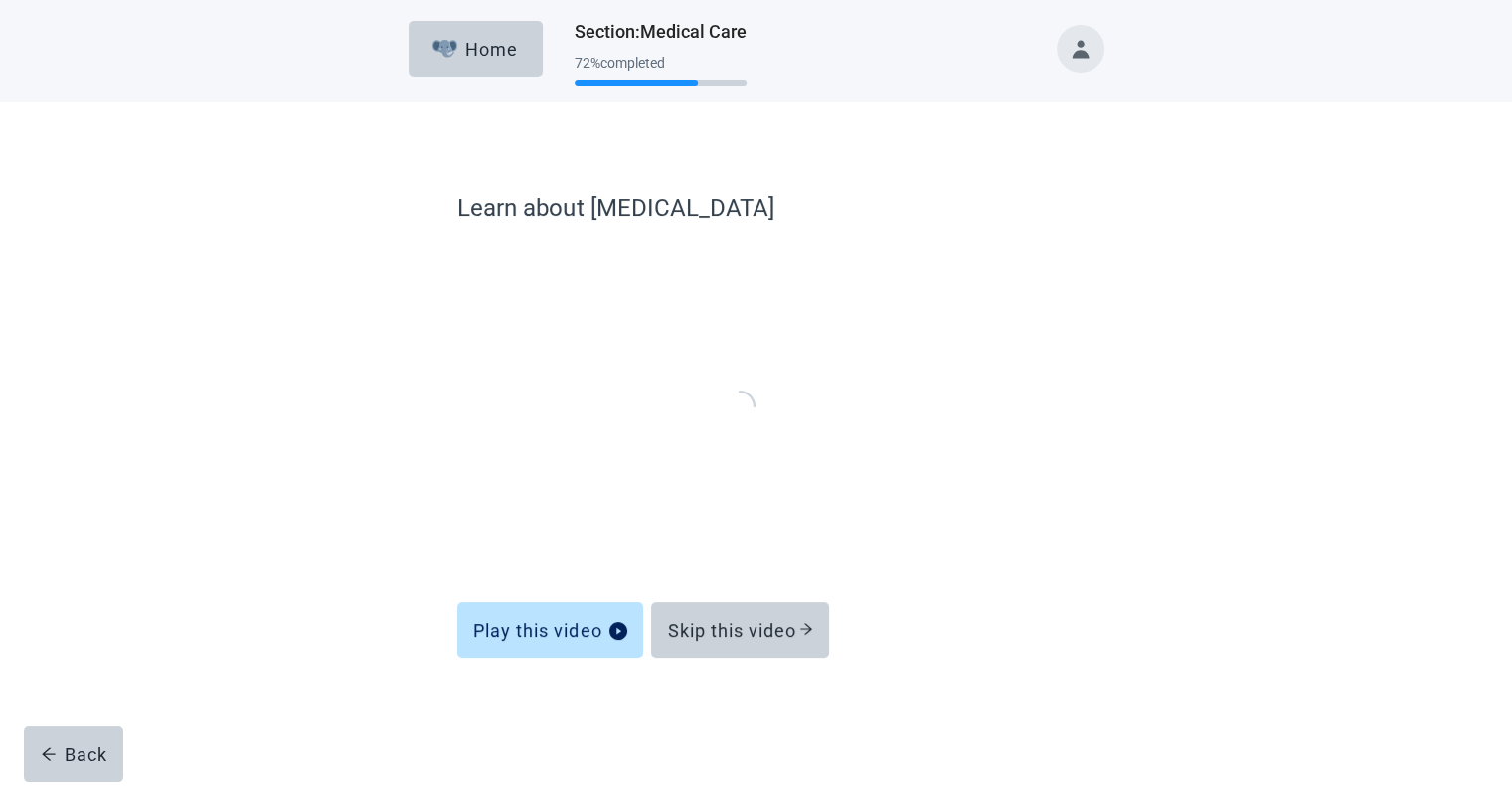 scroll, scrollTop: 0, scrollLeft: 0, axis: both 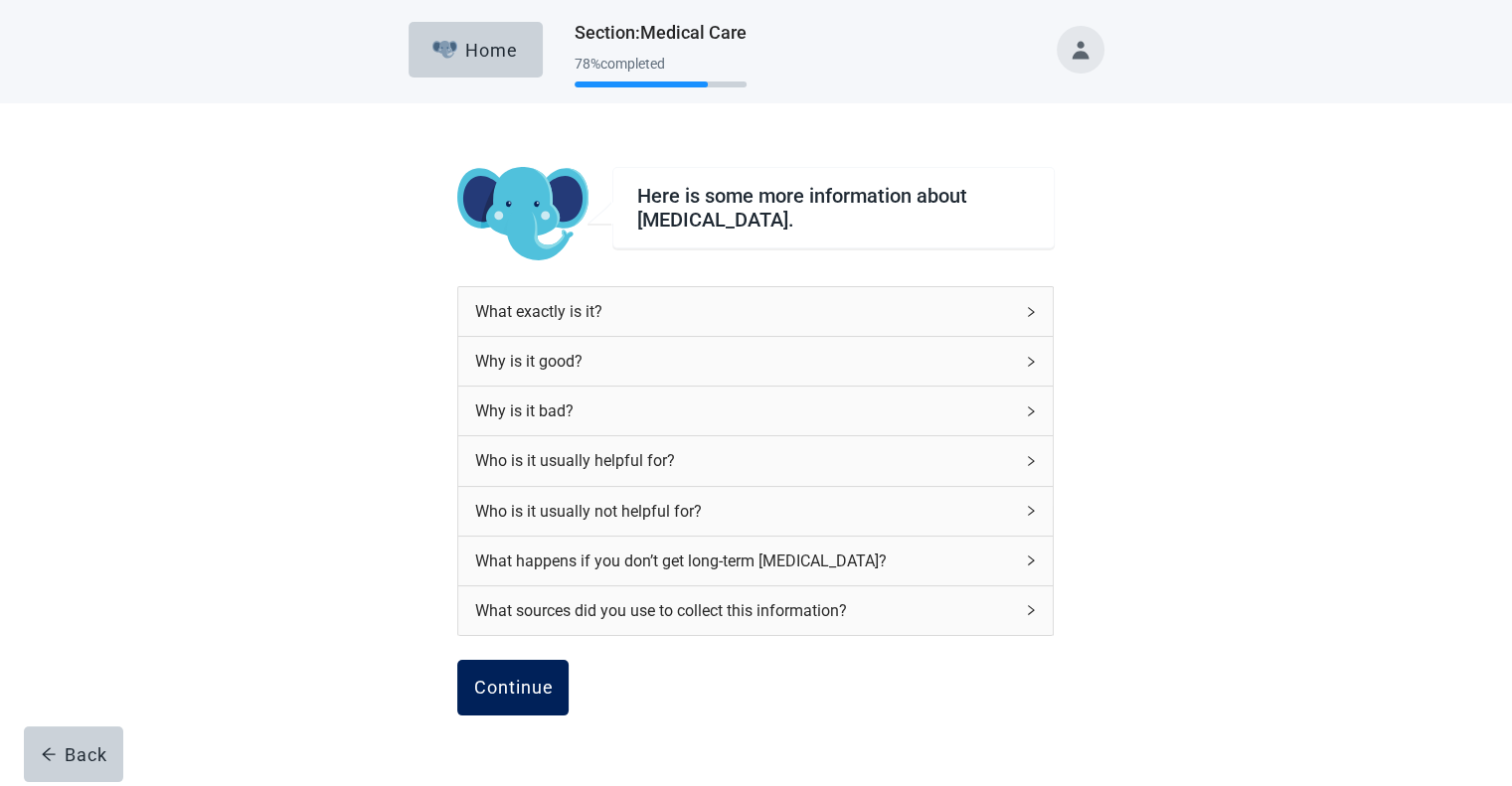 click on "Continue" at bounding box center [513, 688] 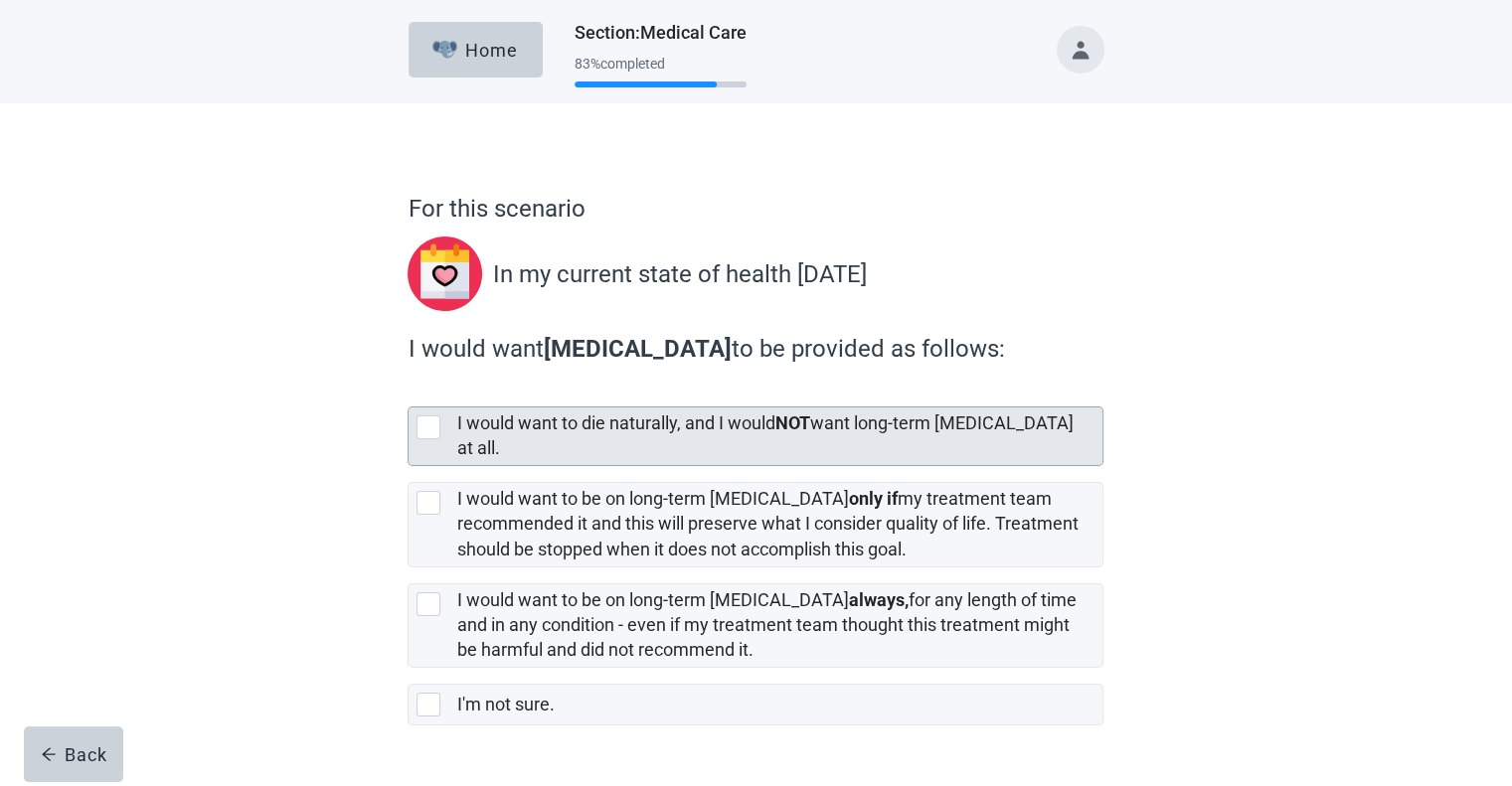 click at bounding box center (428, 427) 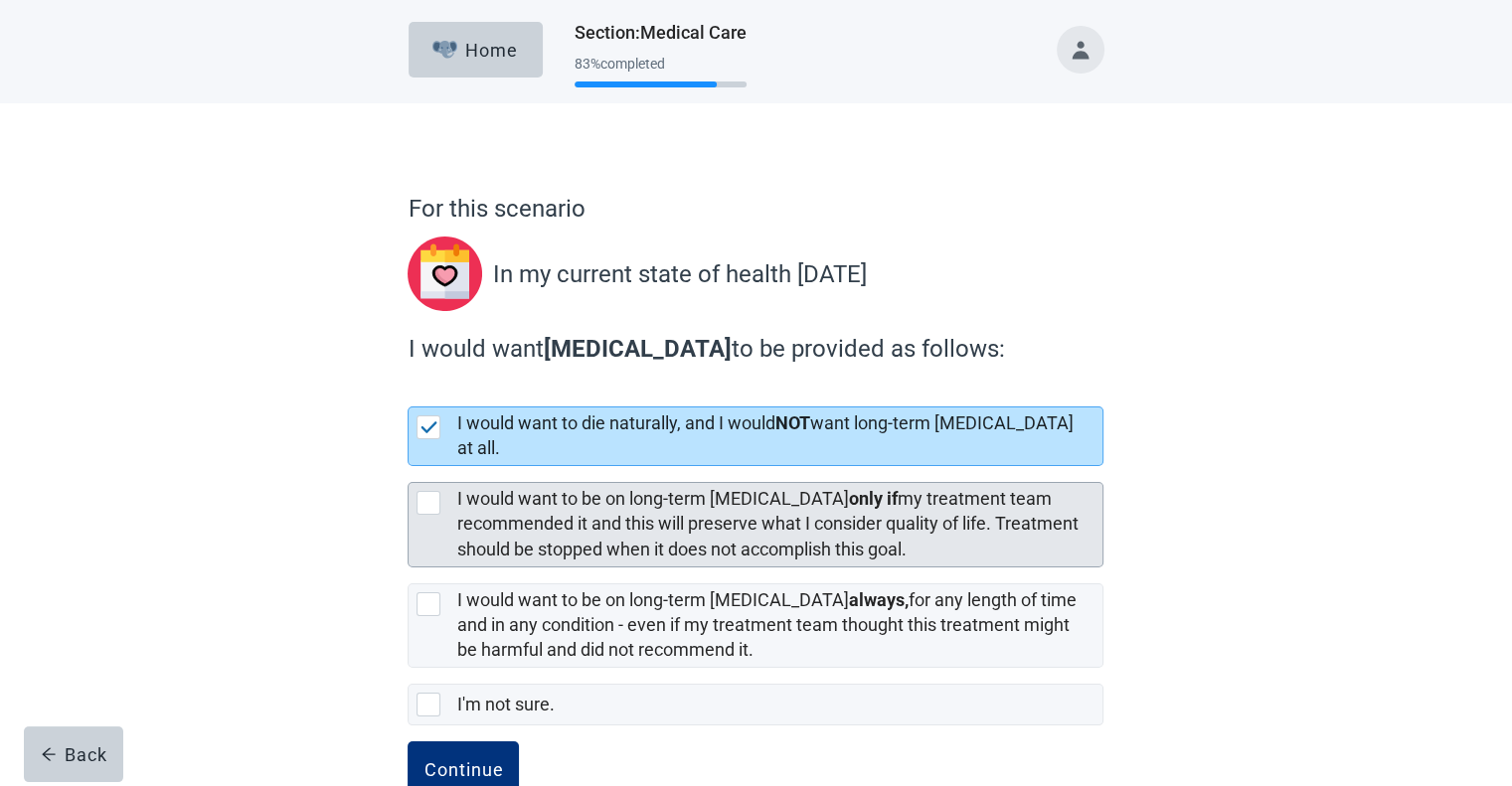click at bounding box center [428, 503] 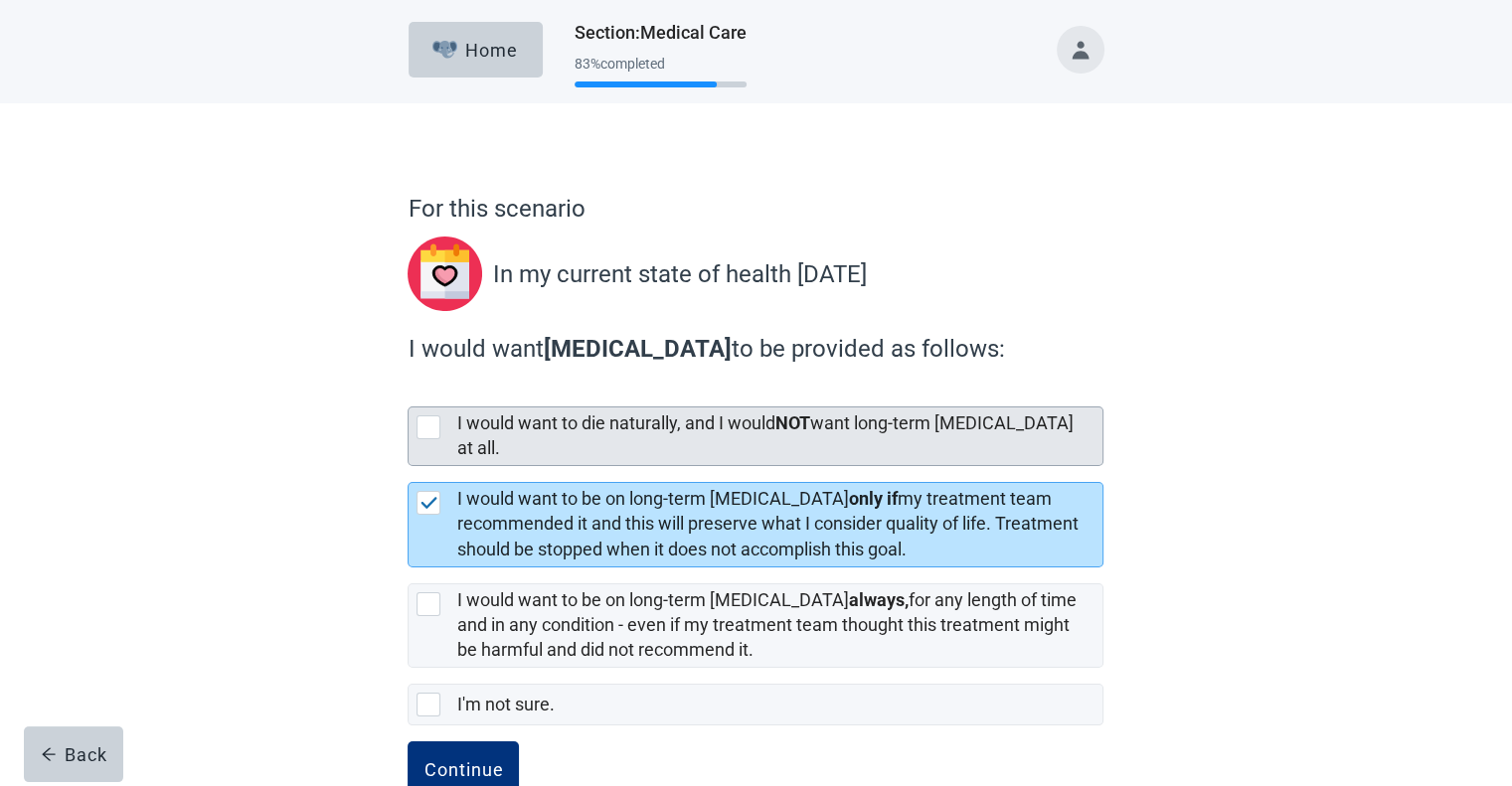 click at bounding box center (428, 427) 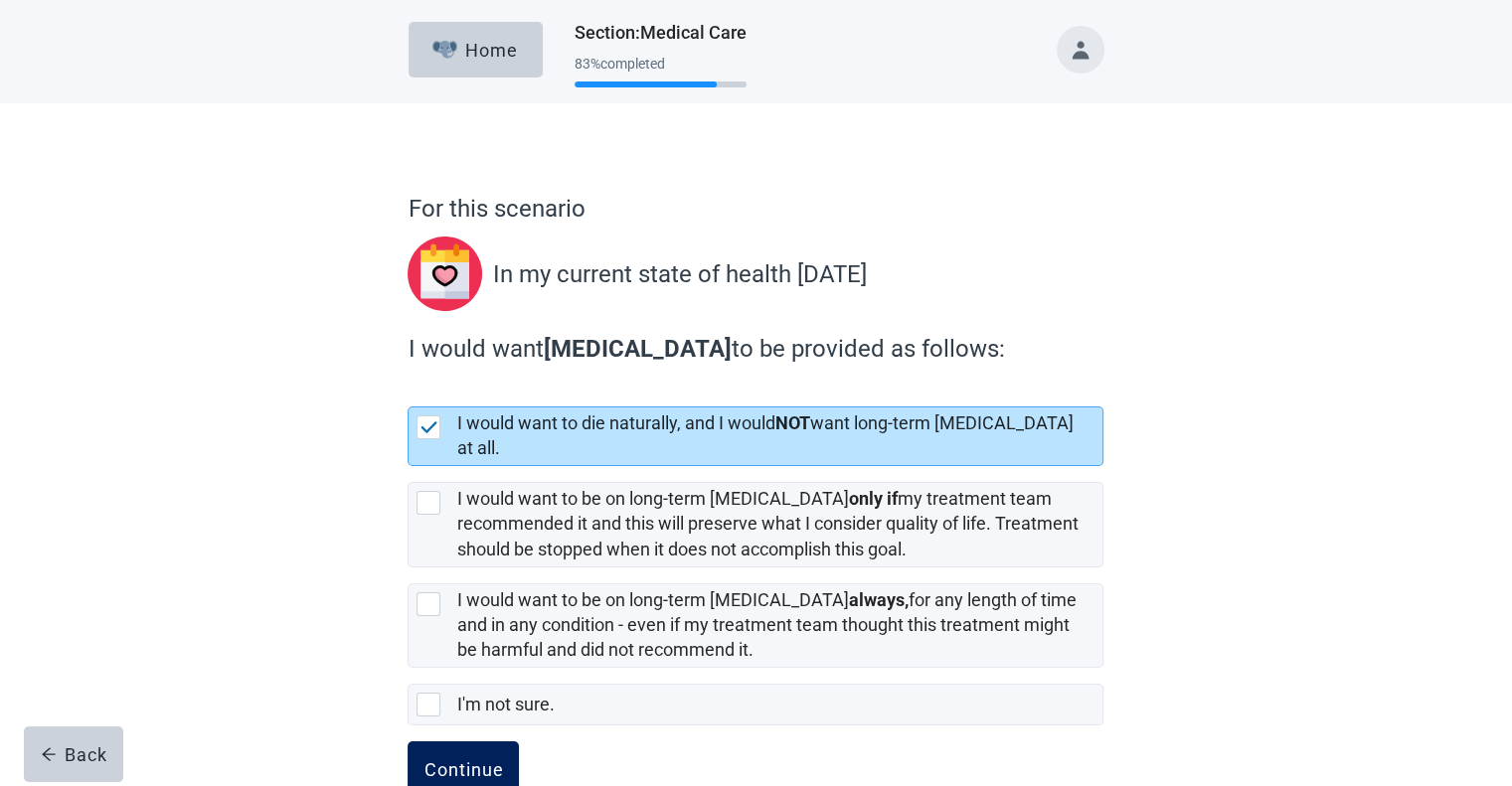 click on "Continue" at bounding box center (463, 769) 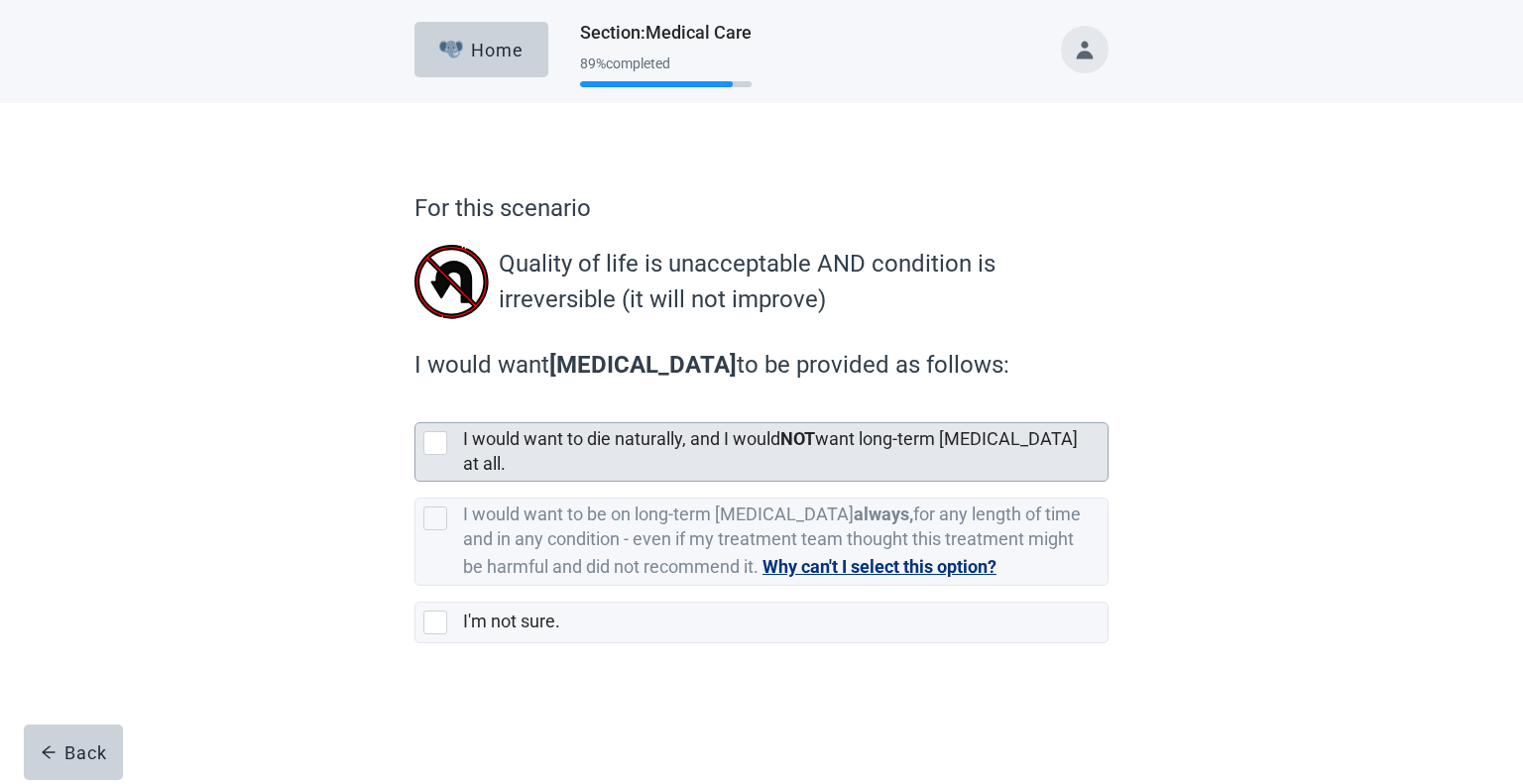 click at bounding box center (435, 443) 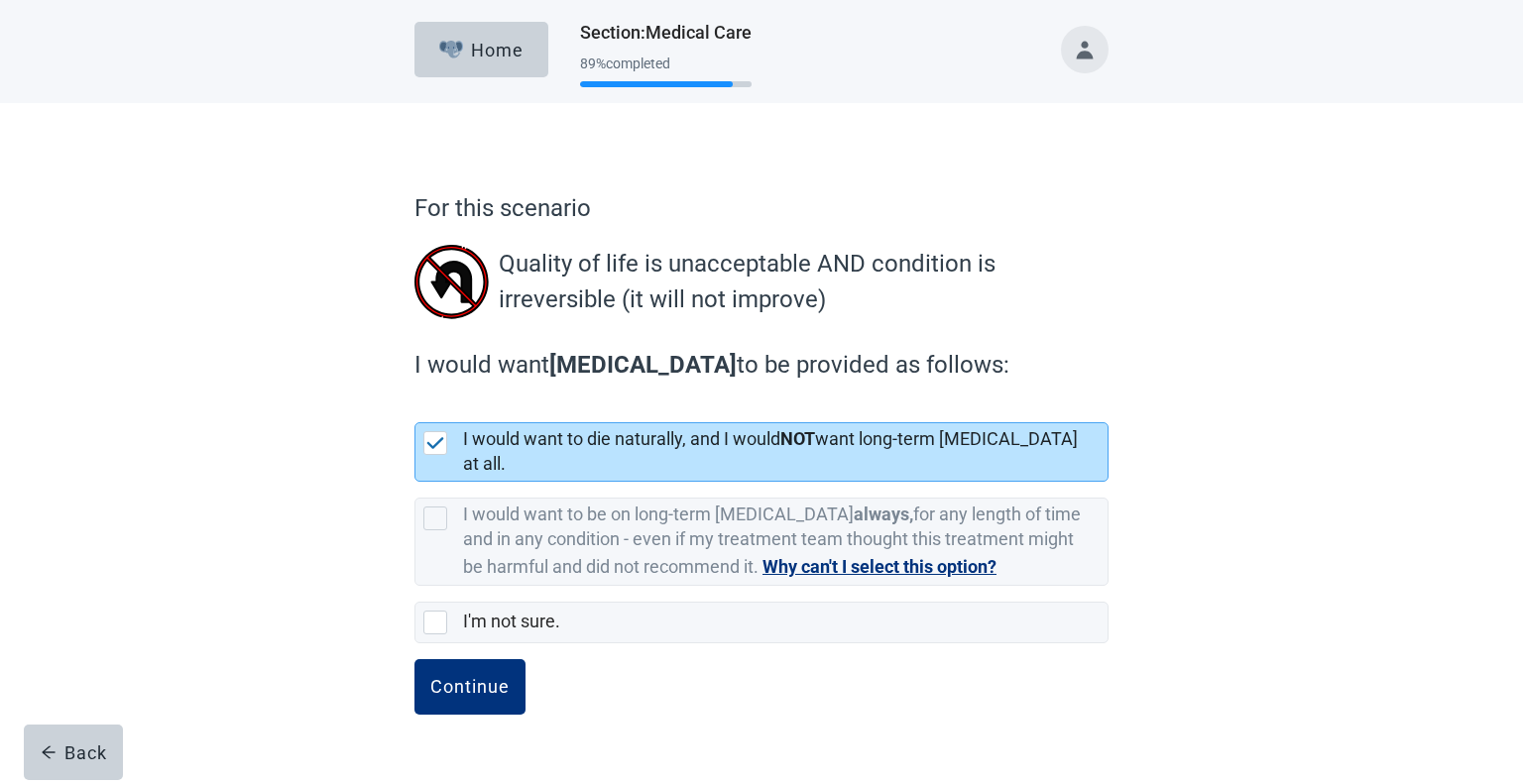 click on "For this scenario Quality of life is unacceptable AND condition is irreversible (it will not improve) I would want  [MEDICAL_DATA]  to be provided as follows:   I would want to die naturally, and I would  NOT  want long-term [MEDICAL_DATA] at all.   I would want to be on long-term [MEDICAL_DATA]  always,  for any length of time and in any condition - even if my treatment team thought this treatment might be harmful and did not recommend it.   Why can't I select this option? I'm not sure.   Back Continue" at bounding box center [762, 430] 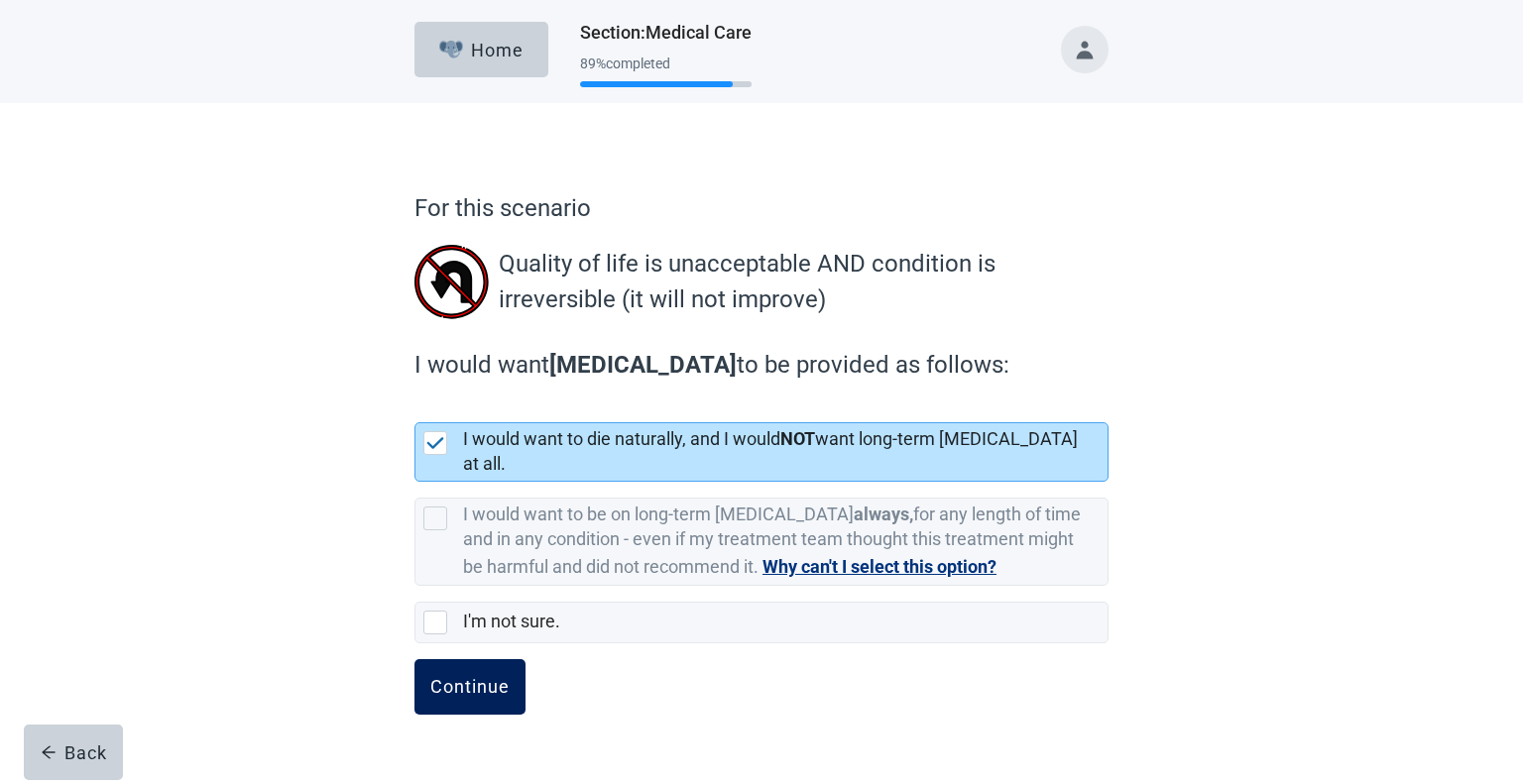 click on "Continue" at bounding box center (470, 687) 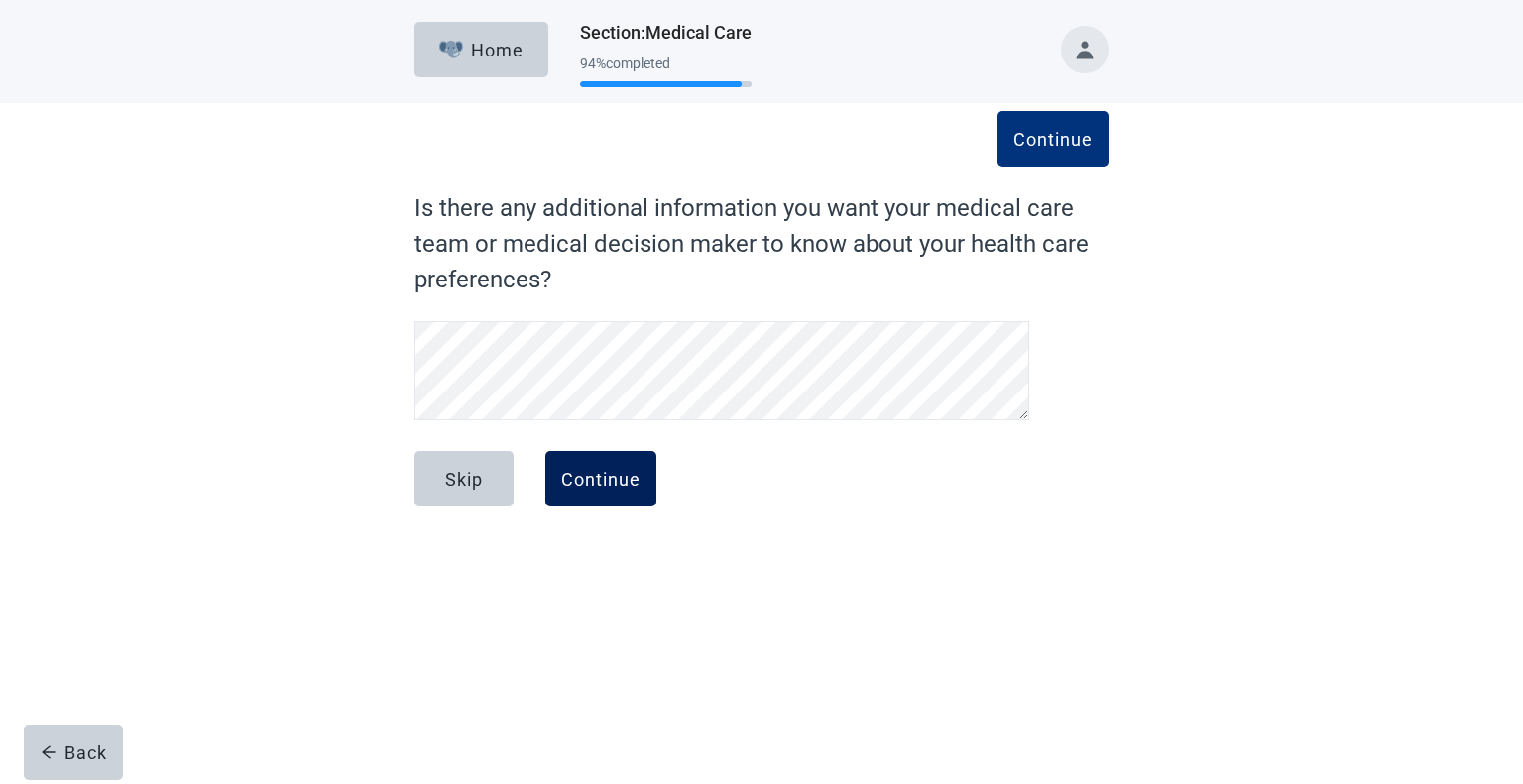 click on "Continue" at bounding box center (601, 479) 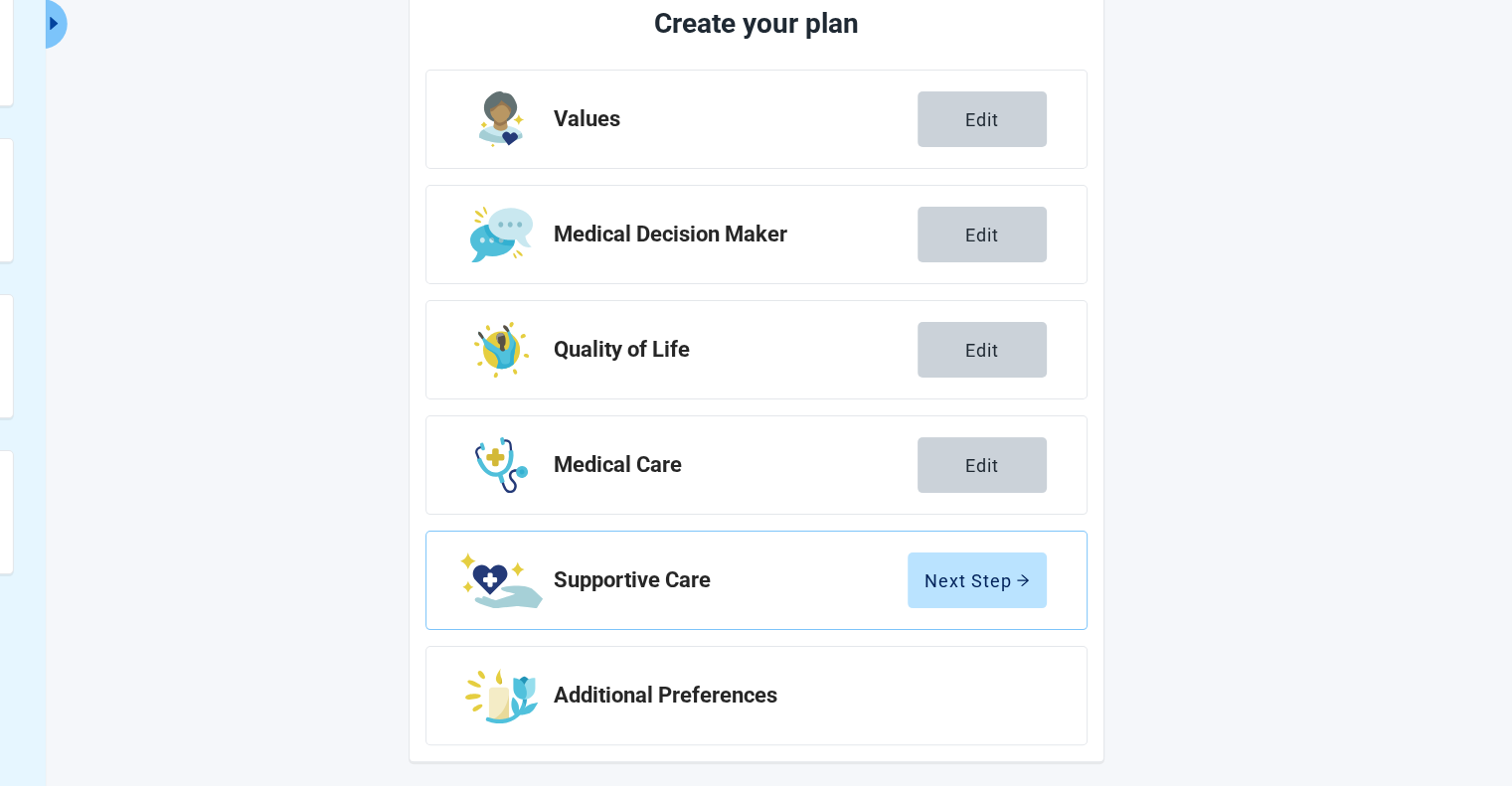 scroll, scrollTop: 269, scrollLeft: 0, axis: vertical 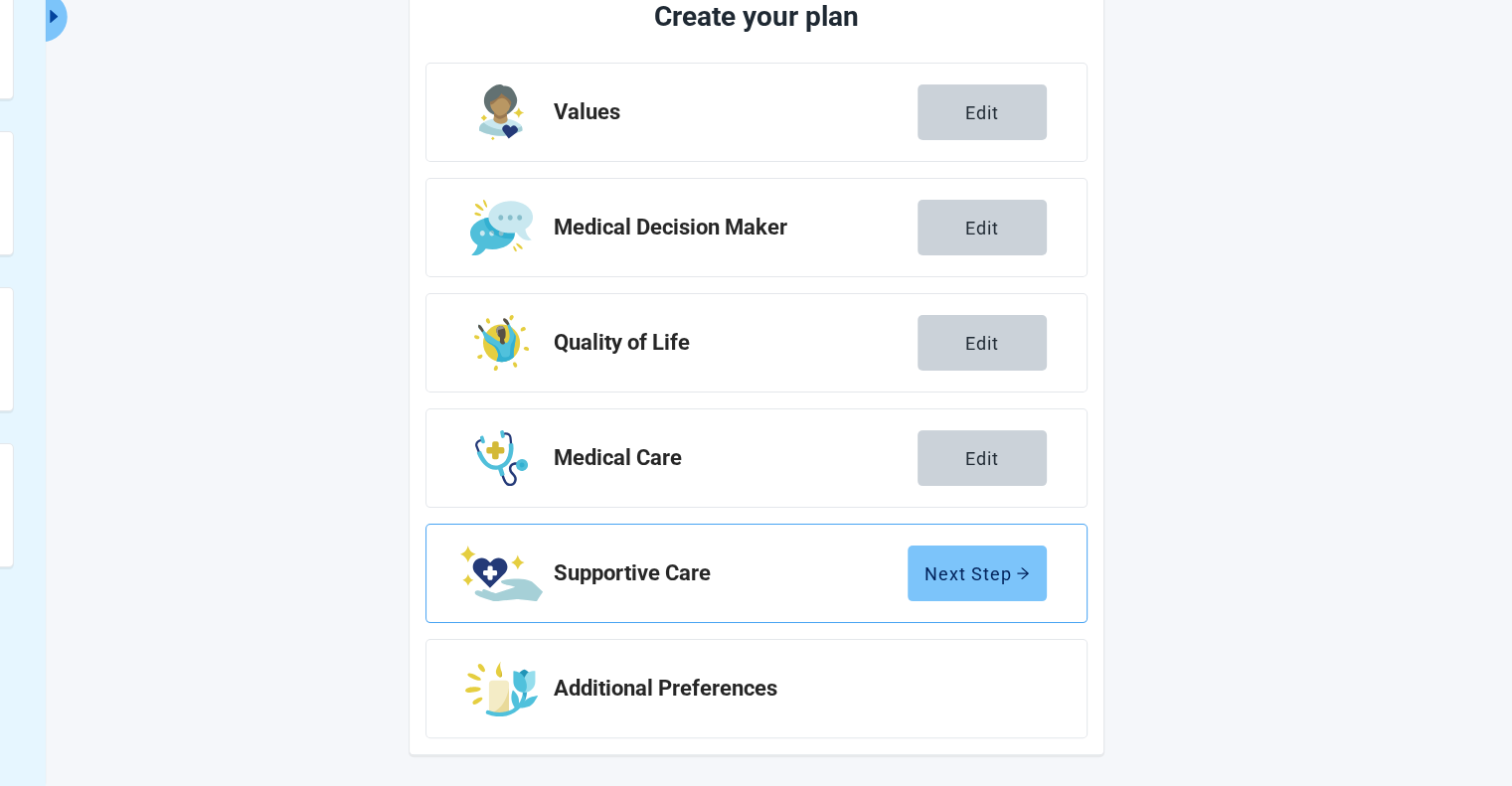 click on "Next Step" at bounding box center [977, 573] 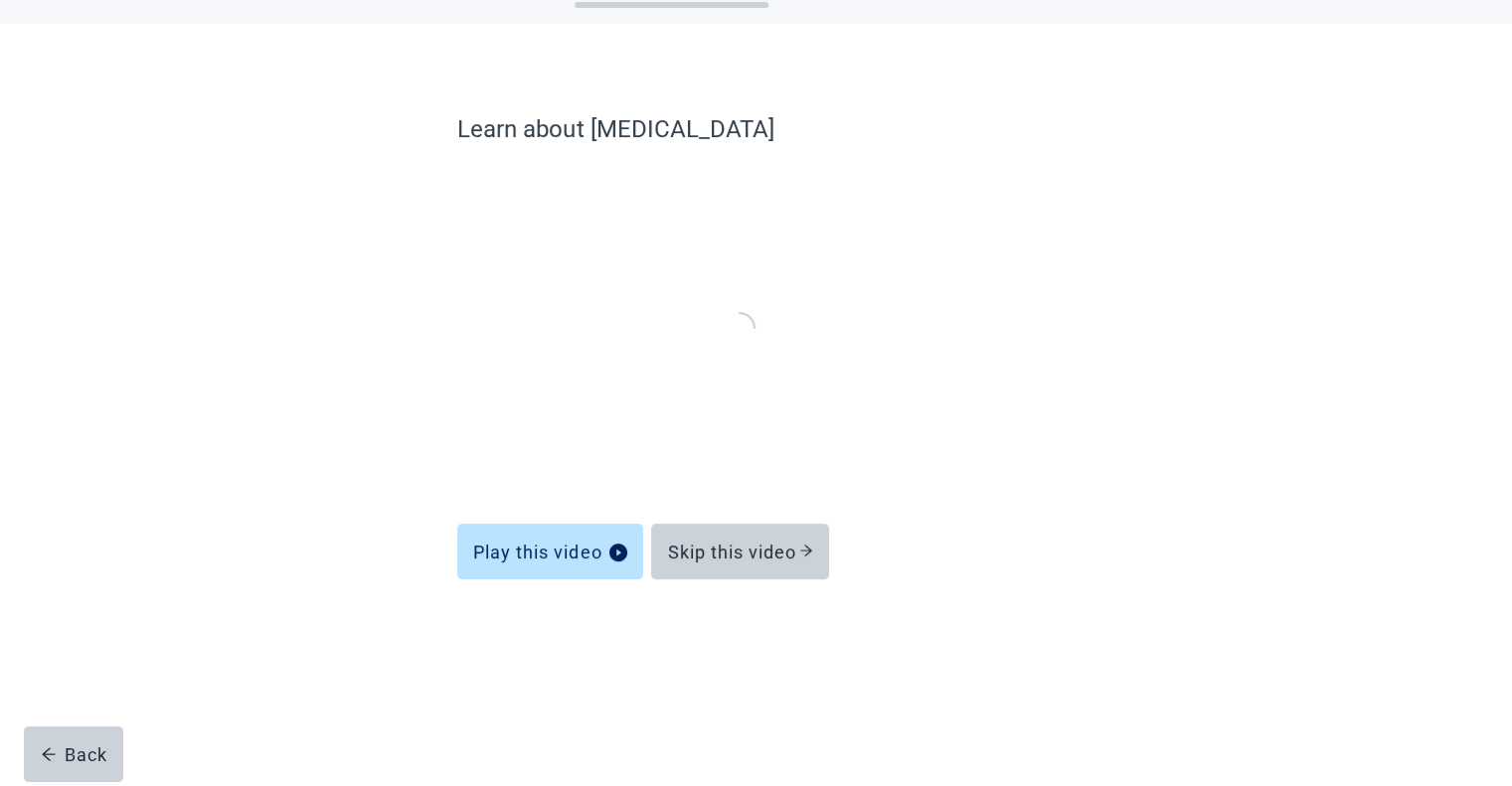 scroll, scrollTop: 0, scrollLeft: 0, axis: both 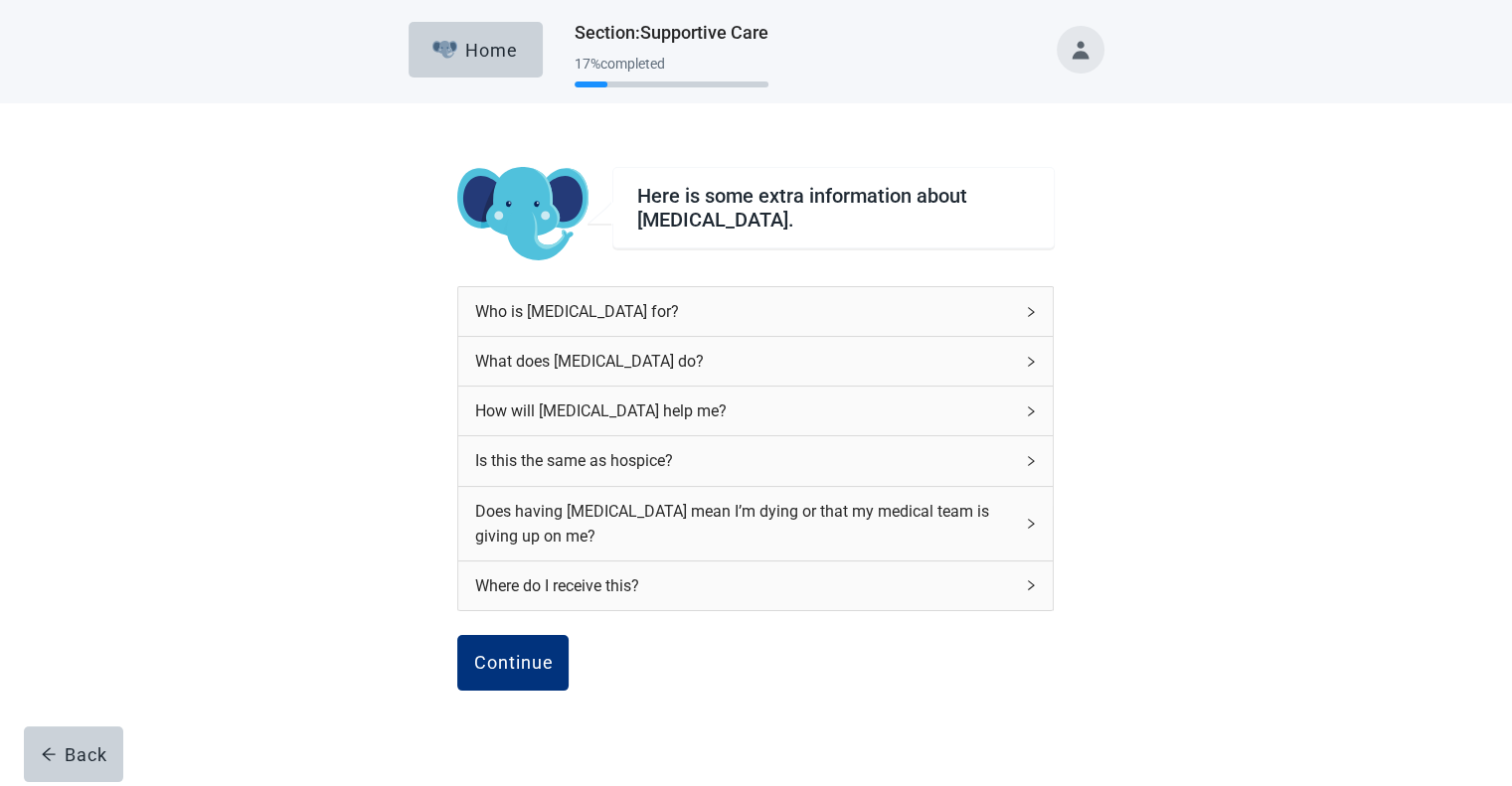 click on "Who is [MEDICAL_DATA] for?" at bounding box center [744, 311] 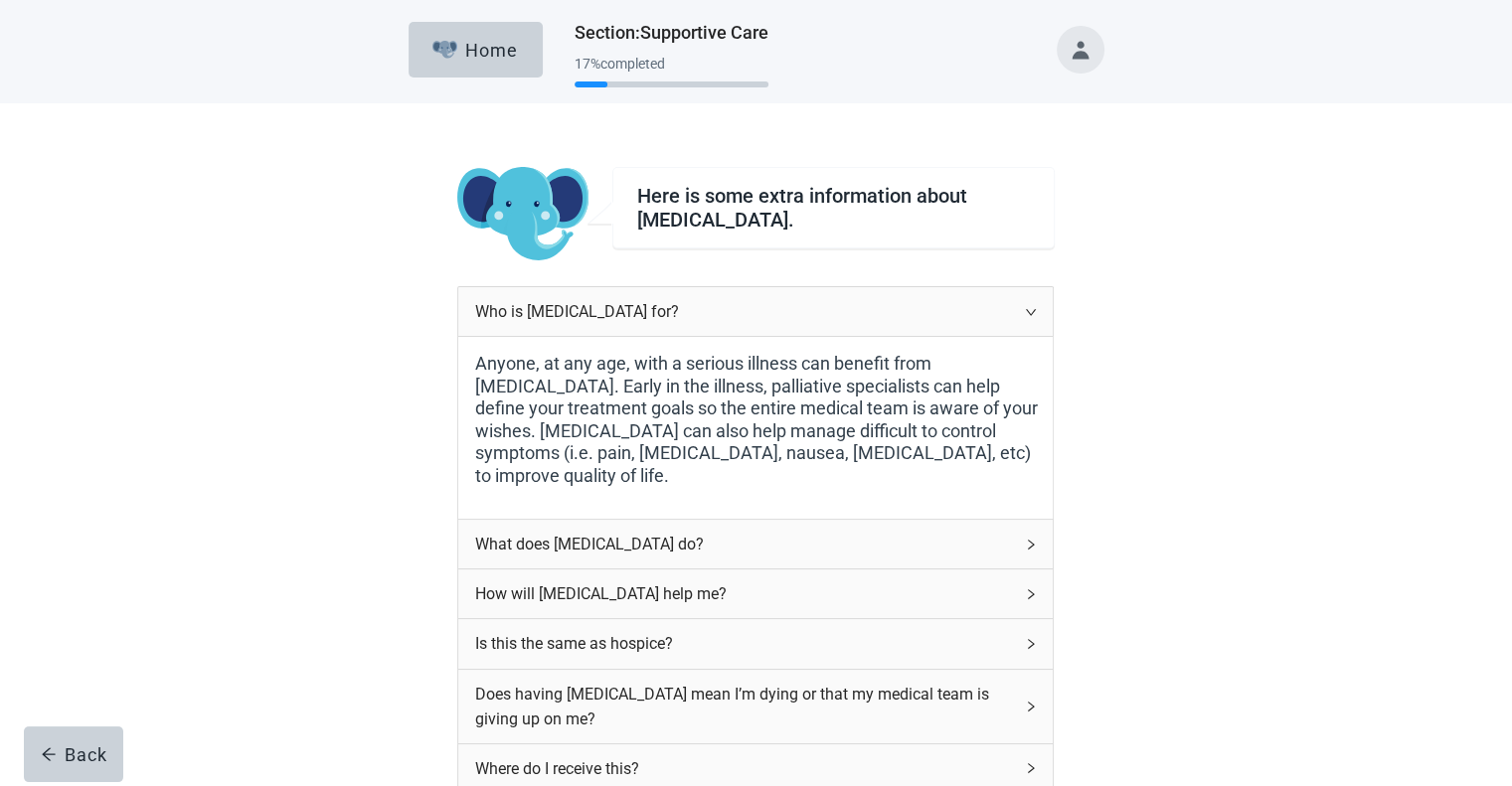click on "What does [MEDICAL_DATA] do?" at bounding box center [744, 544] 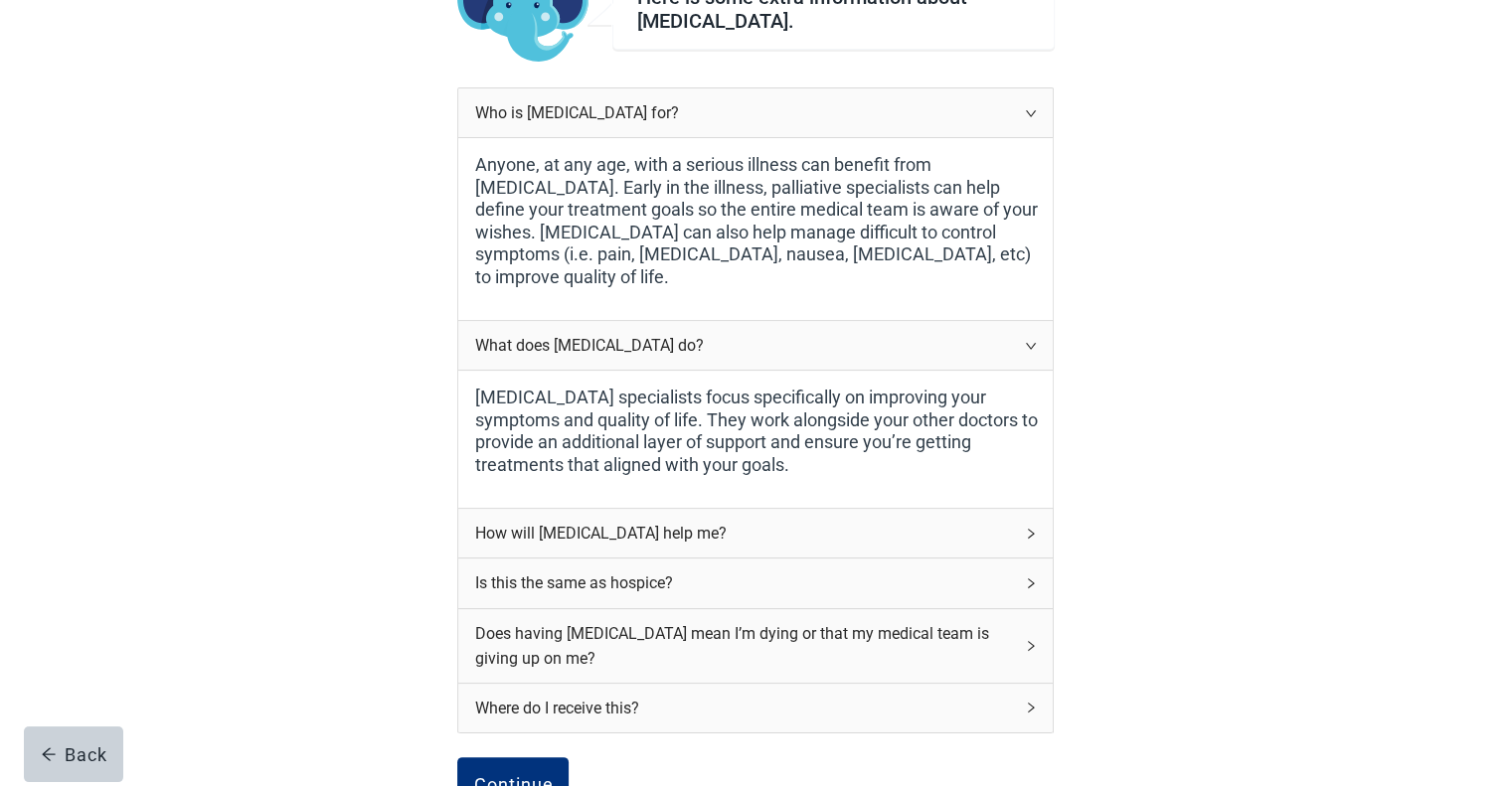scroll, scrollTop: 203, scrollLeft: 0, axis: vertical 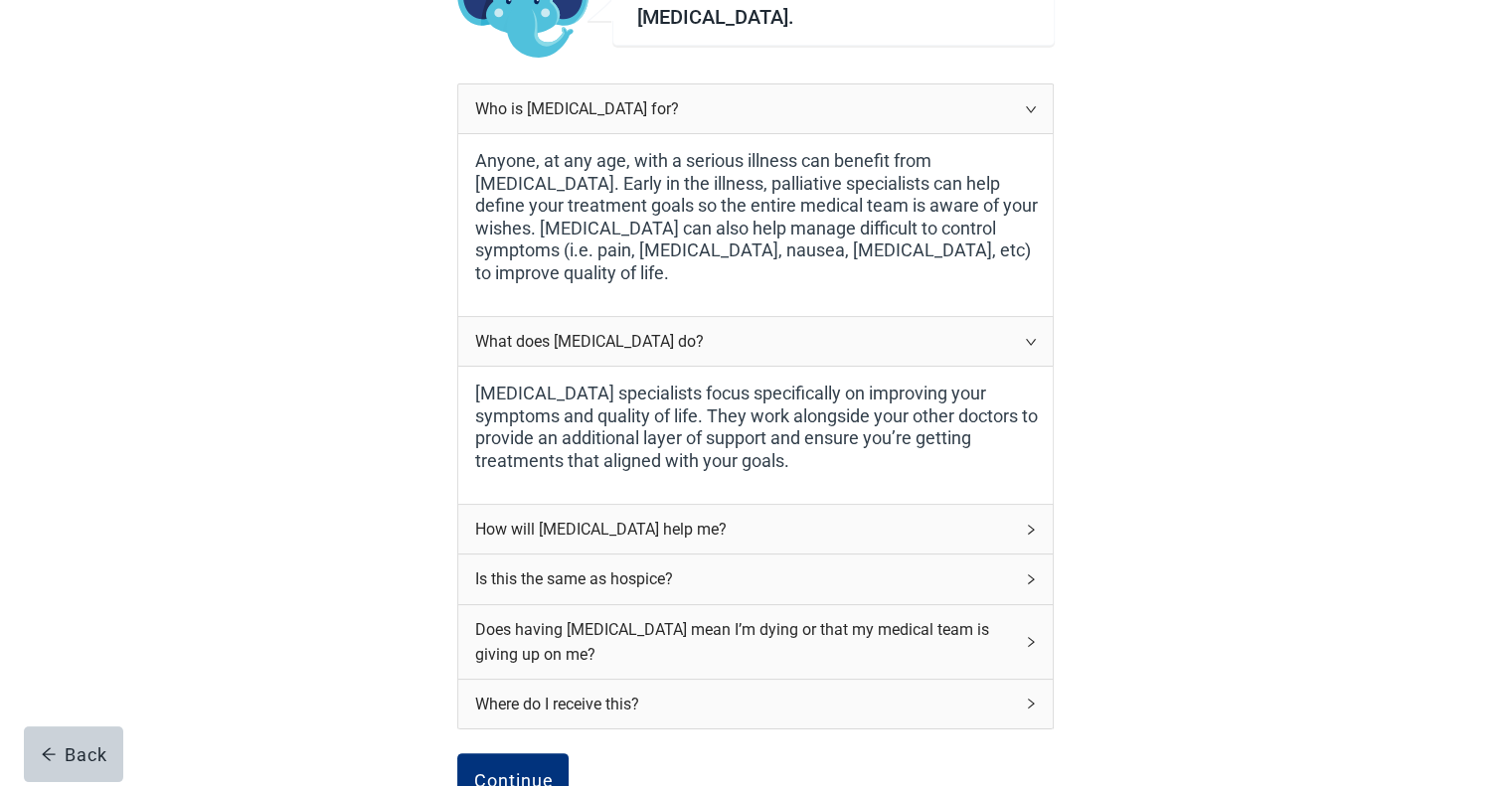 click on "How will [MEDICAL_DATA] help me?" at bounding box center [744, 529] 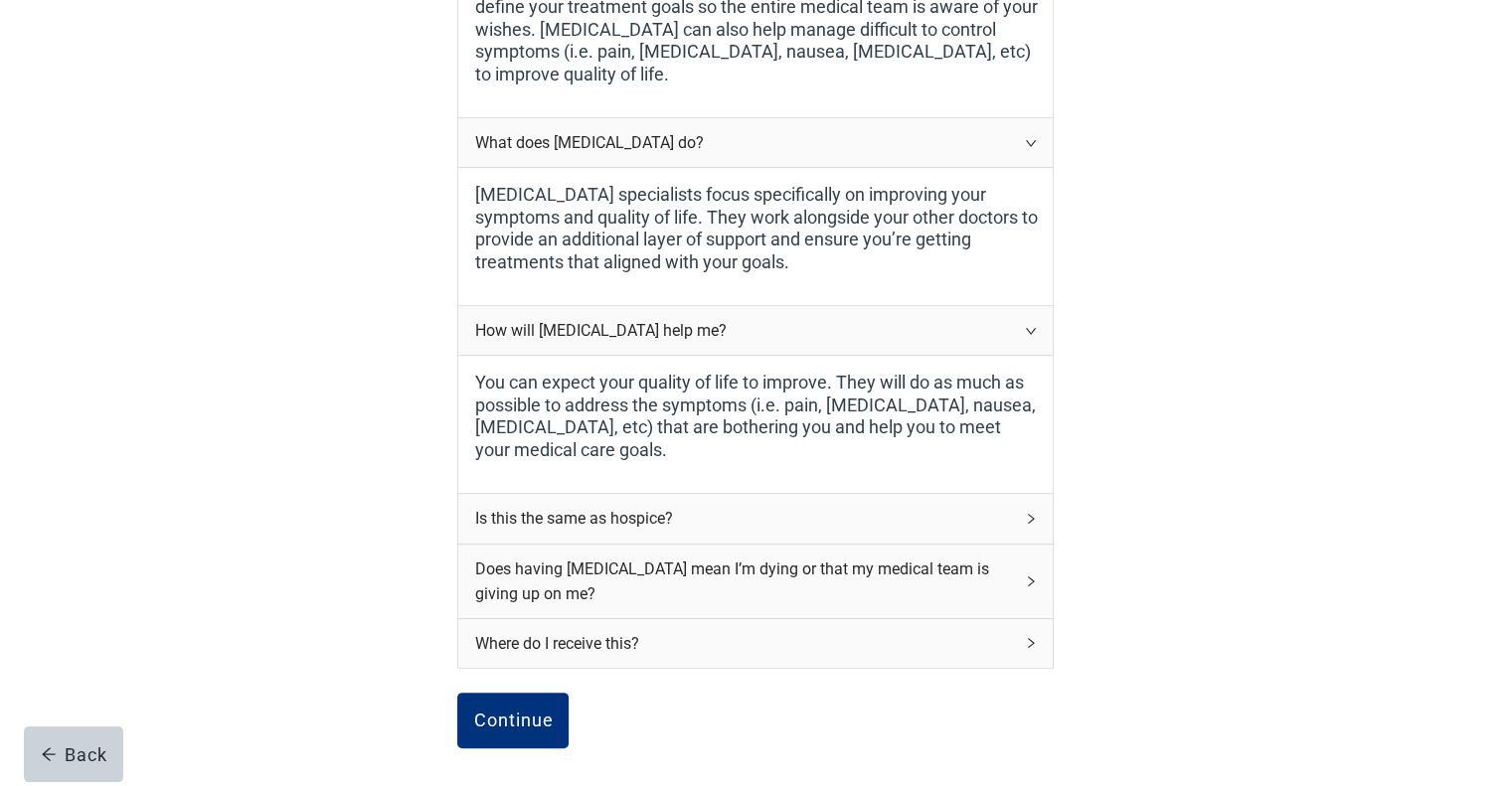 scroll, scrollTop: 431, scrollLeft: 0, axis: vertical 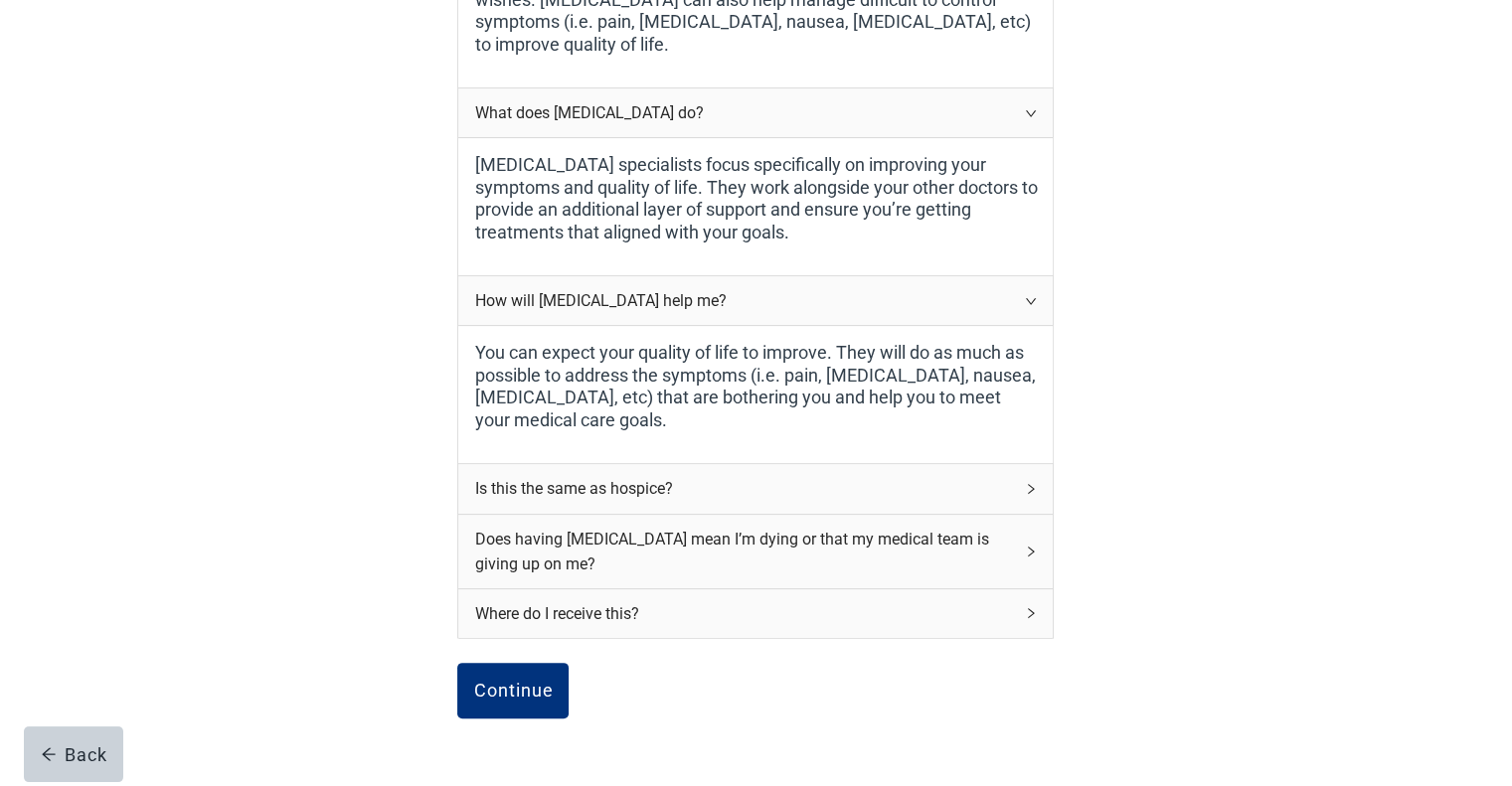 click on "Is this the same as hospice?" at bounding box center (744, 488) 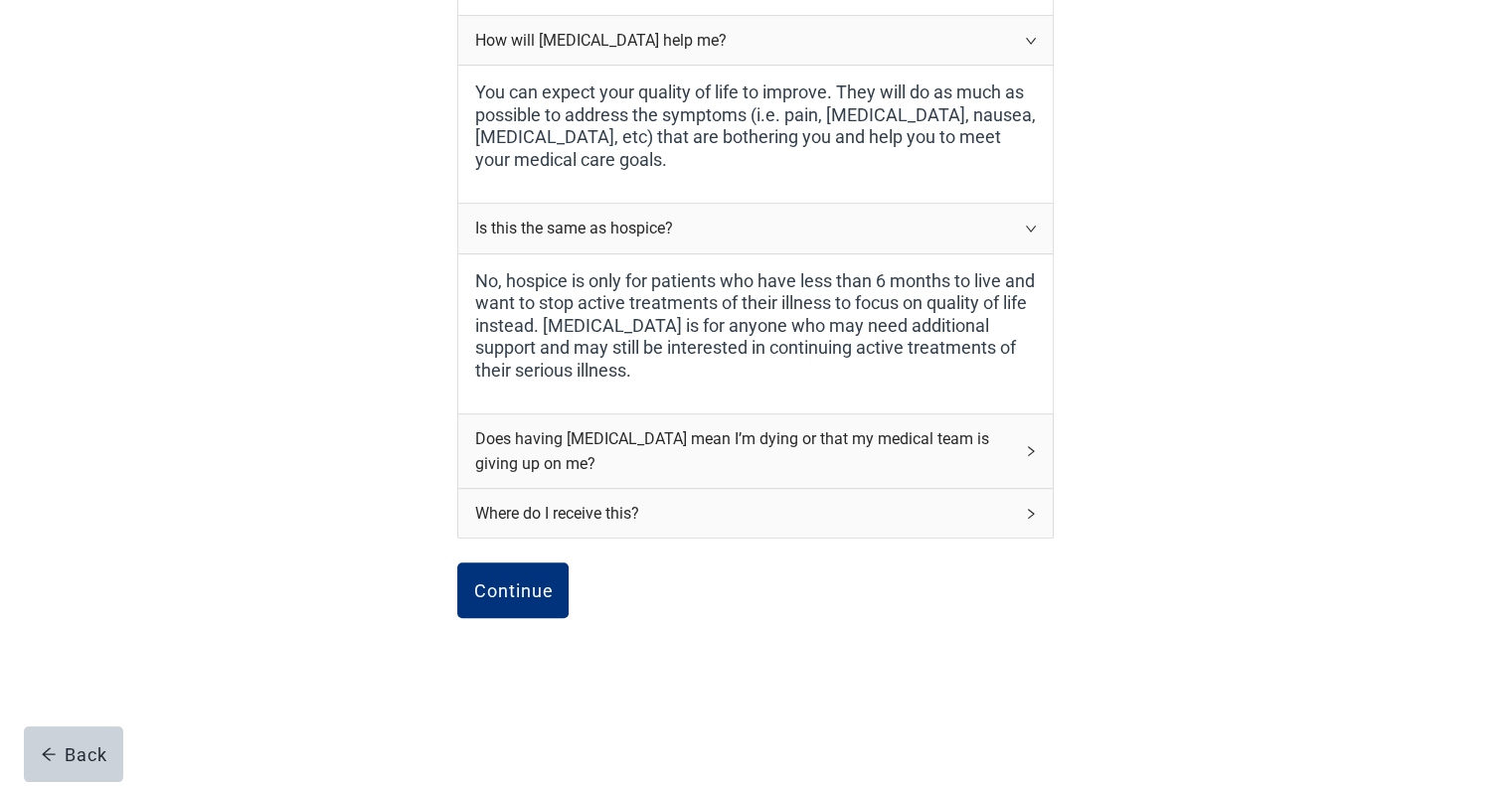 scroll, scrollTop: 704, scrollLeft: 0, axis: vertical 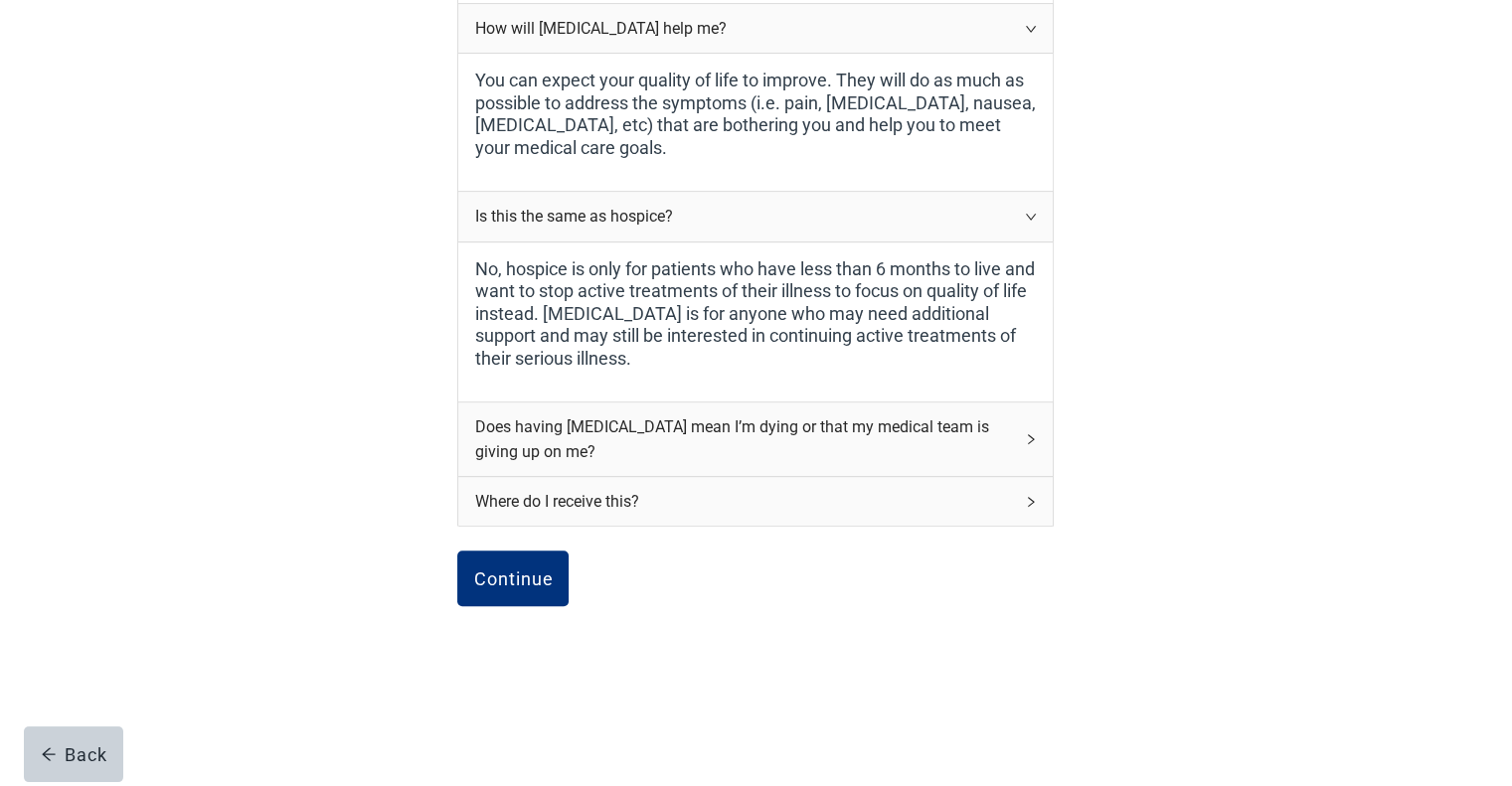 click on "Where do I receive this?" at bounding box center (744, 501) 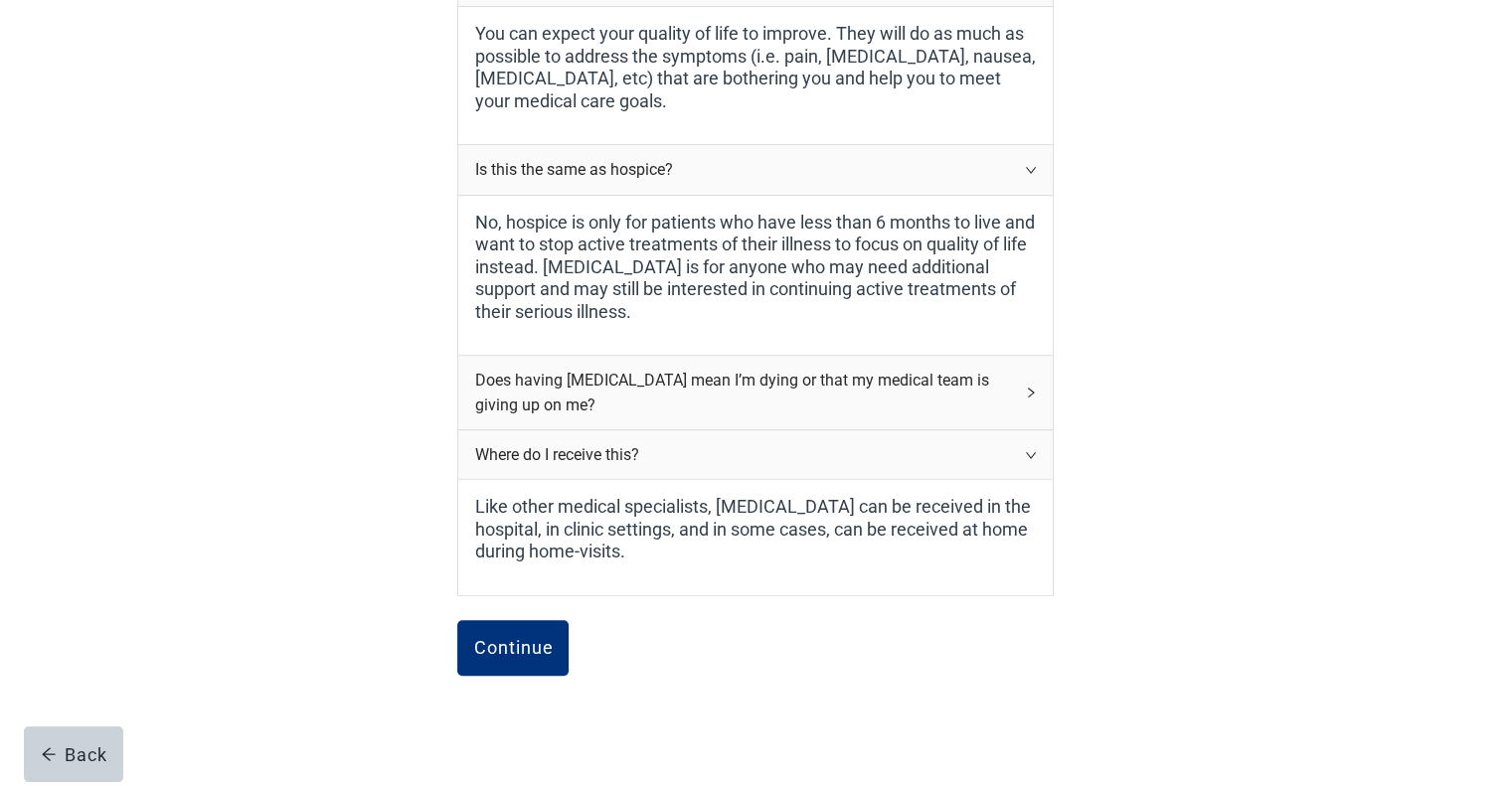 scroll, scrollTop: 820, scrollLeft: 0, axis: vertical 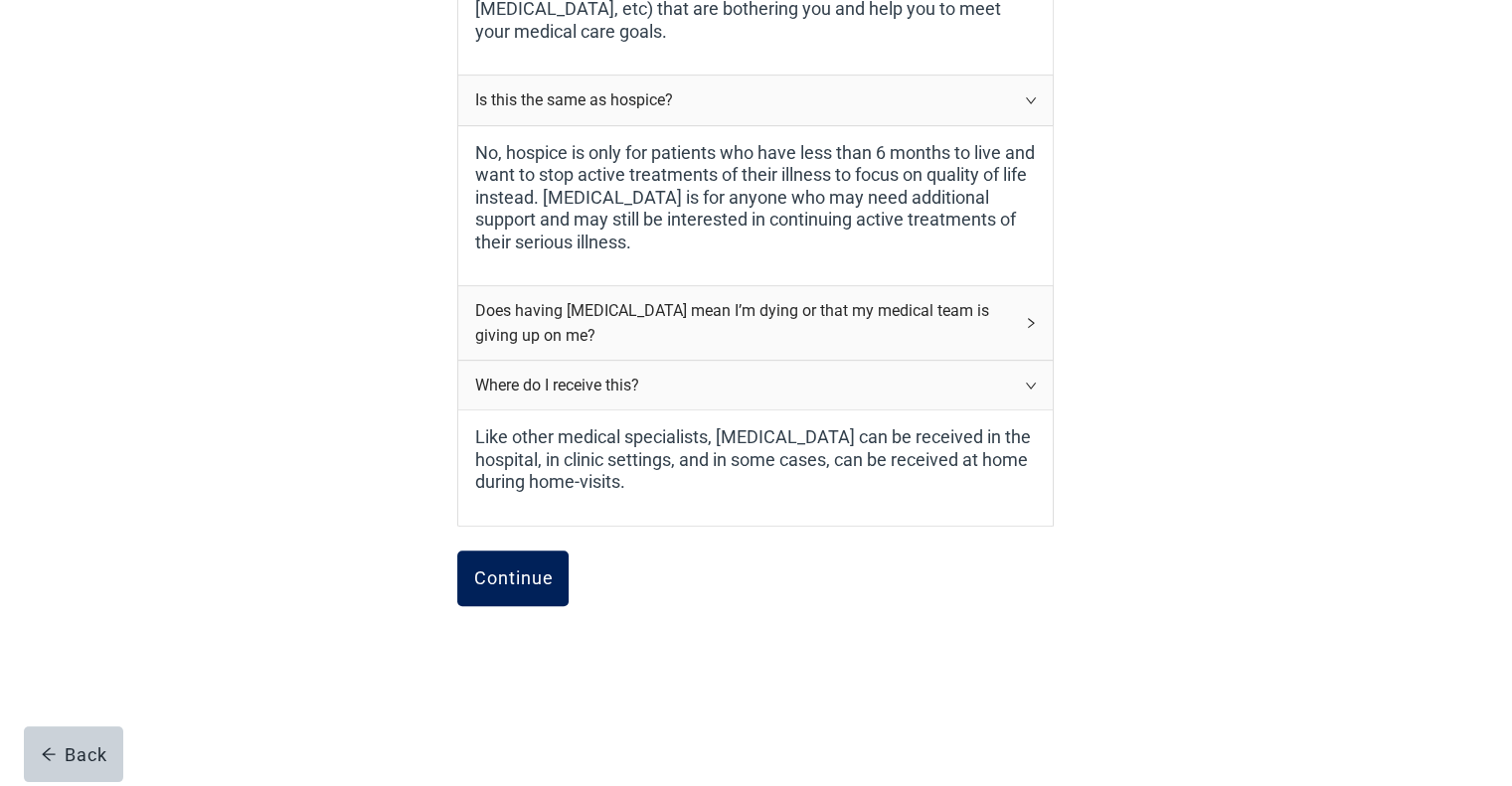click on "Continue" at bounding box center [513, 578] 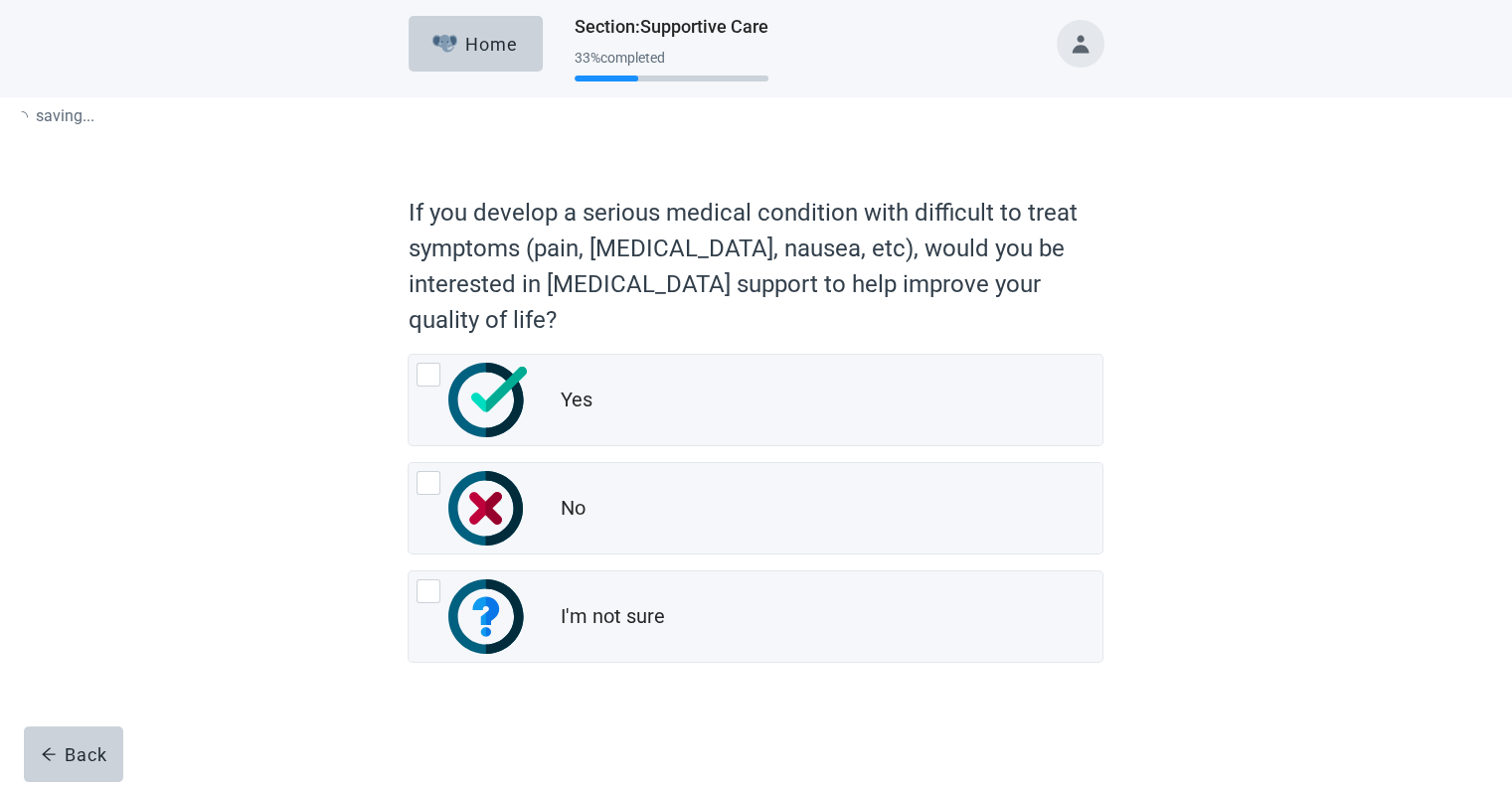 scroll, scrollTop: 0, scrollLeft: 0, axis: both 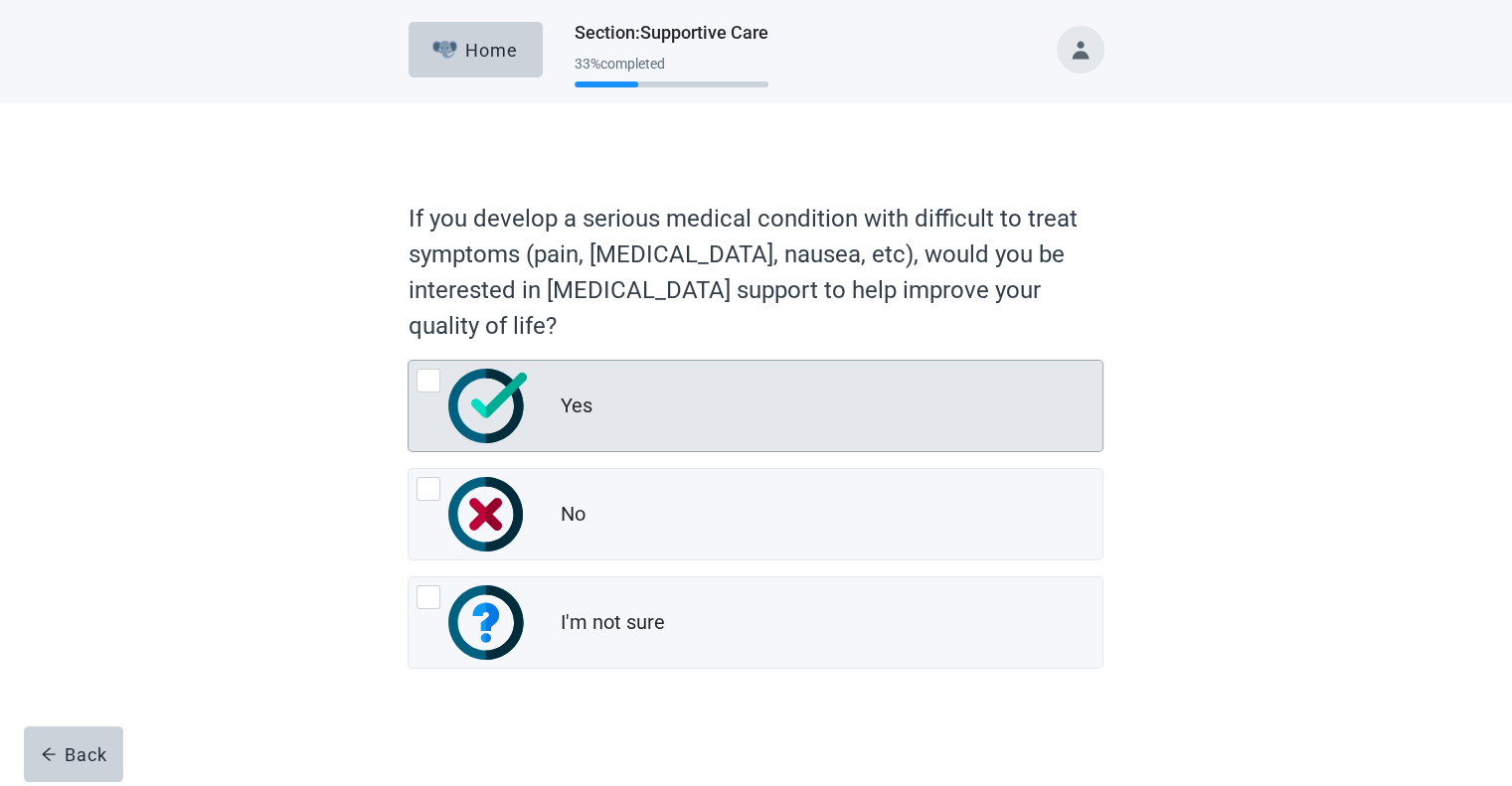 click at bounding box center [428, 381] 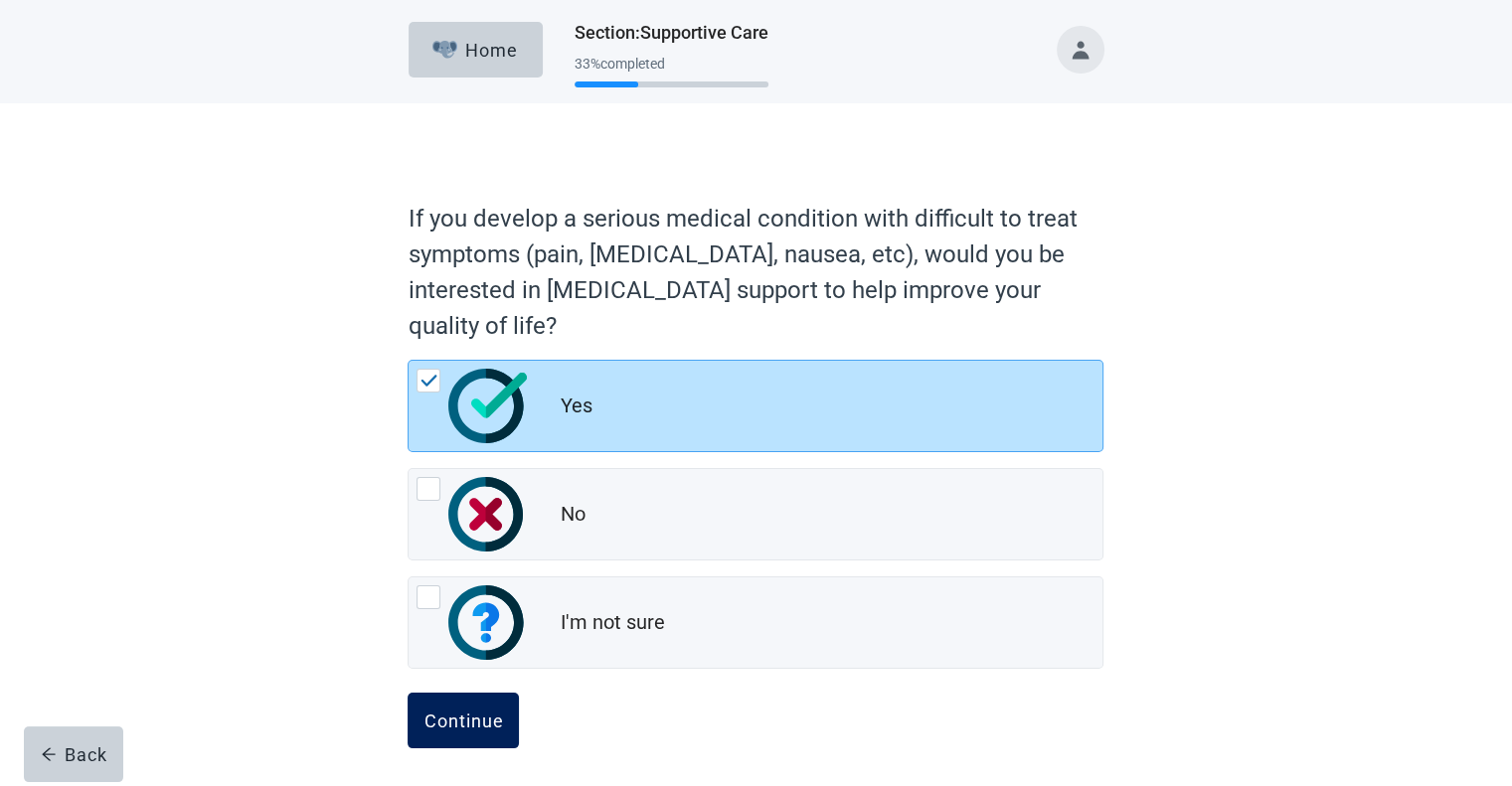 click on "Continue" at bounding box center (463, 720) 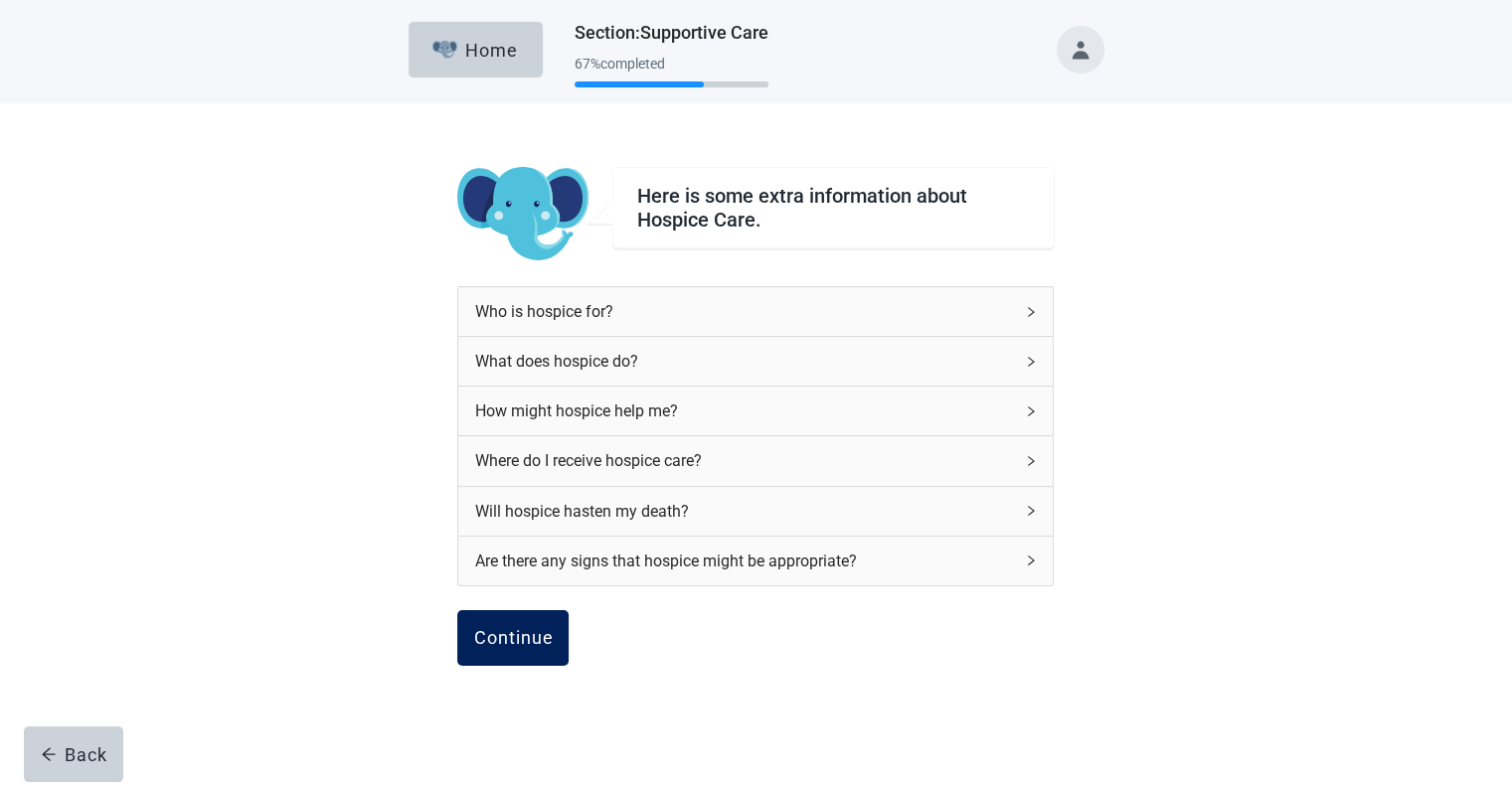 click on "Continue" at bounding box center (513, 638) 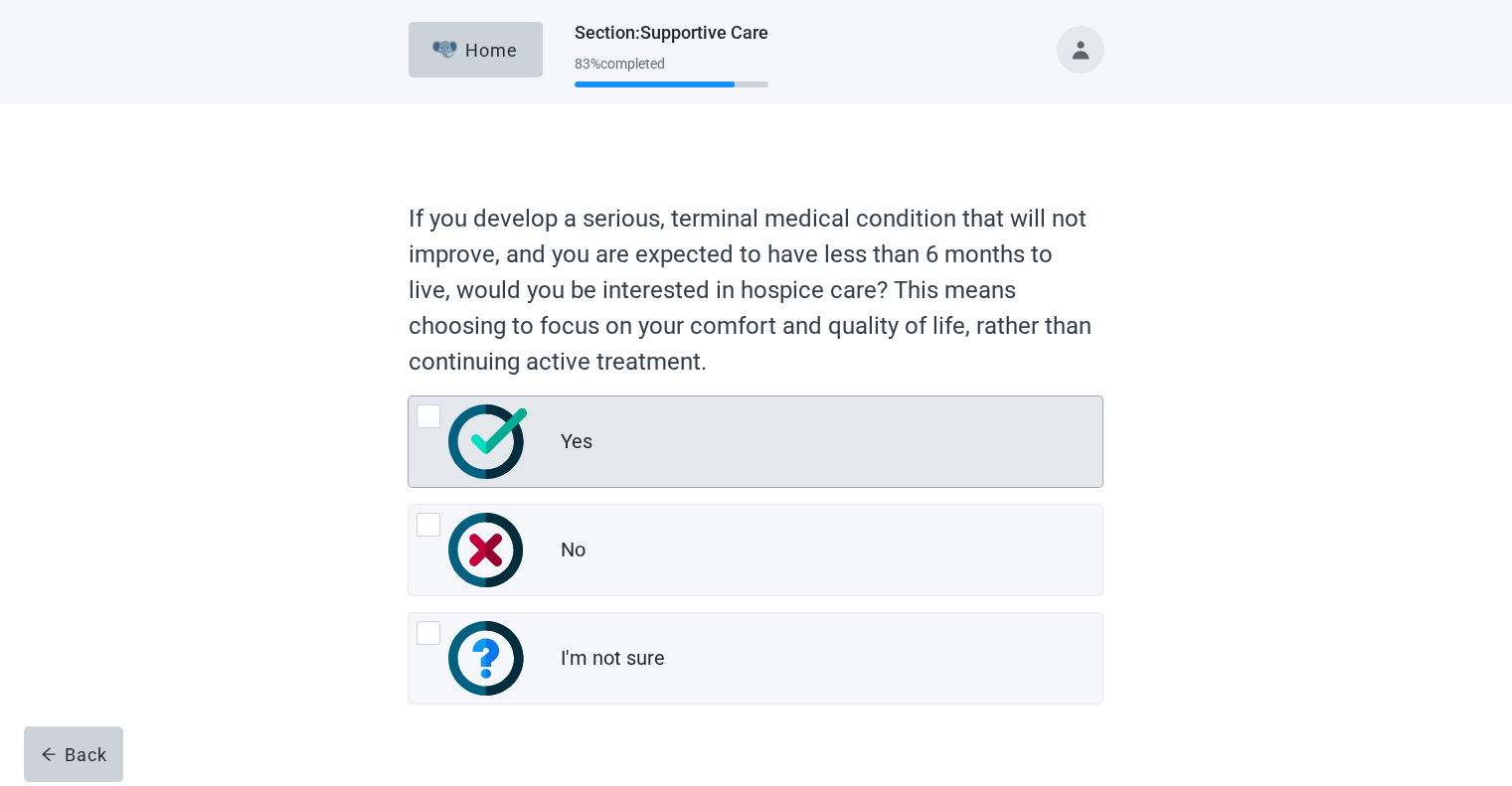 click at bounding box center [472, 441] 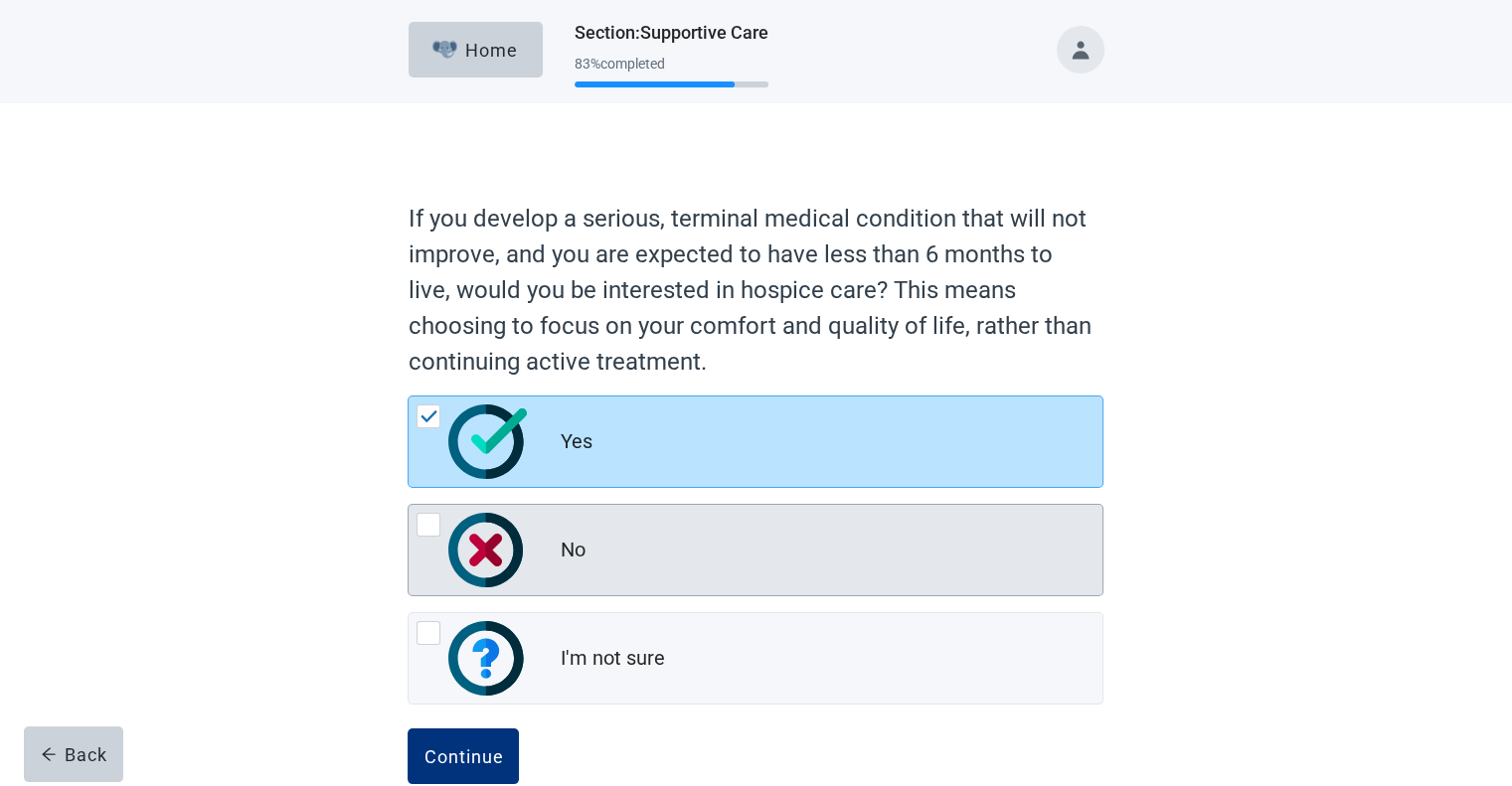 scroll, scrollTop: 40, scrollLeft: 0, axis: vertical 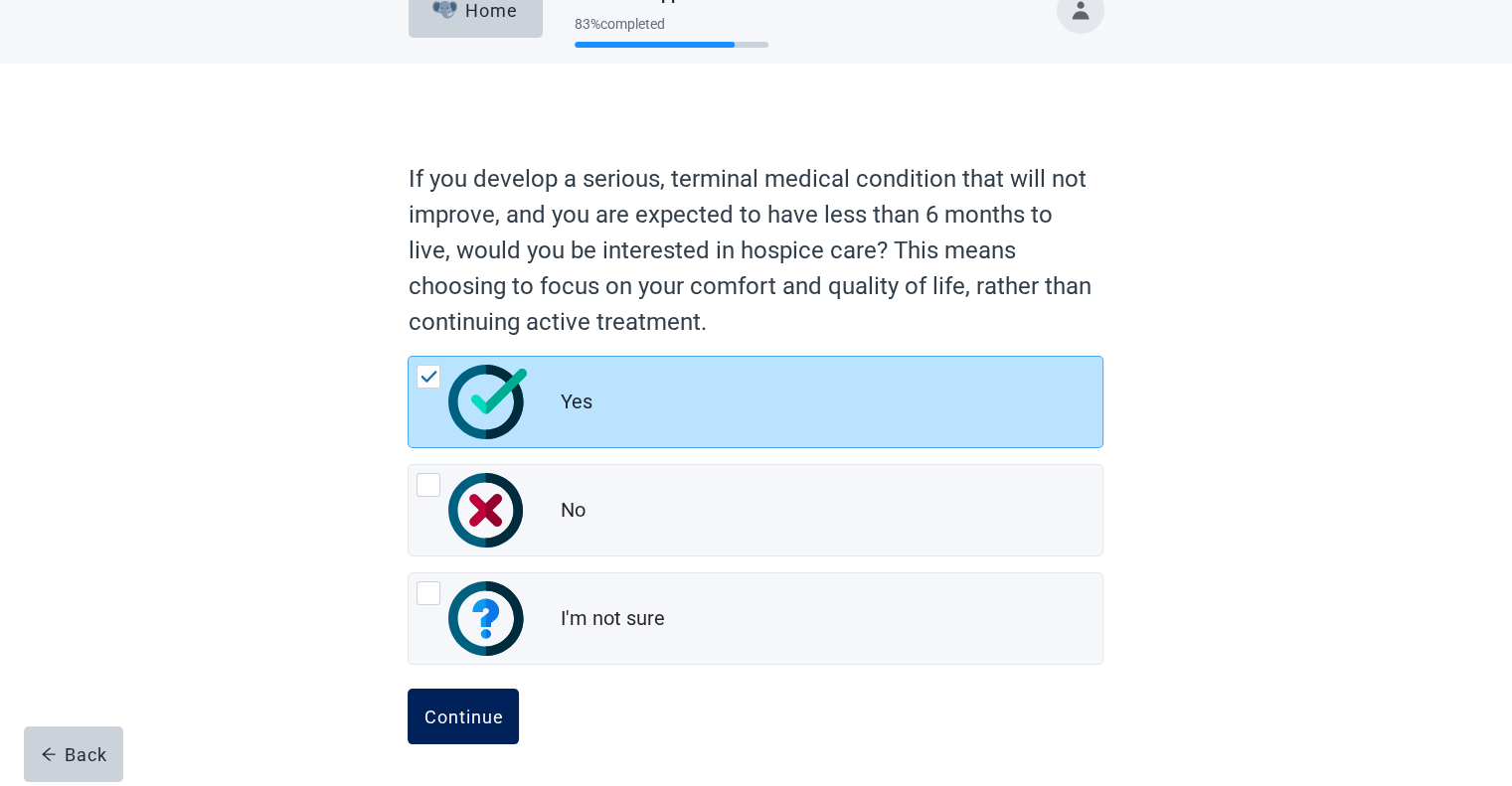 click on "Continue" at bounding box center (463, 716) 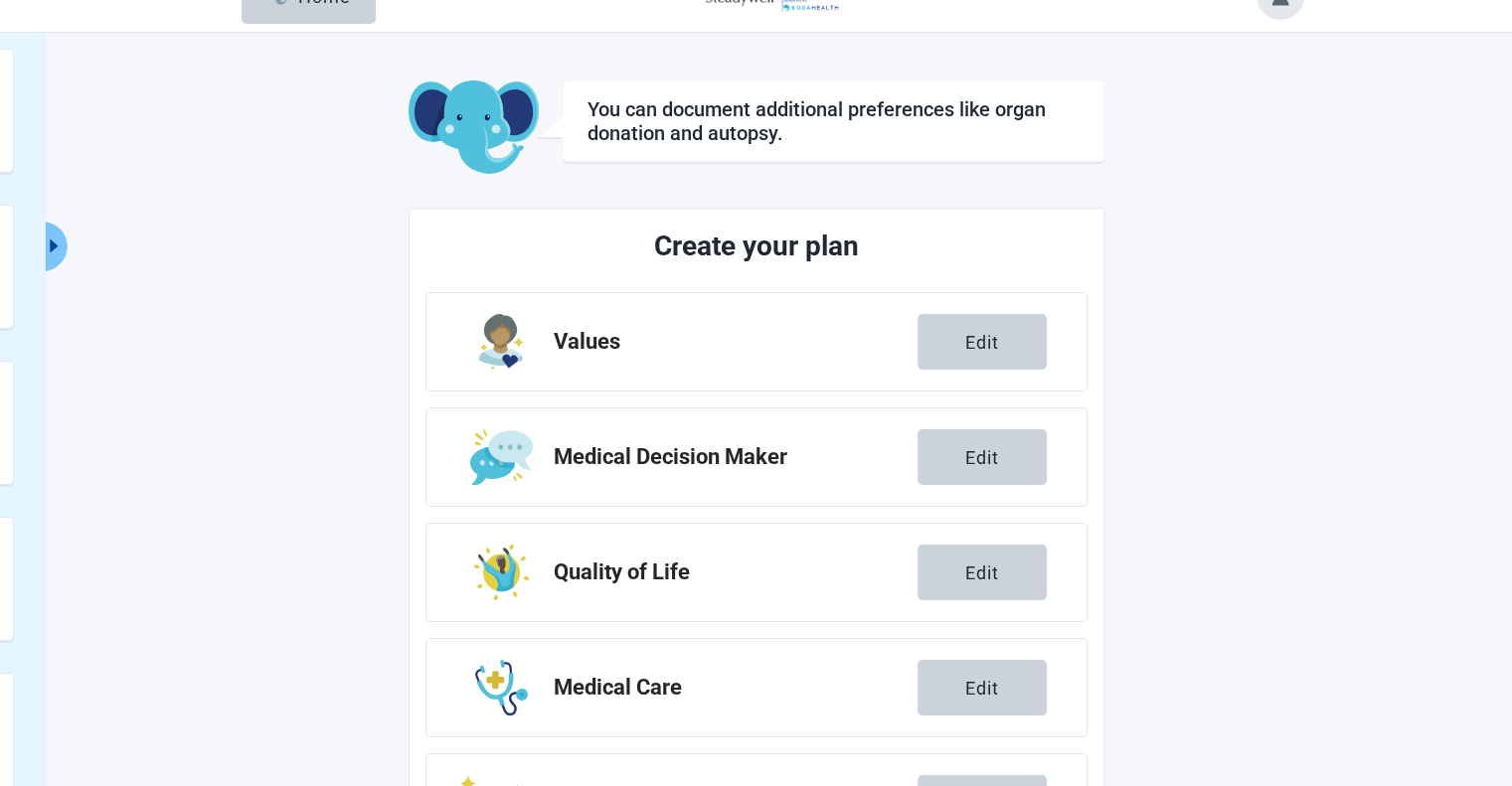 scroll, scrollTop: 269, scrollLeft: 0, axis: vertical 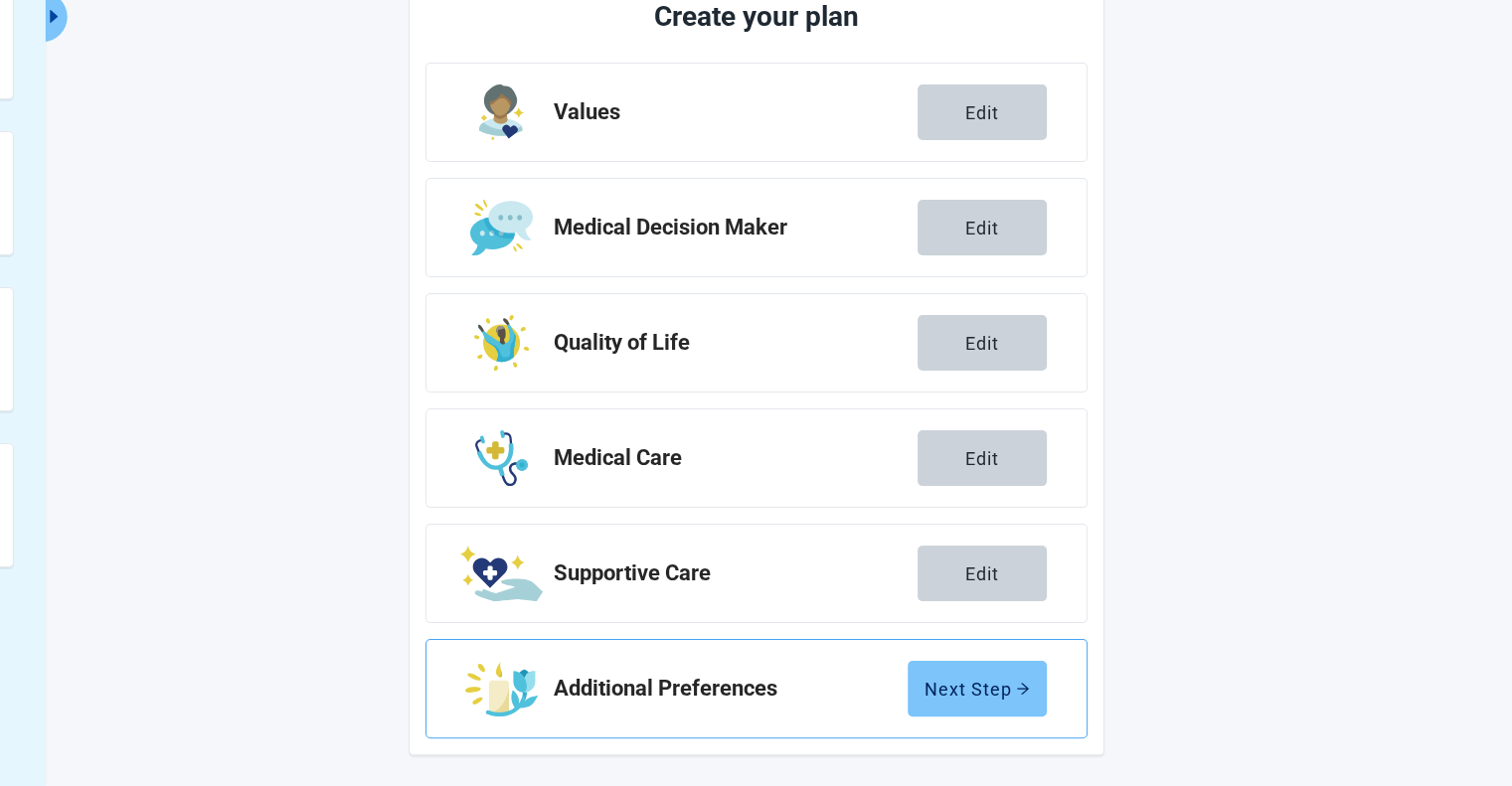 click on "Next Step" at bounding box center (977, 689) 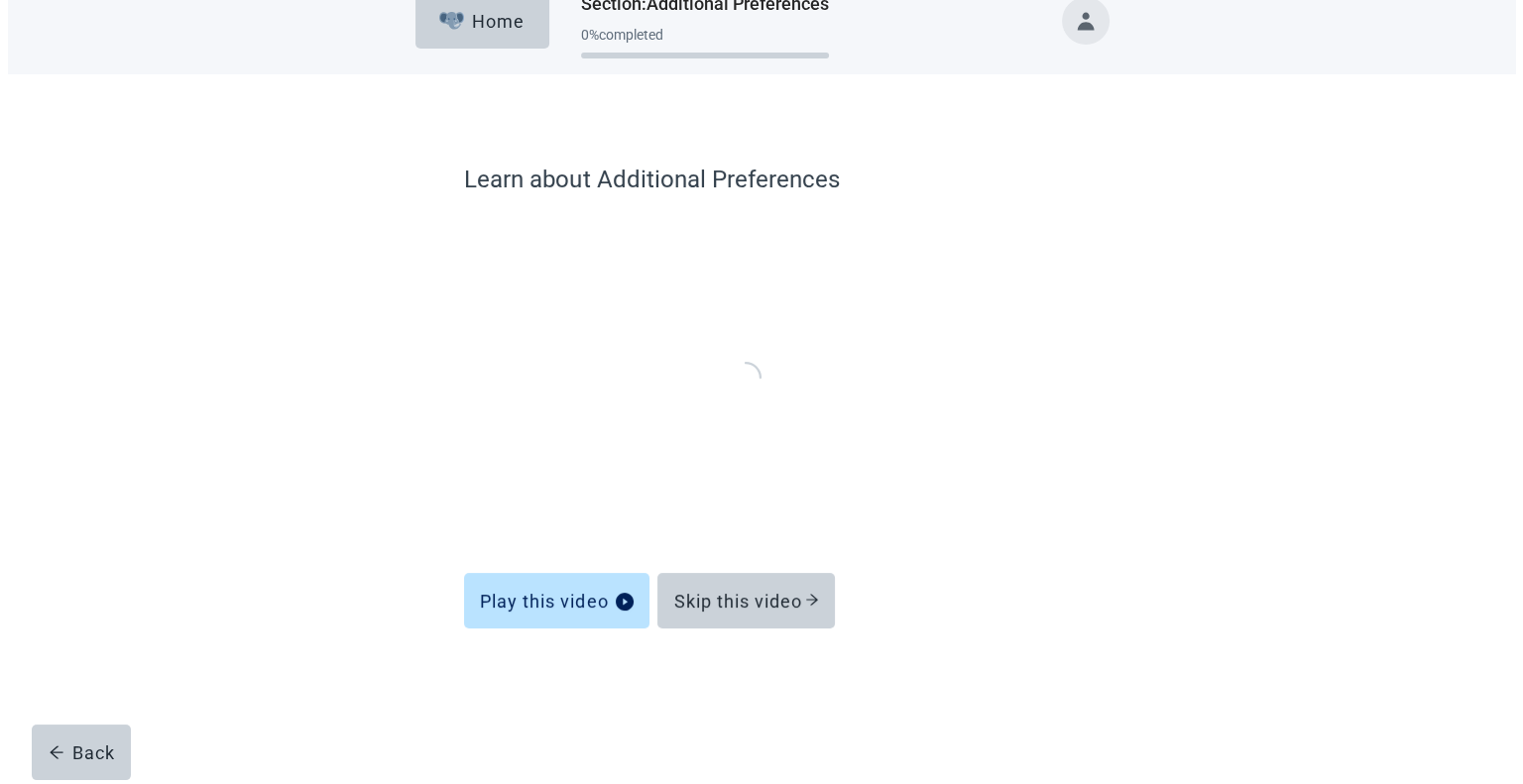 scroll, scrollTop: 0, scrollLeft: 0, axis: both 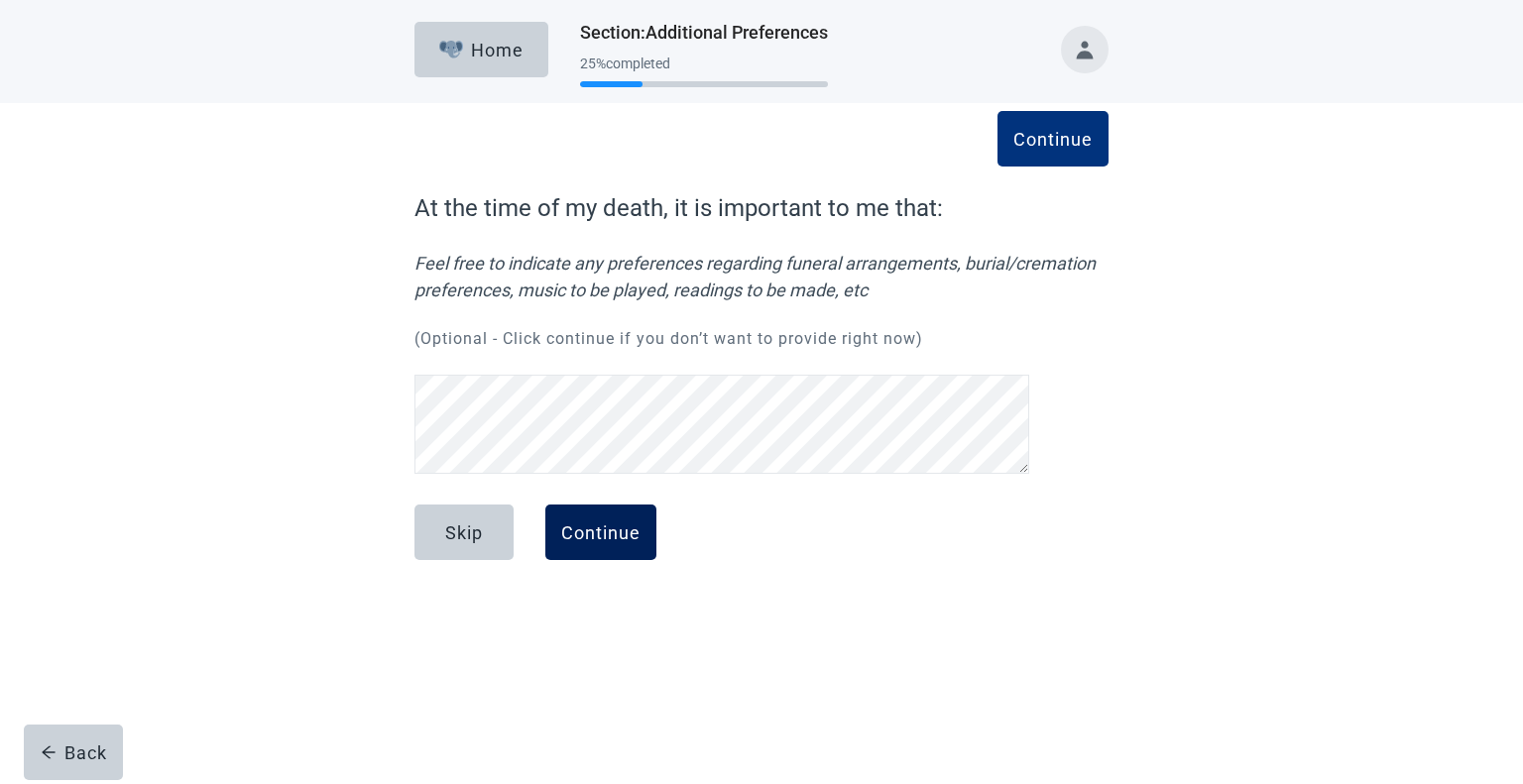 click on "Continue" at bounding box center [601, 532] 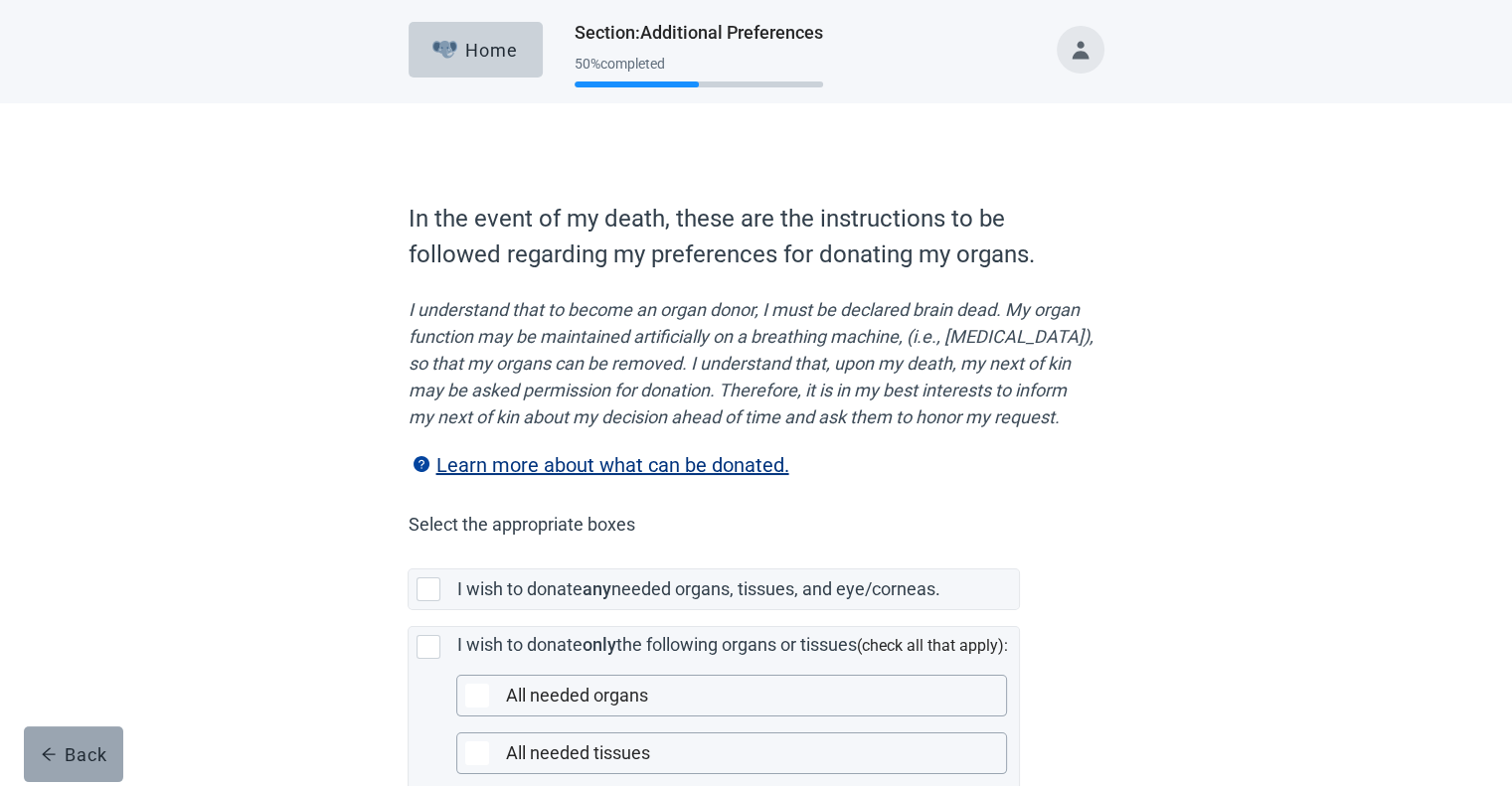 click on "Back" at bounding box center (74, 754) 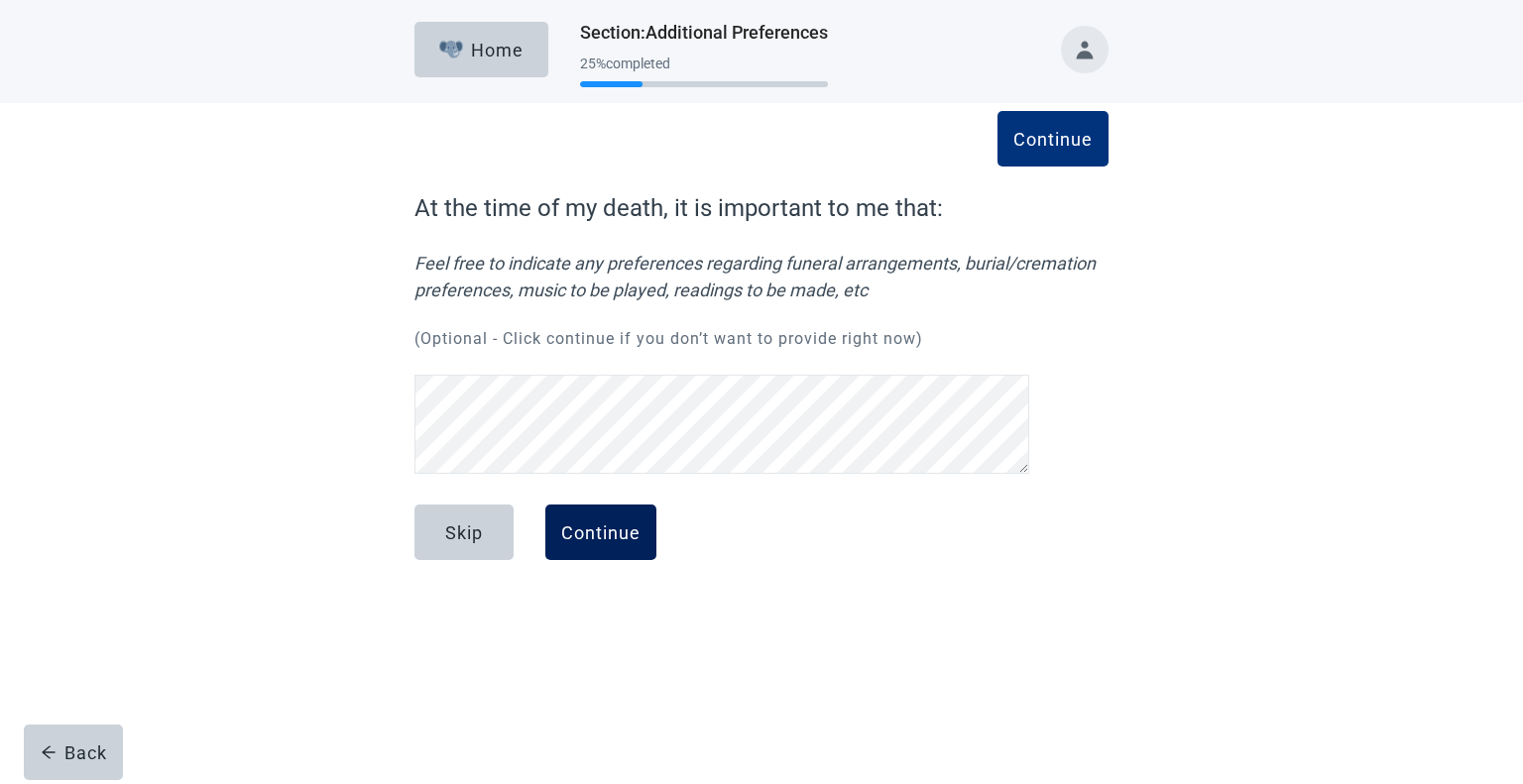 click on "Continue" at bounding box center [601, 532] 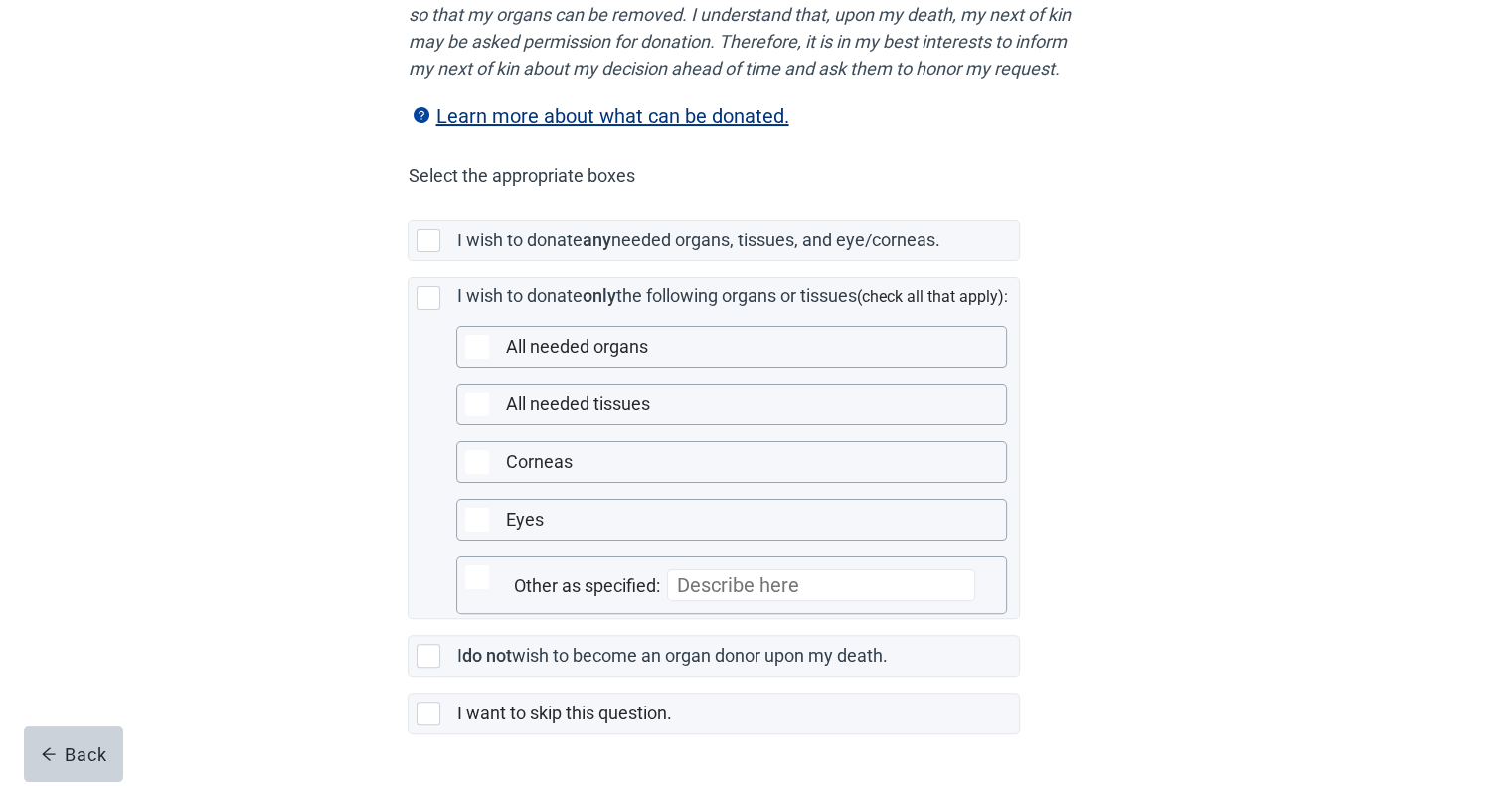 scroll, scrollTop: 348, scrollLeft: 0, axis: vertical 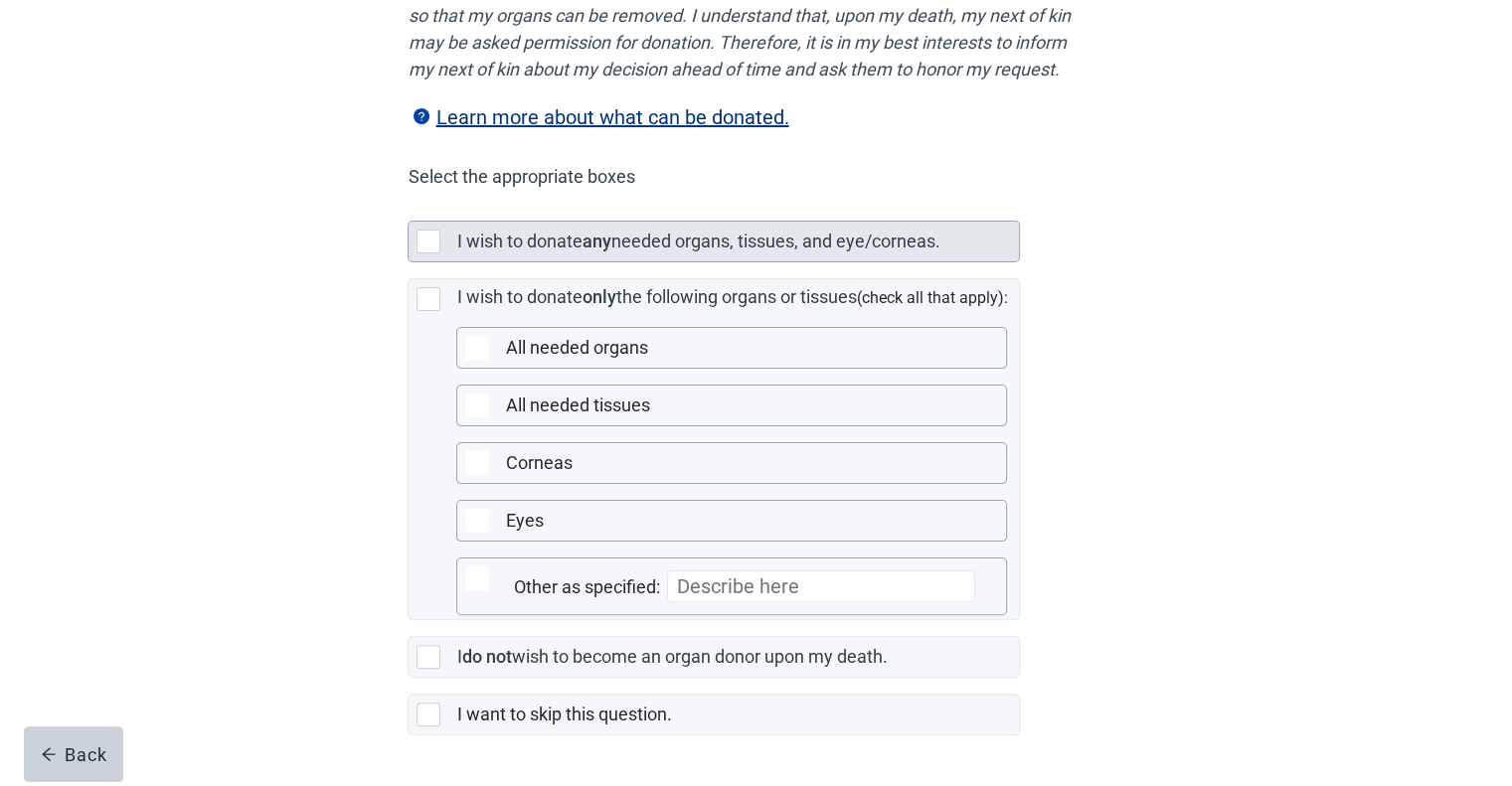 click at bounding box center (428, 241) 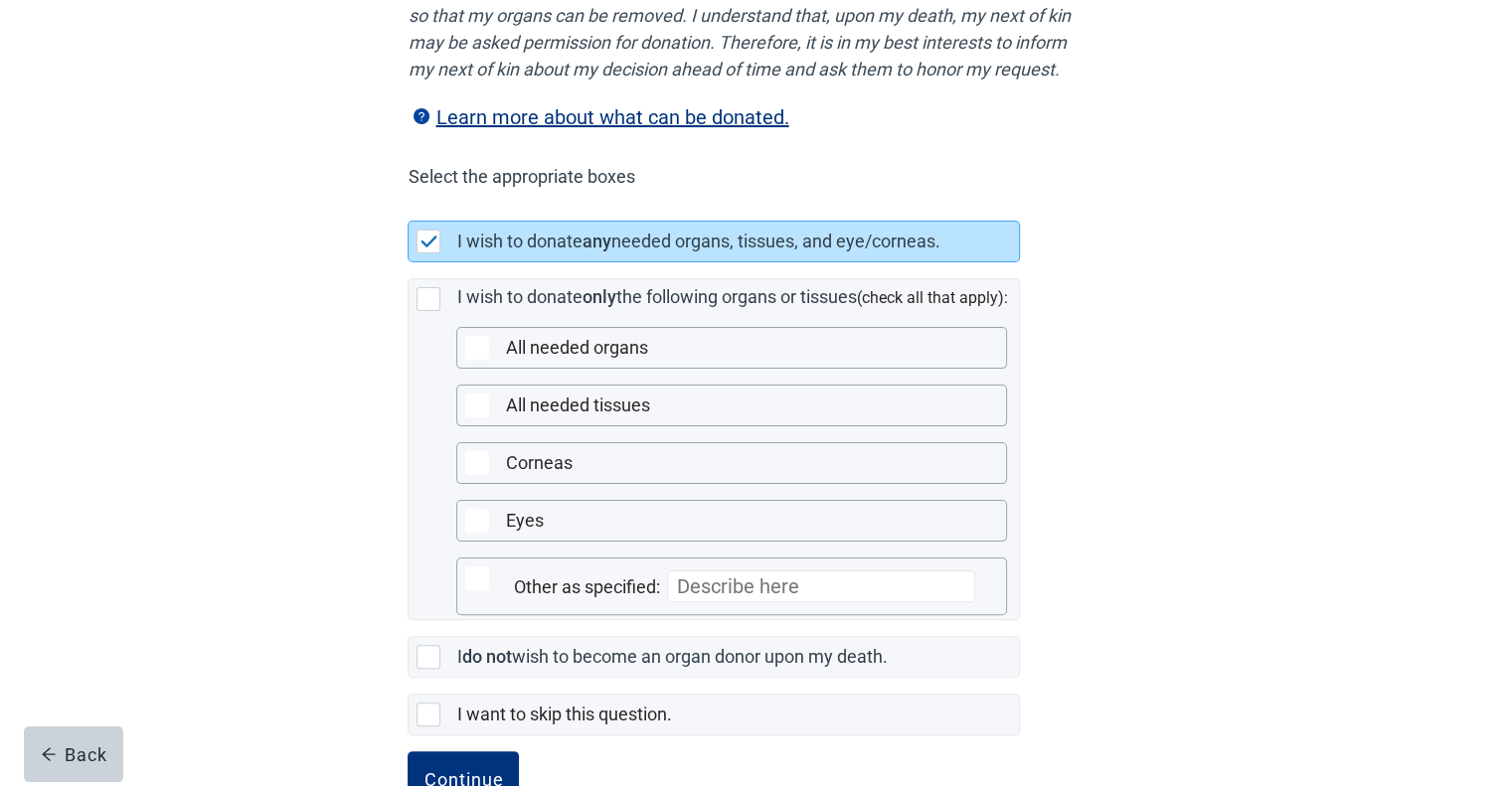 scroll, scrollTop: 435, scrollLeft: 0, axis: vertical 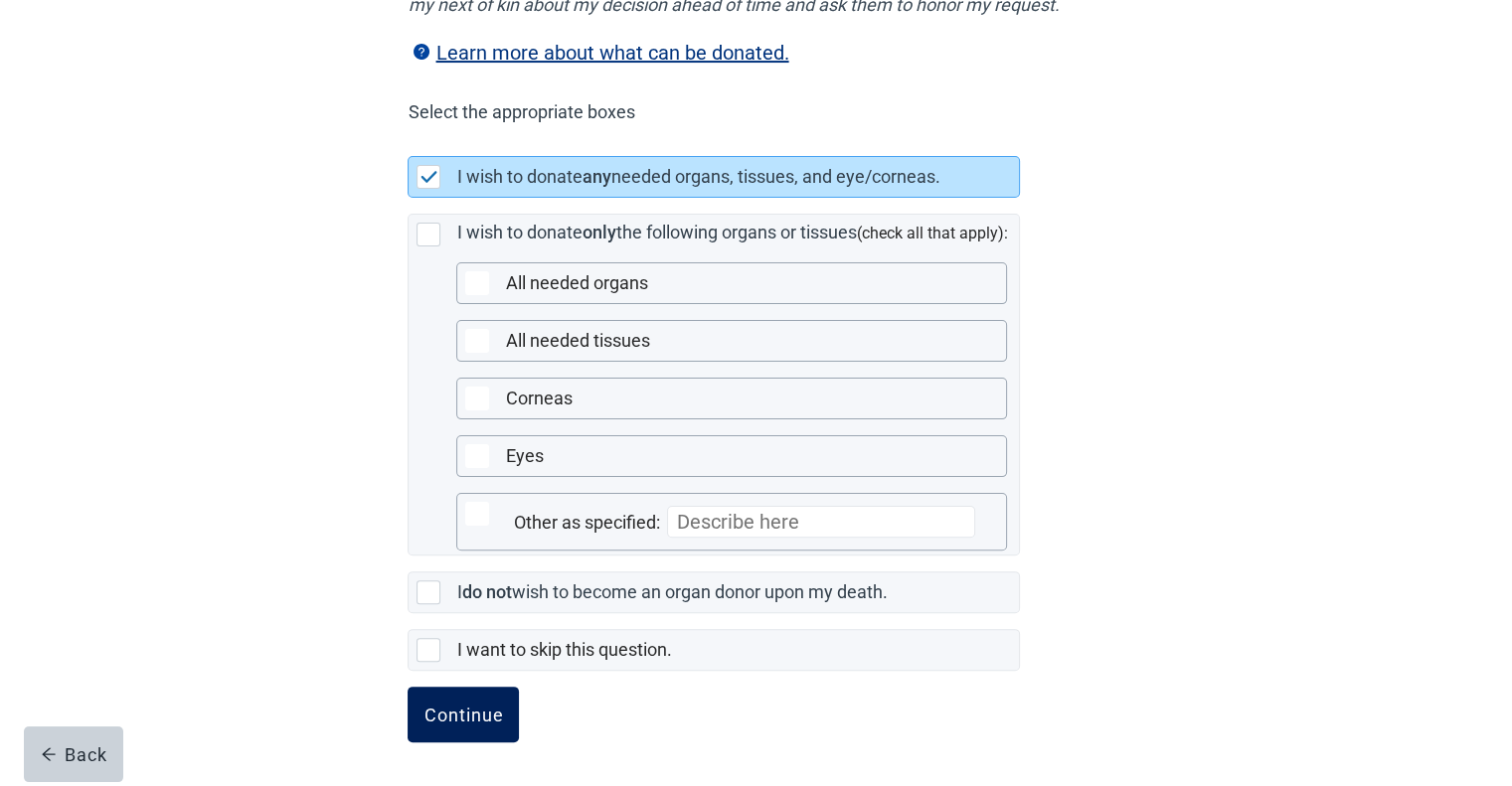 click on "Continue" at bounding box center (463, 714) 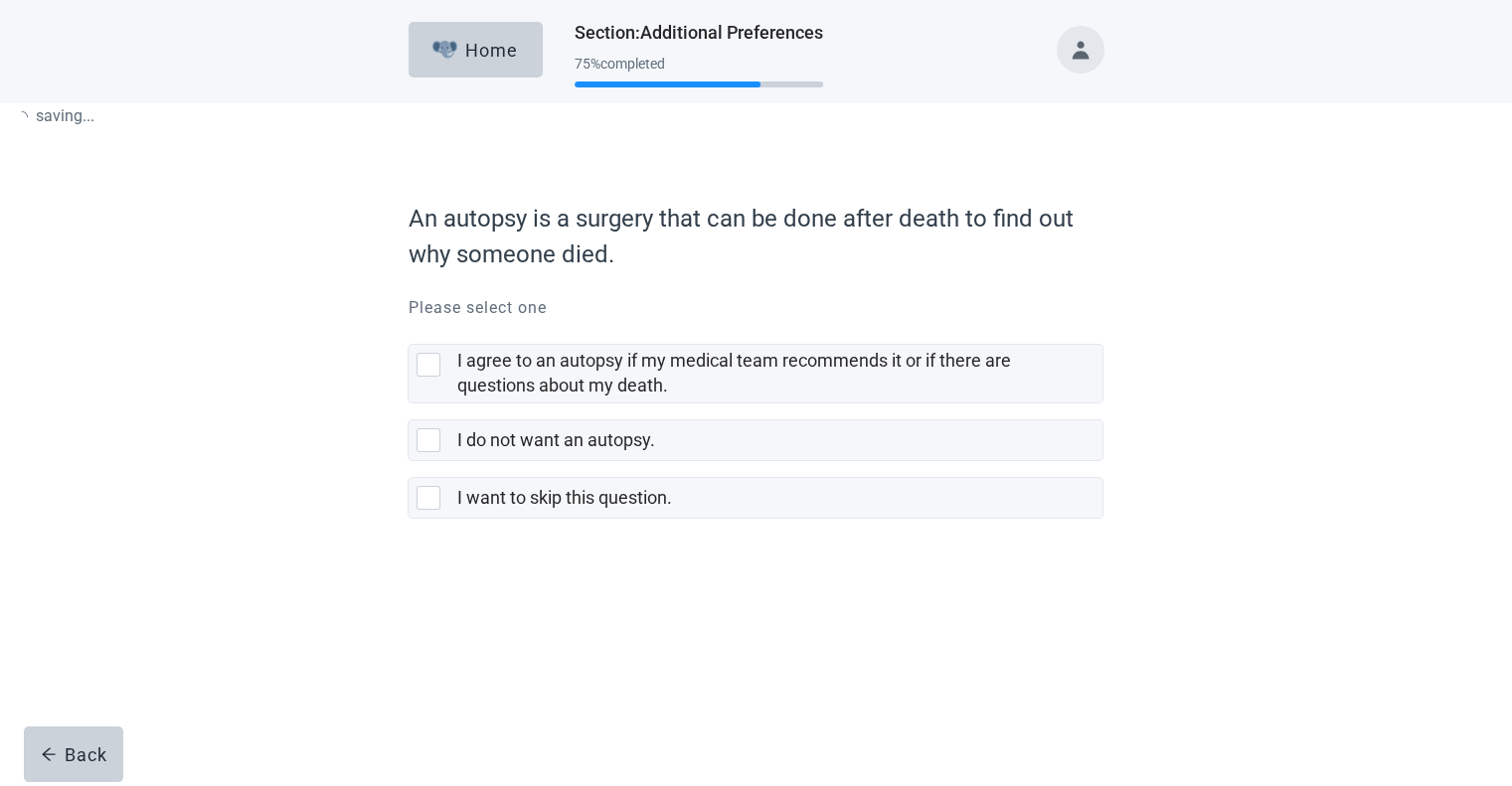 scroll, scrollTop: 0, scrollLeft: 0, axis: both 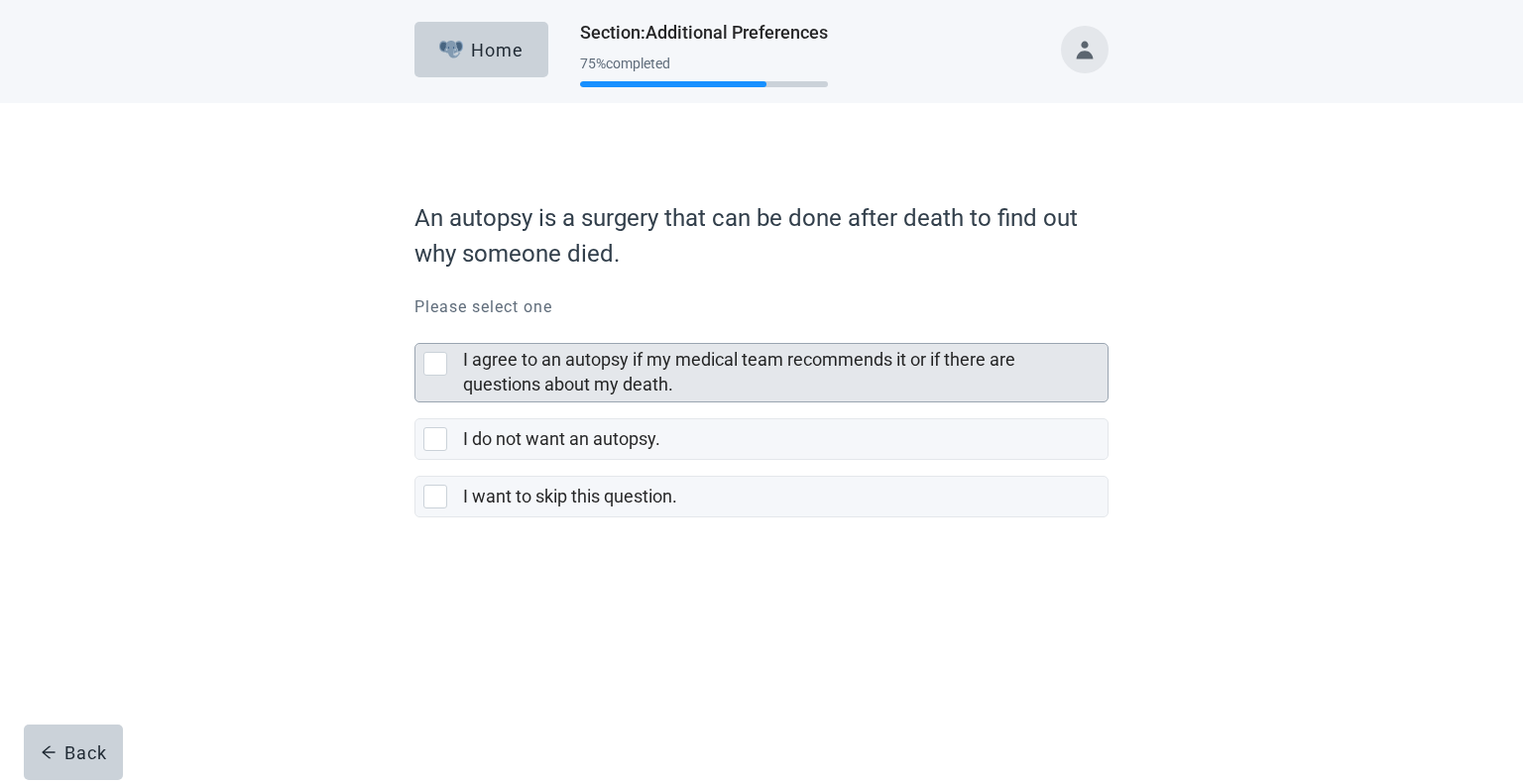 click at bounding box center [435, 364] 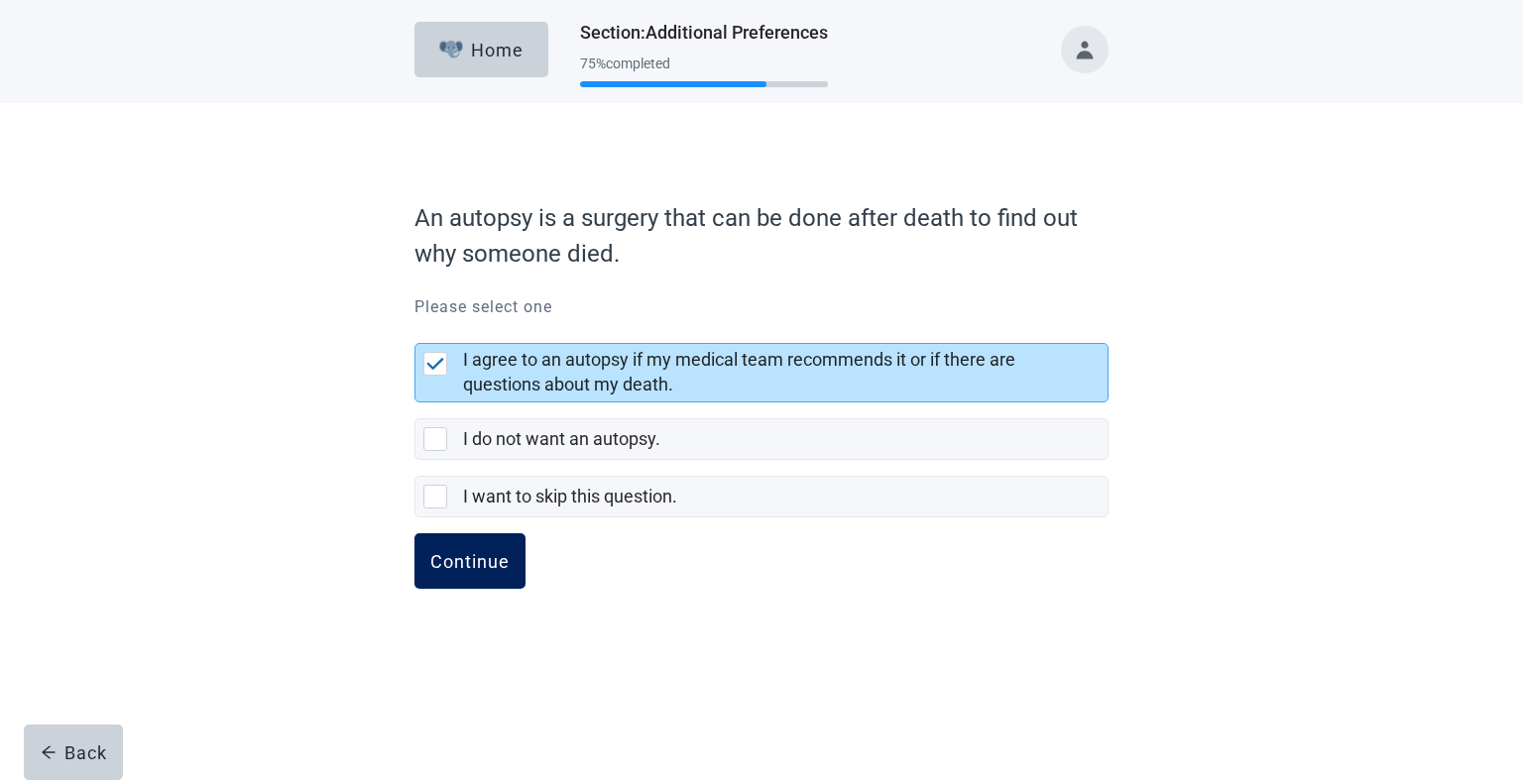 click on "Continue" at bounding box center (470, 561) 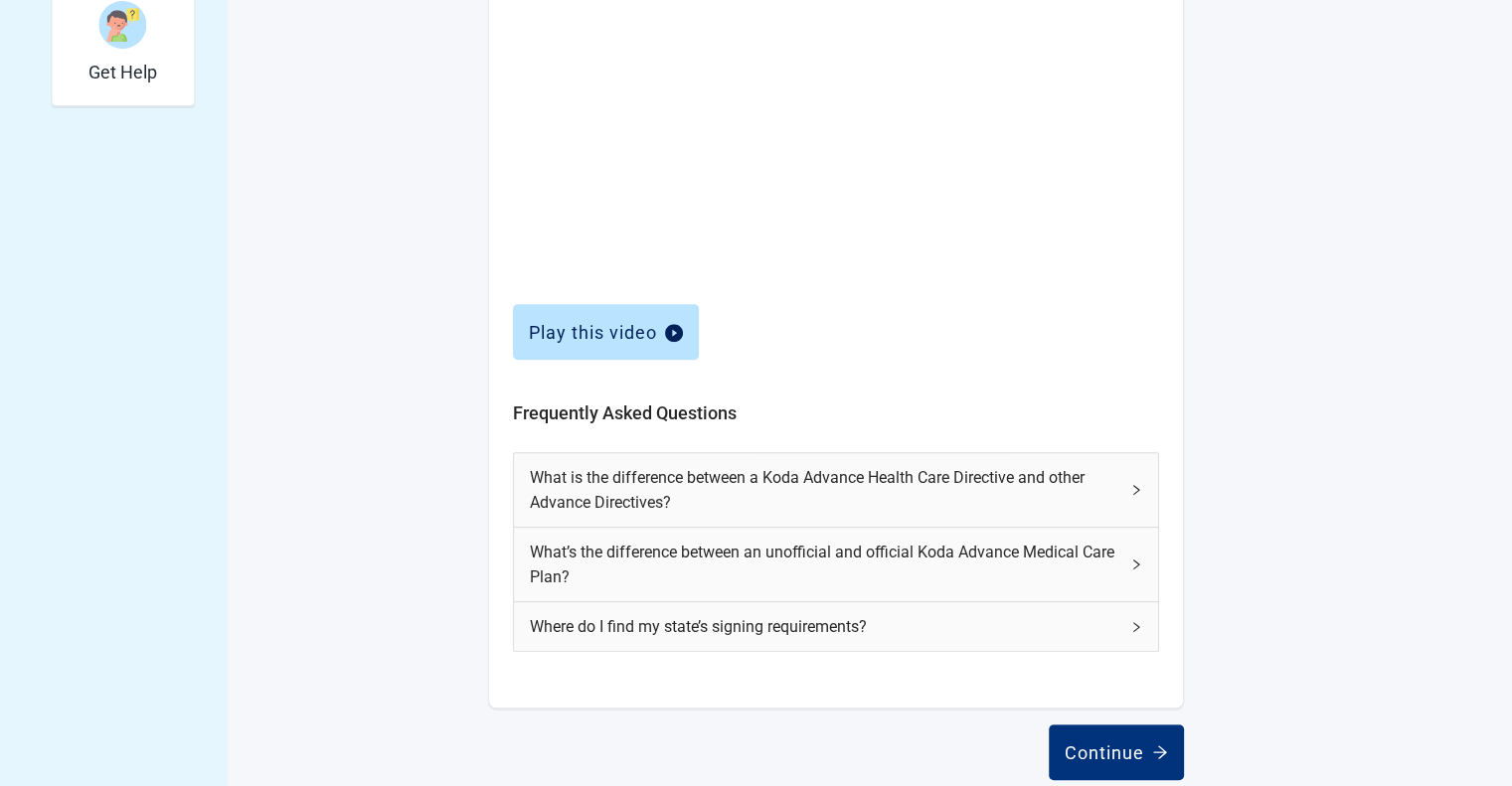 scroll, scrollTop: 755, scrollLeft: 0, axis: vertical 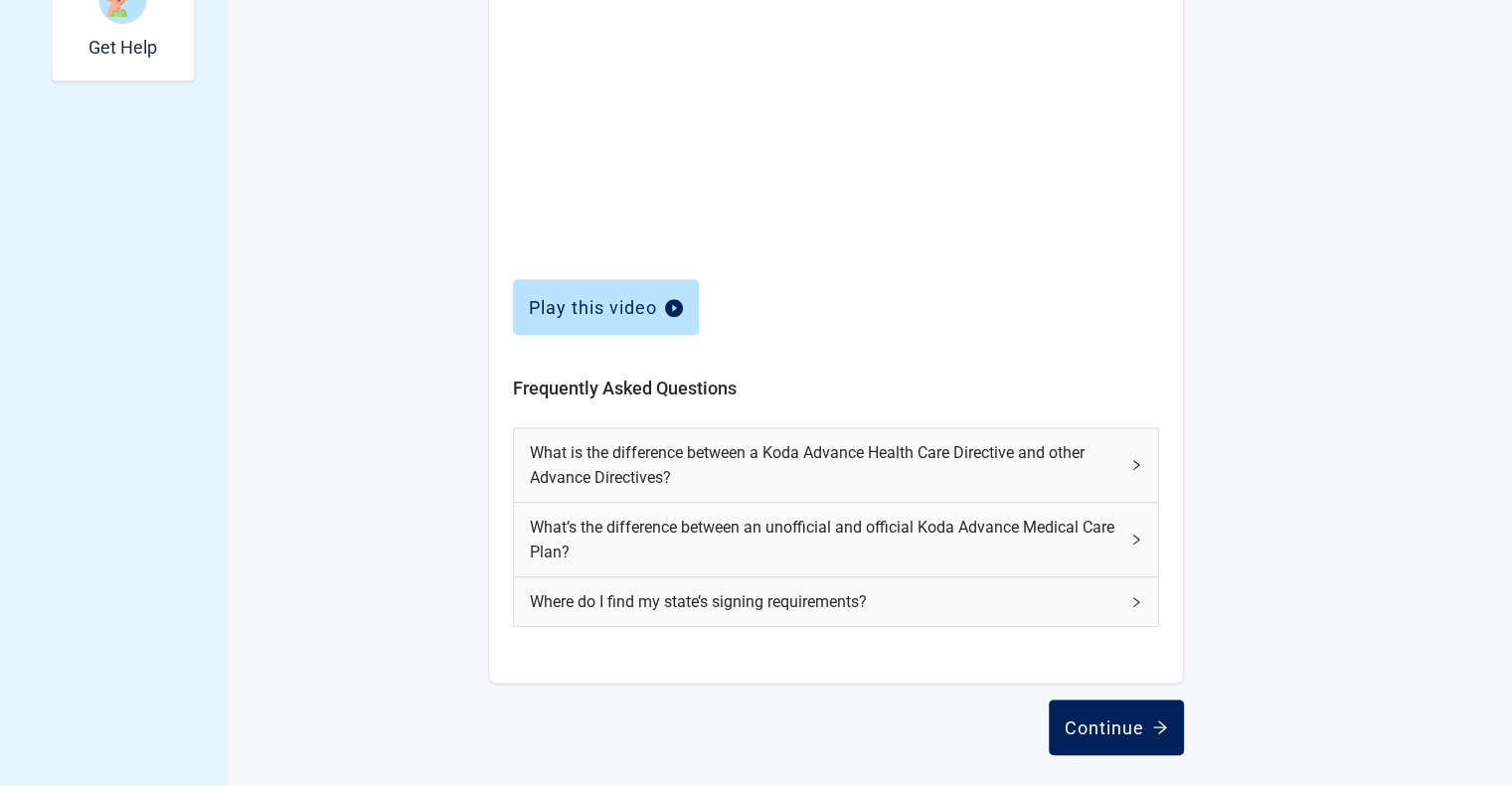 click on "Continue" at bounding box center (1116, 727) 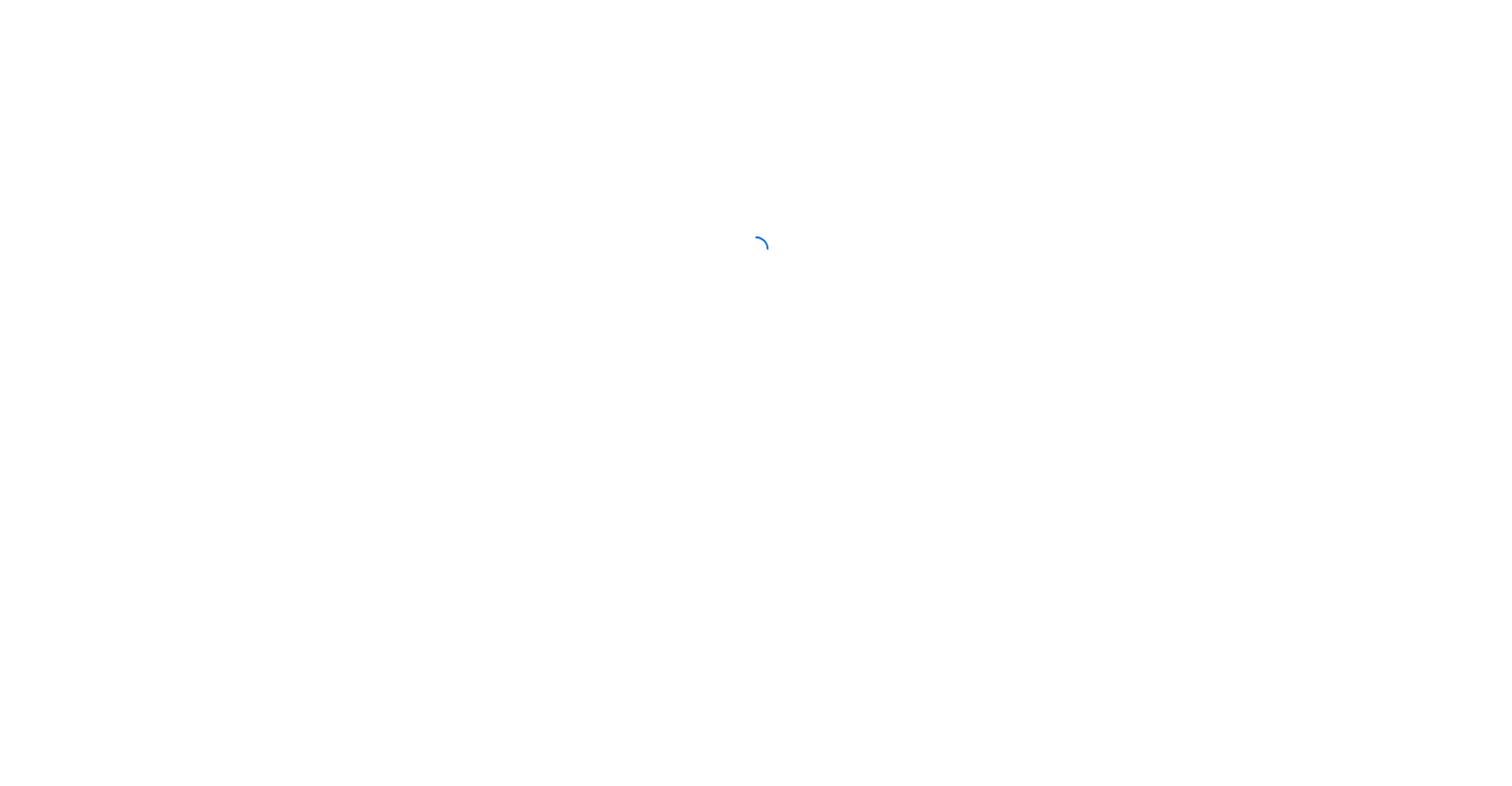 scroll, scrollTop: 0, scrollLeft: 0, axis: both 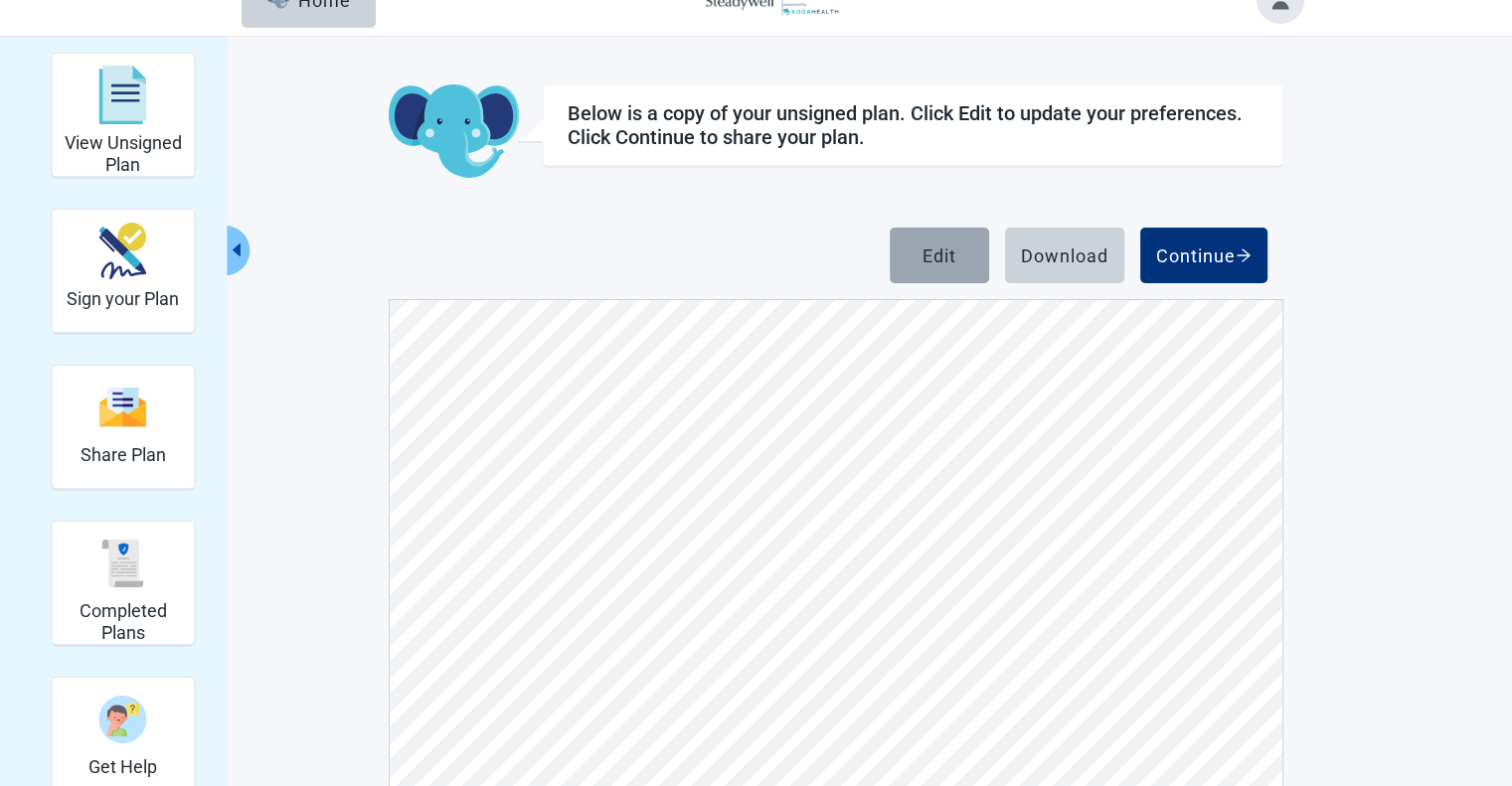 click on "Edit" at bounding box center [939, 255] 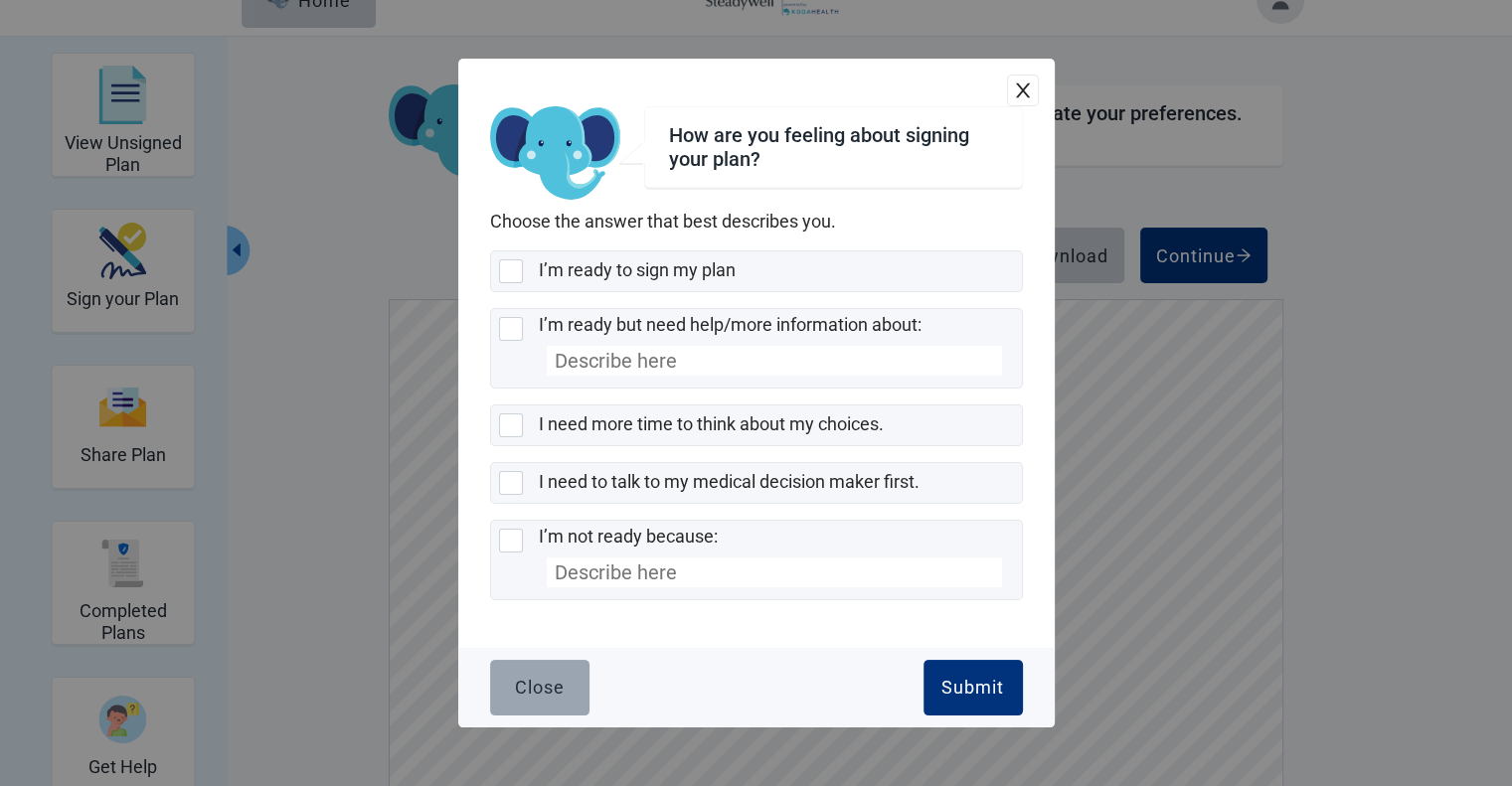 click on "Close" at bounding box center [540, 688] 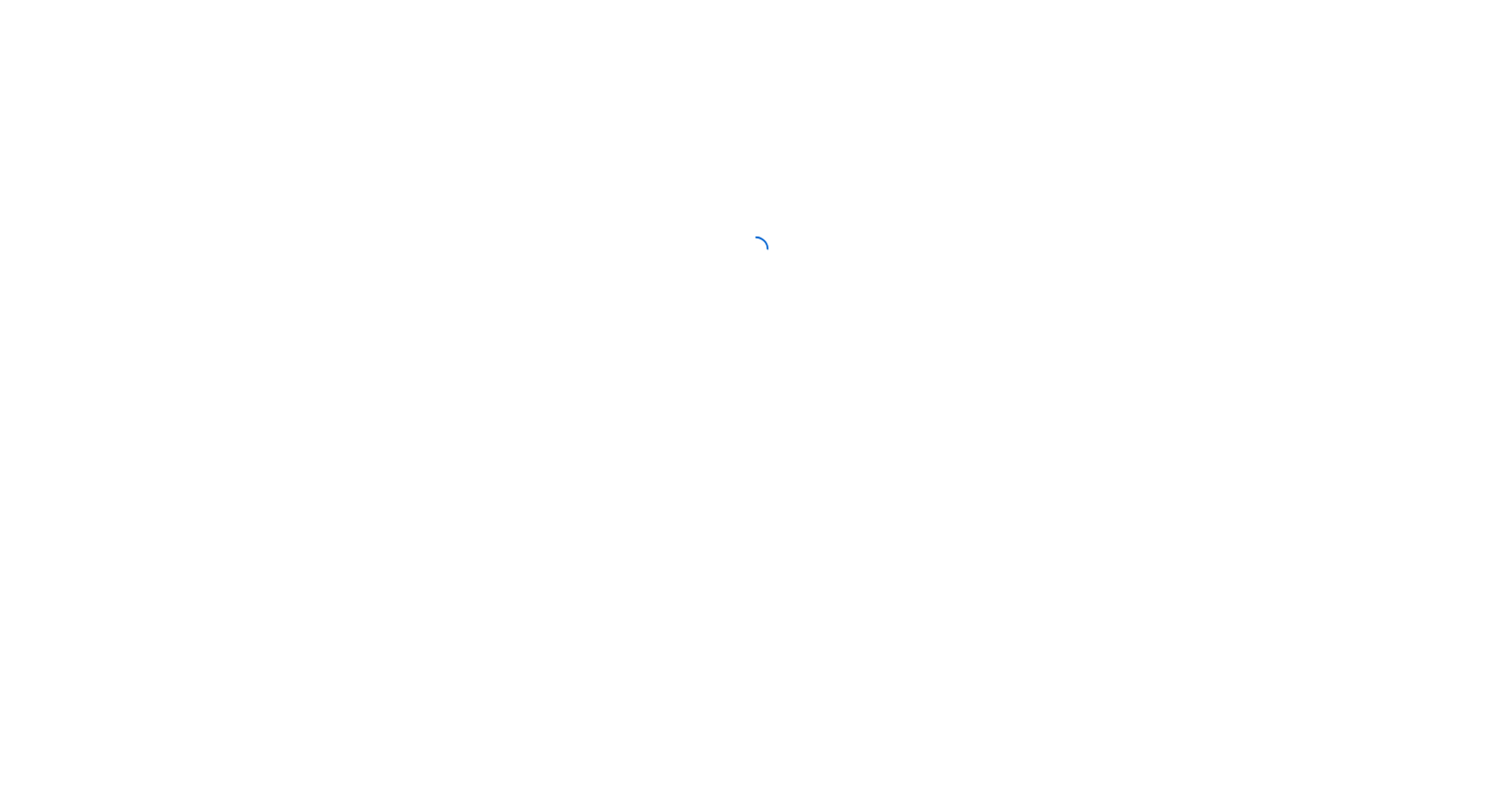 scroll, scrollTop: 0, scrollLeft: 0, axis: both 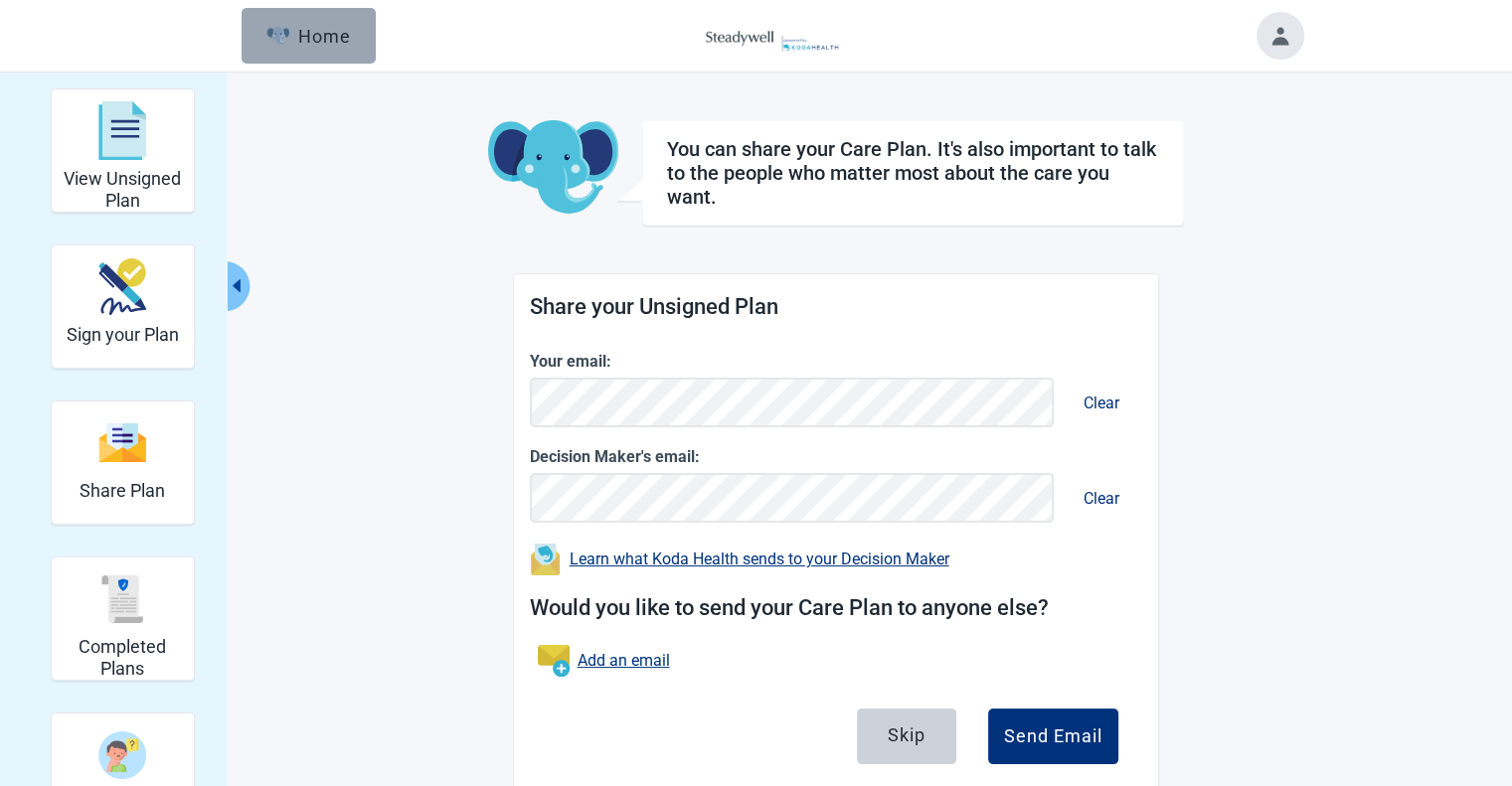 click on "Home" at bounding box center (309, 36) 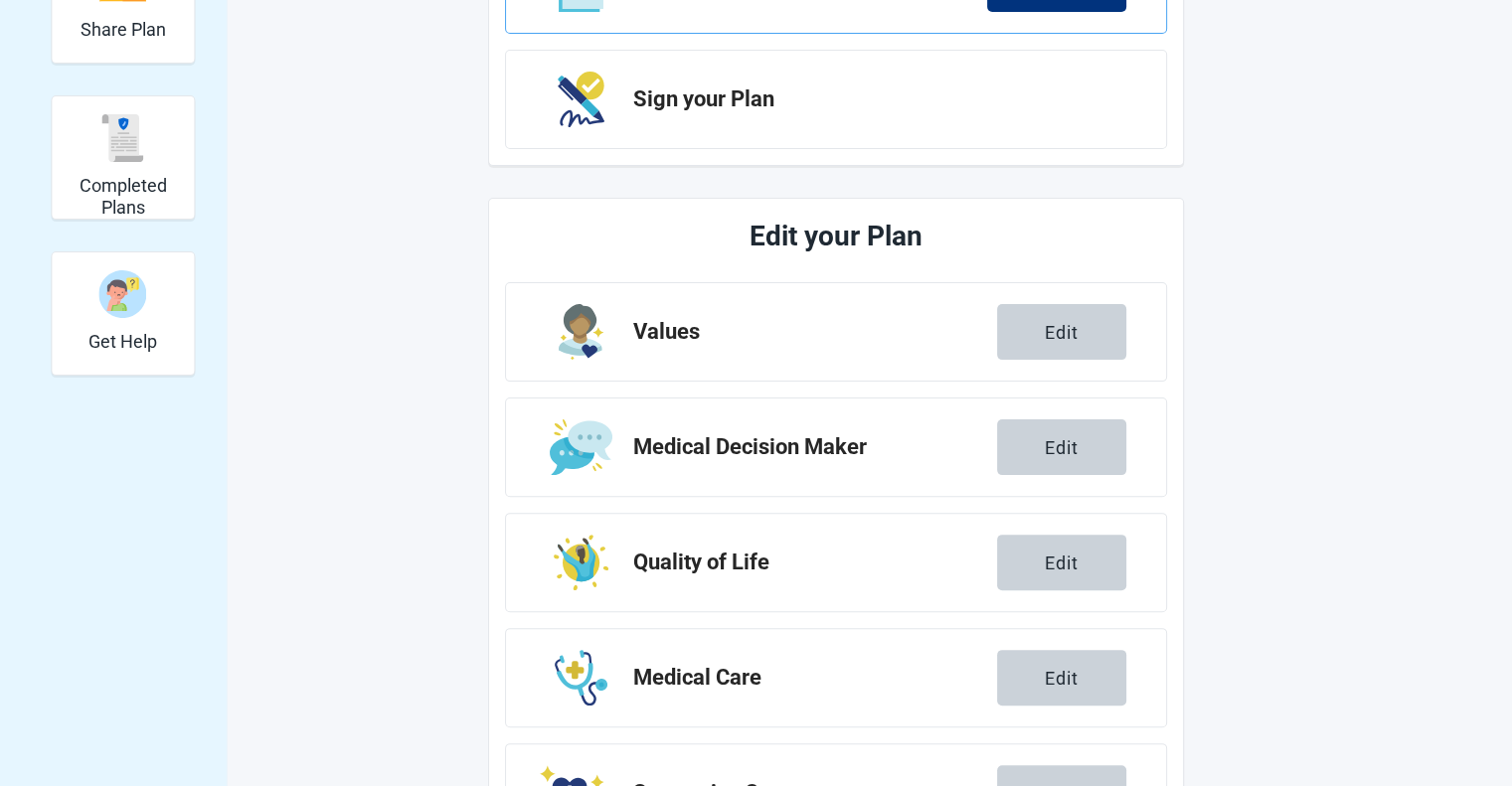 scroll, scrollTop: 463, scrollLeft: 0, axis: vertical 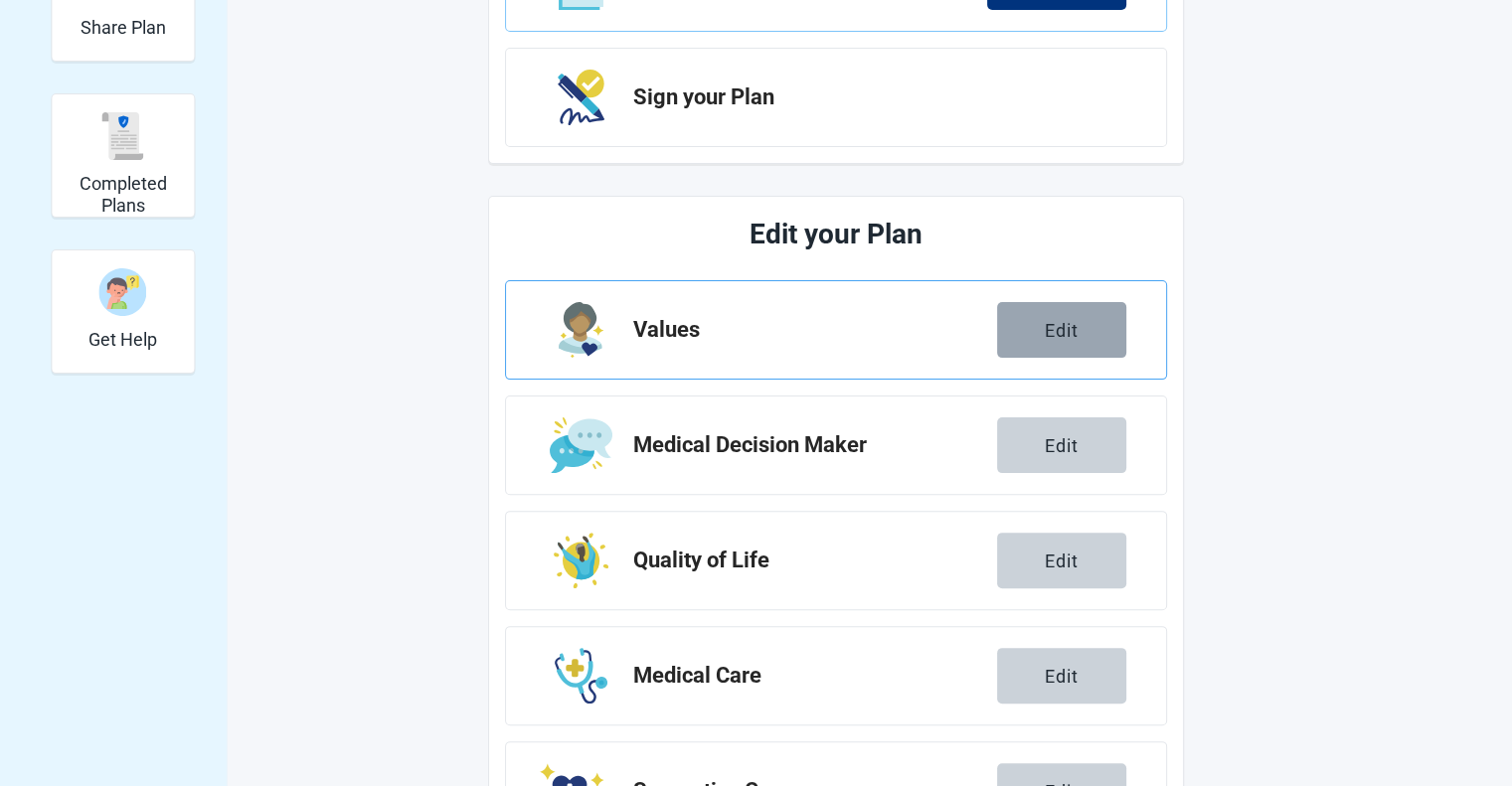 click on "Edit" at bounding box center (1062, 330) 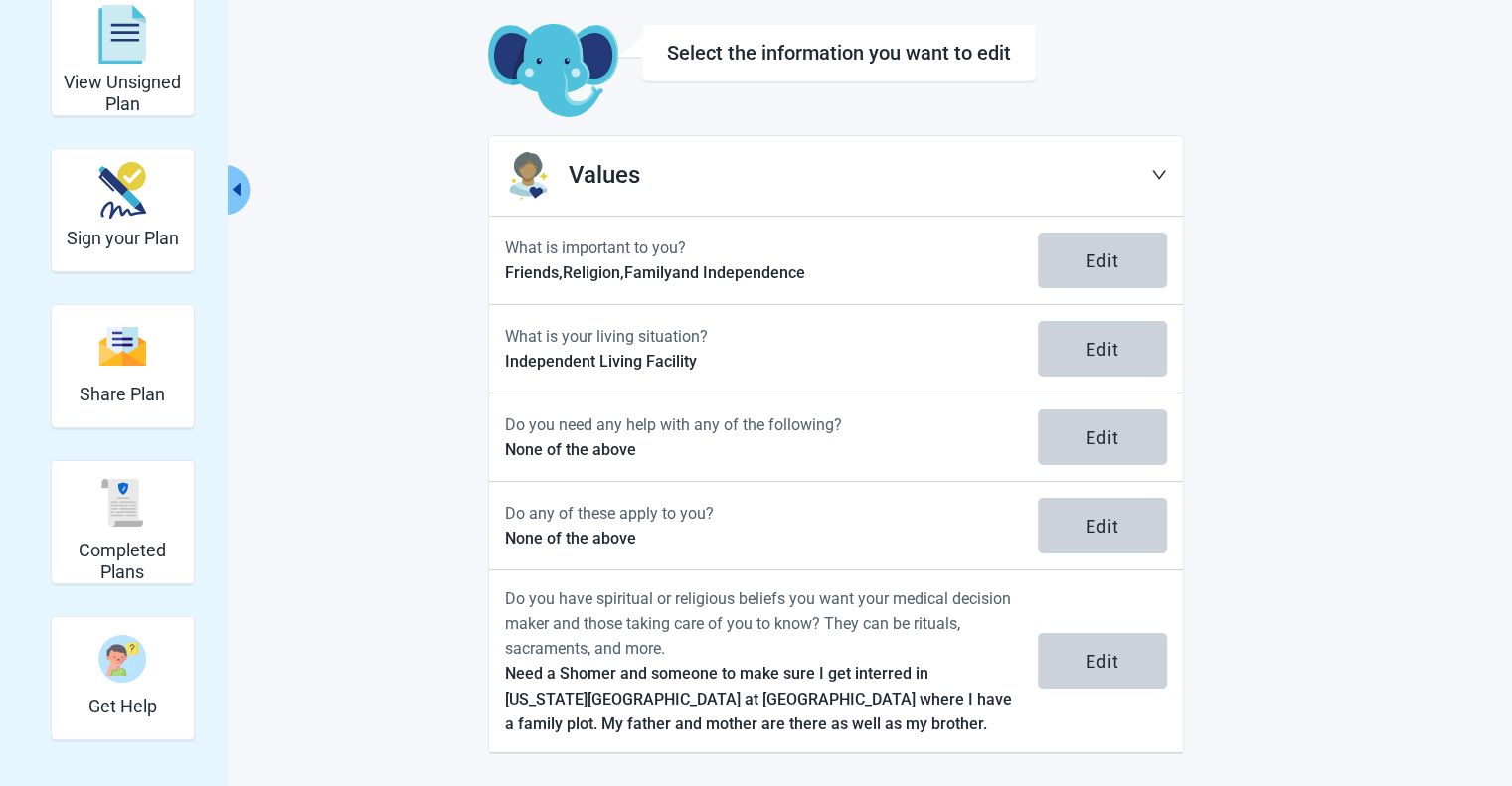scroll, scrollTop: 94, scrollLeft: 0, axis: vertical 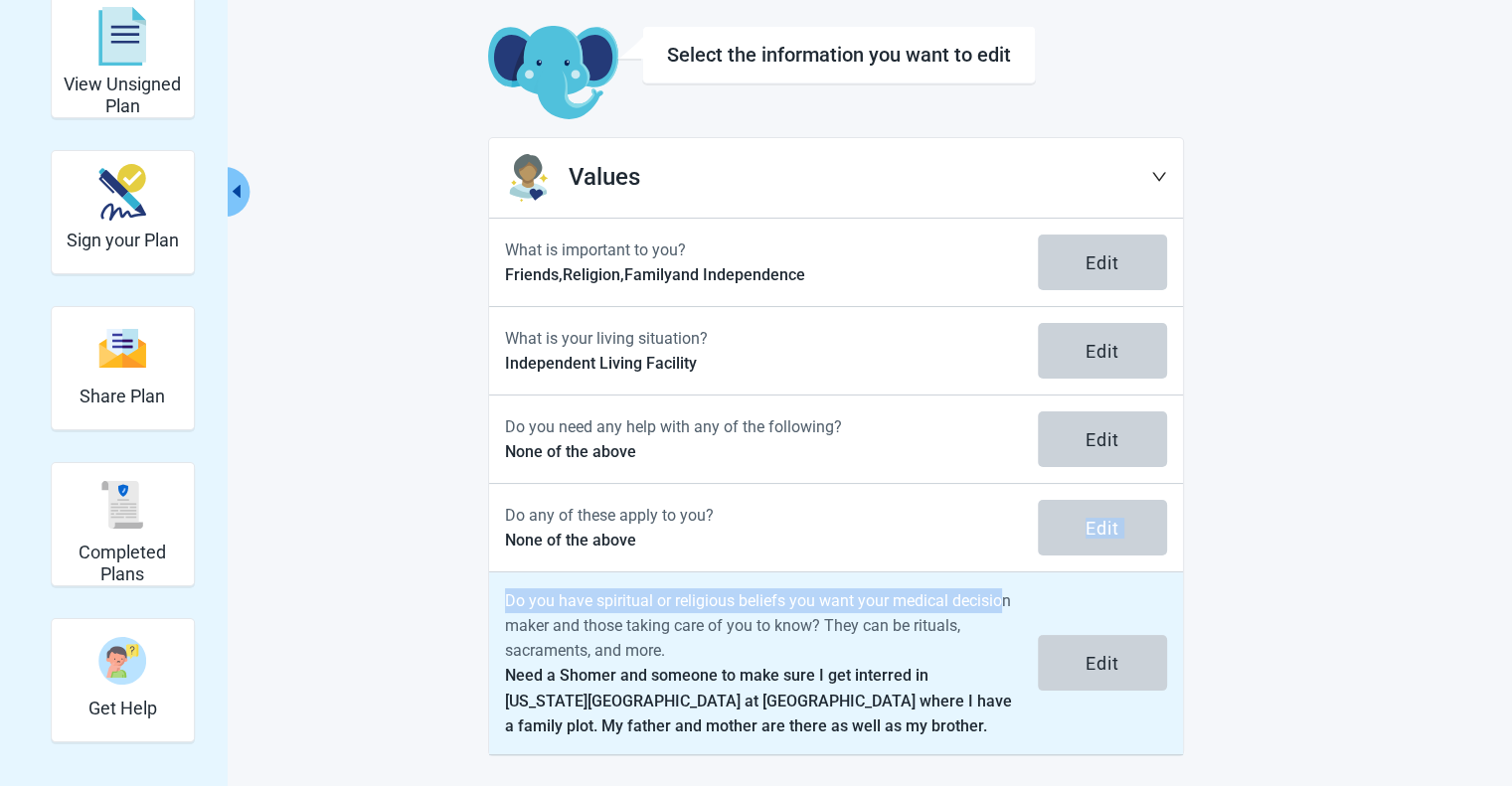 drag, startPoint x: 1041, startPoint y: 566, endPoint x: 1005, endPoint y: 574, distance: 36.878178 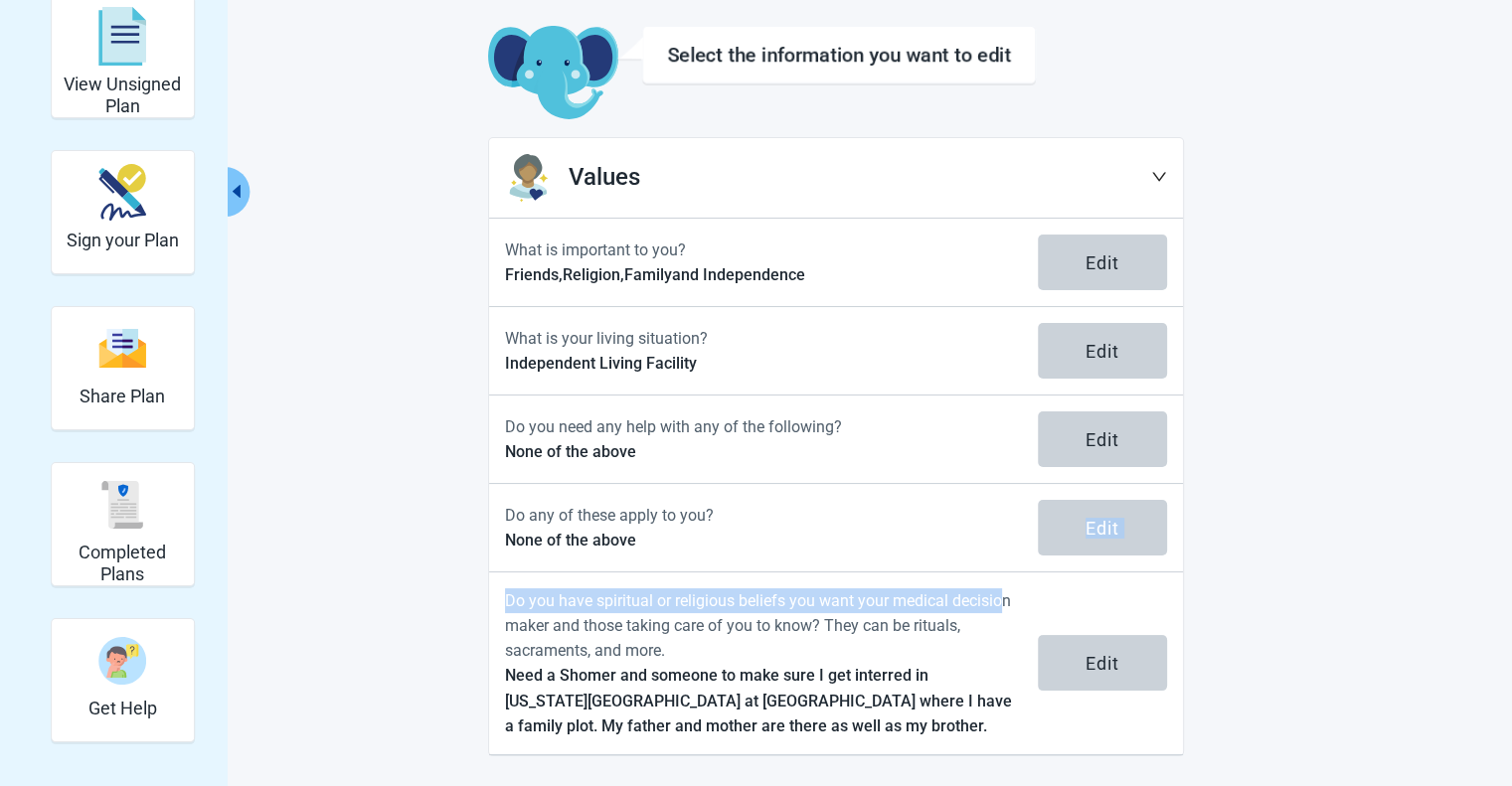 scroll, scrollTop: 0, scrollLeft: 0, axis: both 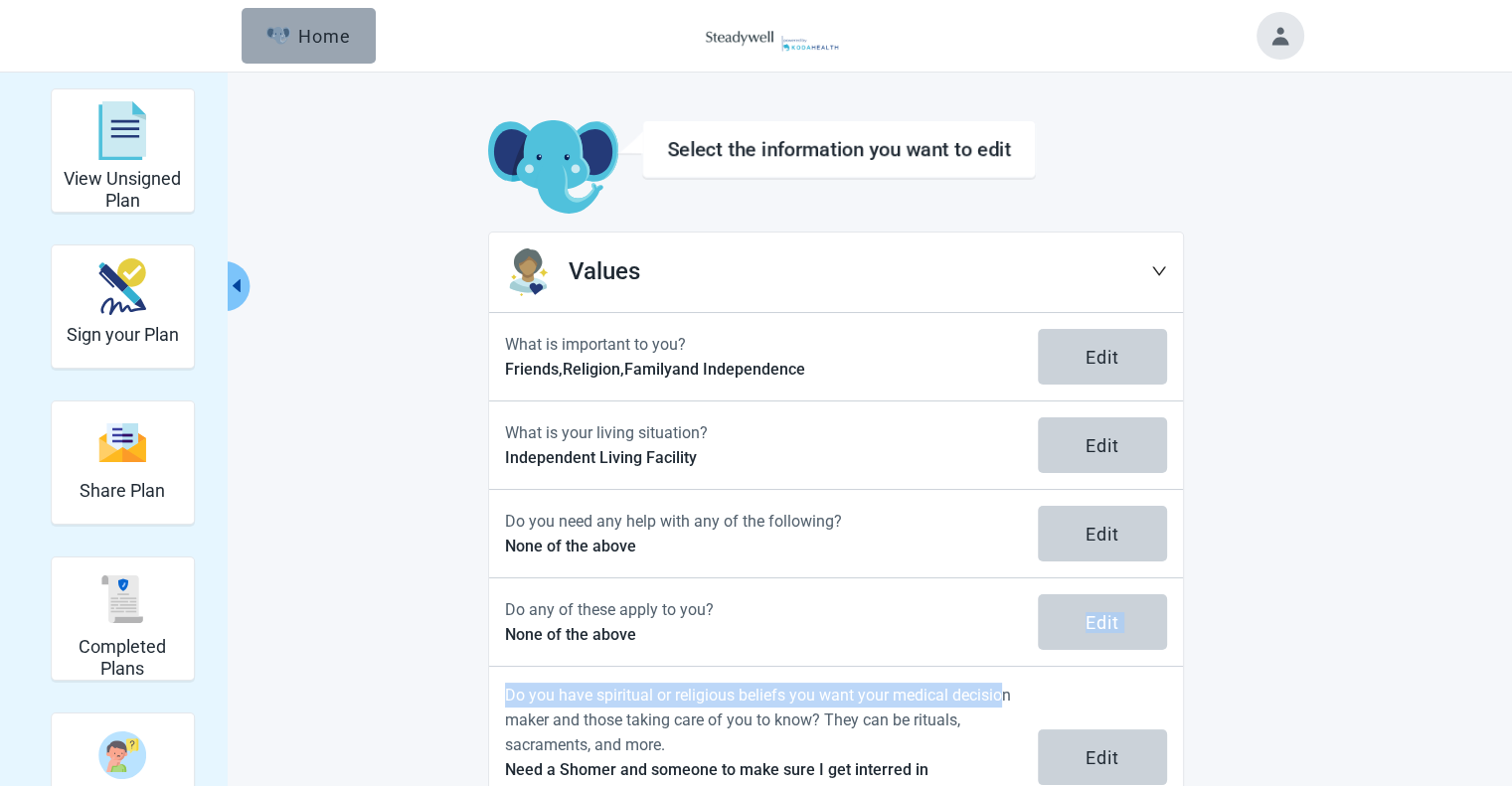 click on "Home" at bounding box center (308, 36) 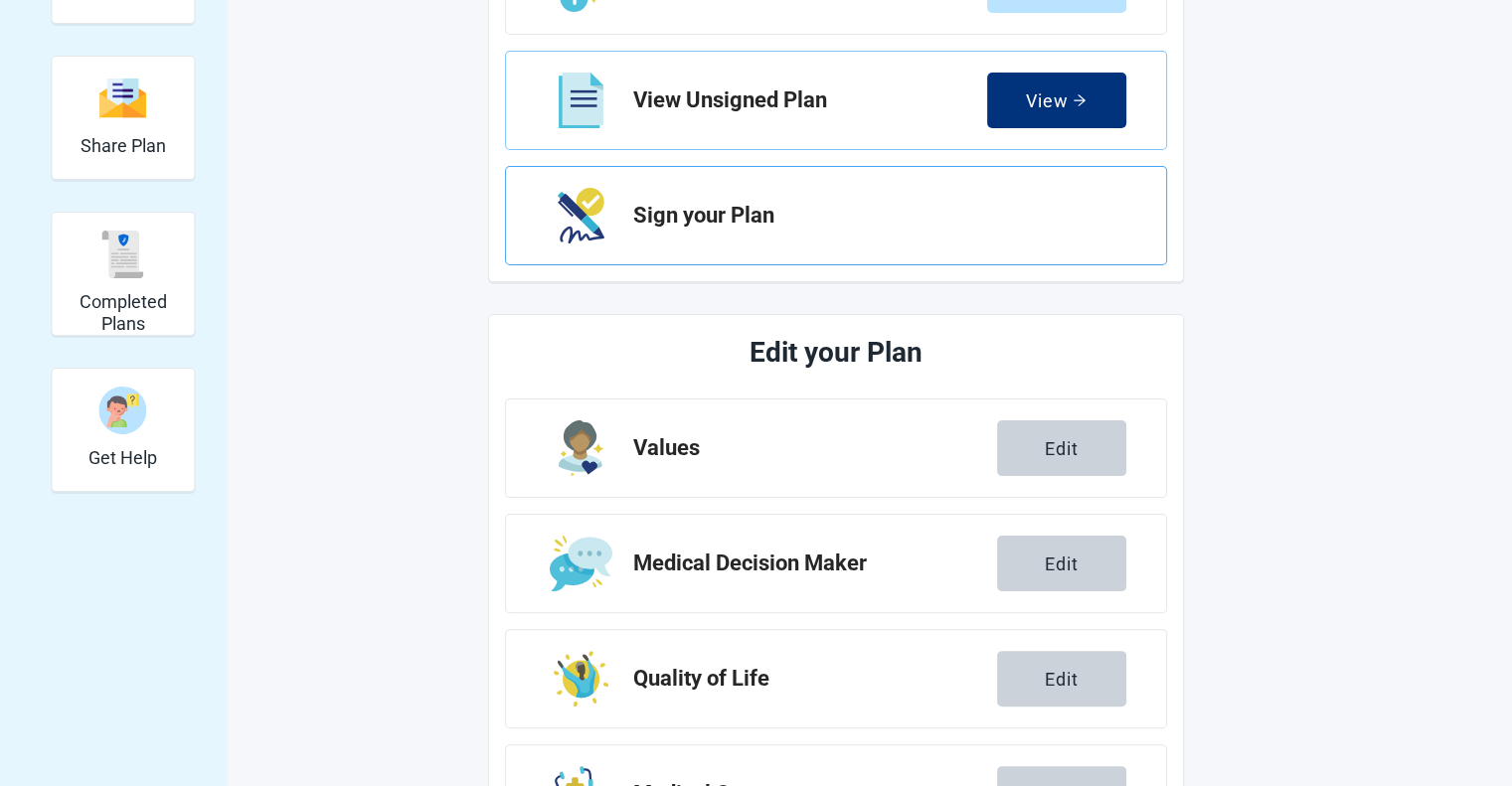 scroll, scrollTop: 563, scrollLeft: 0, axis: vertical 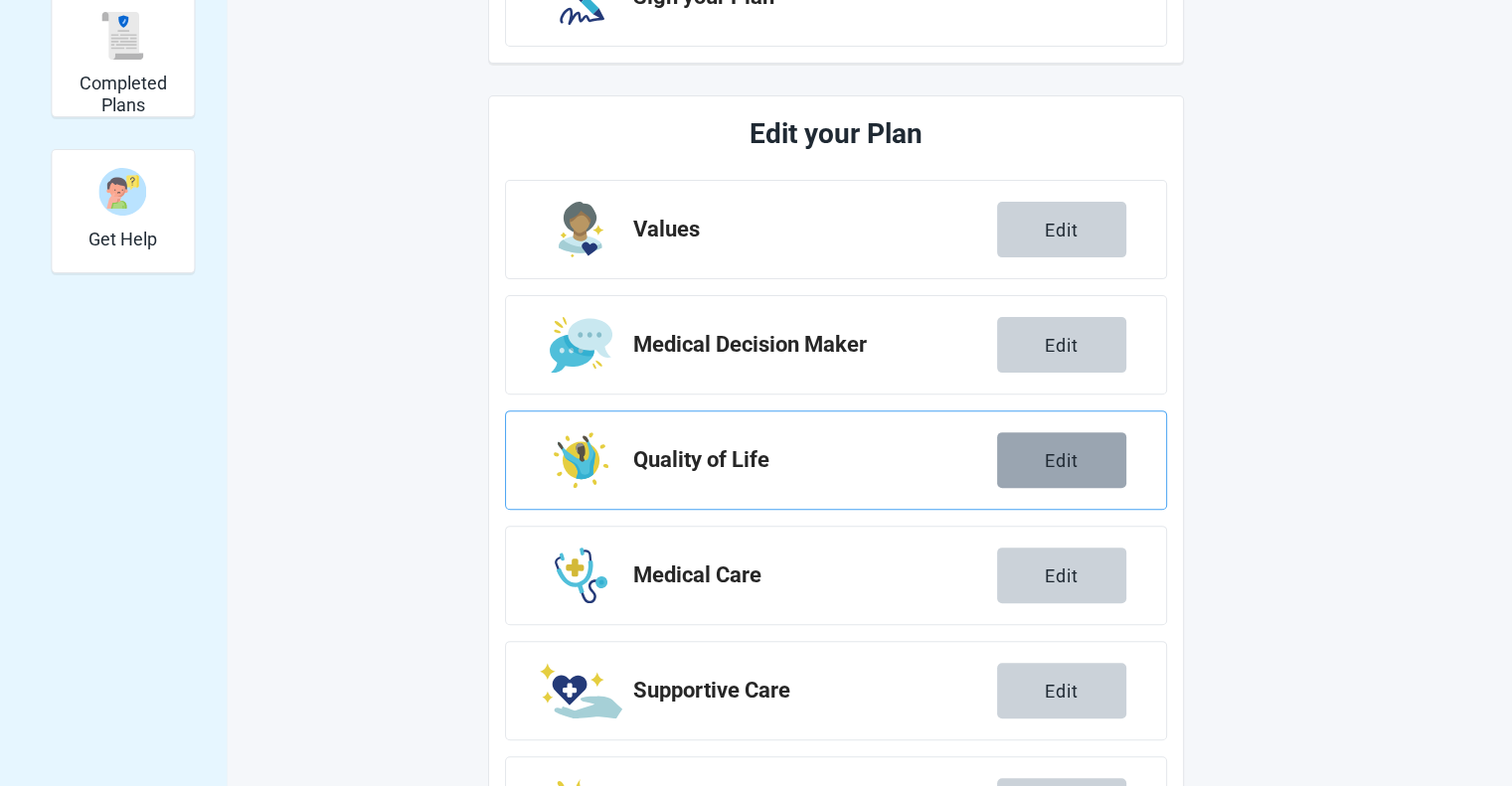 click on "Edit" at bounding box center [1062, 460] 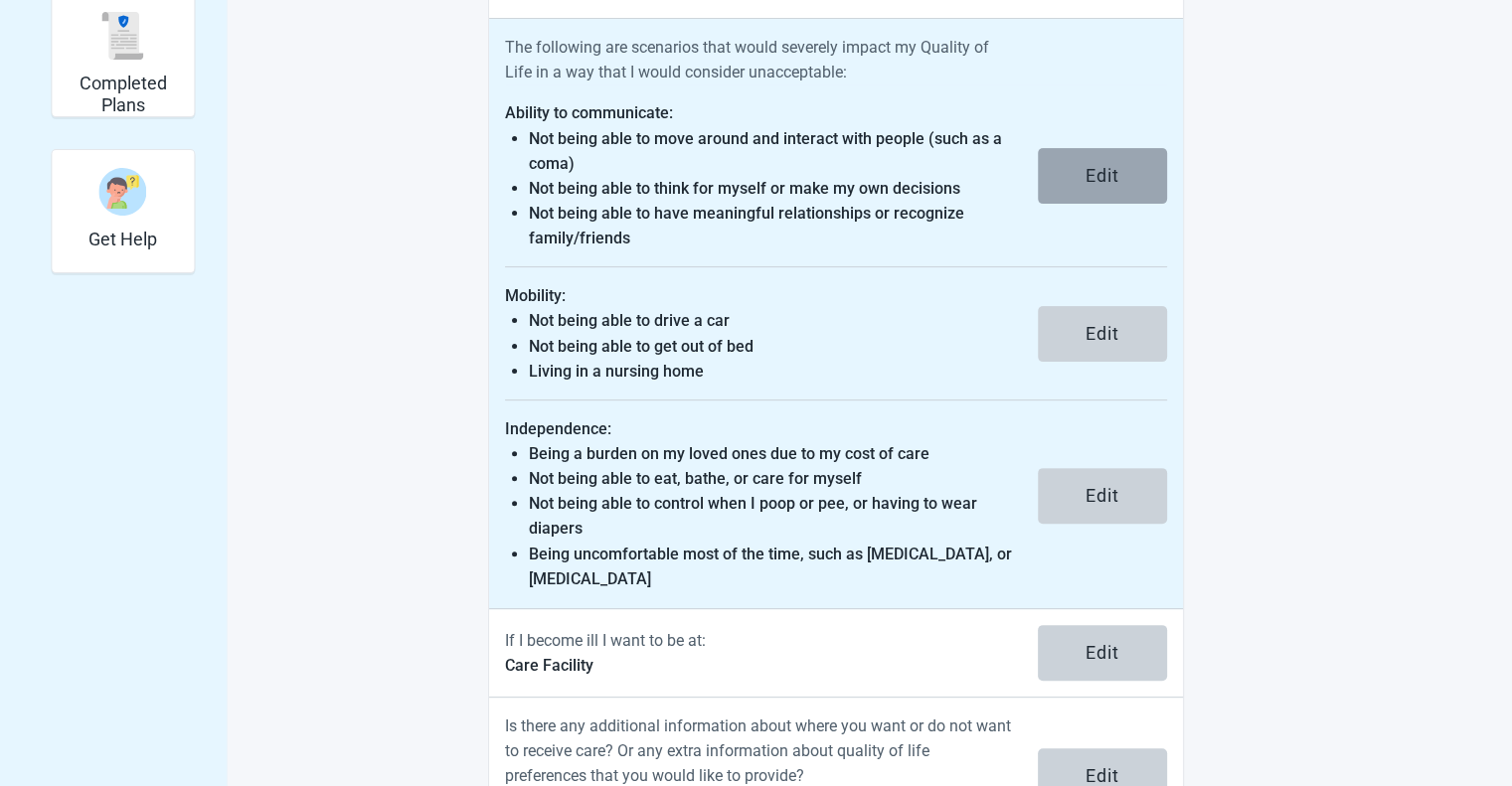 click on "Edit" at bounding box center [1102, 176] 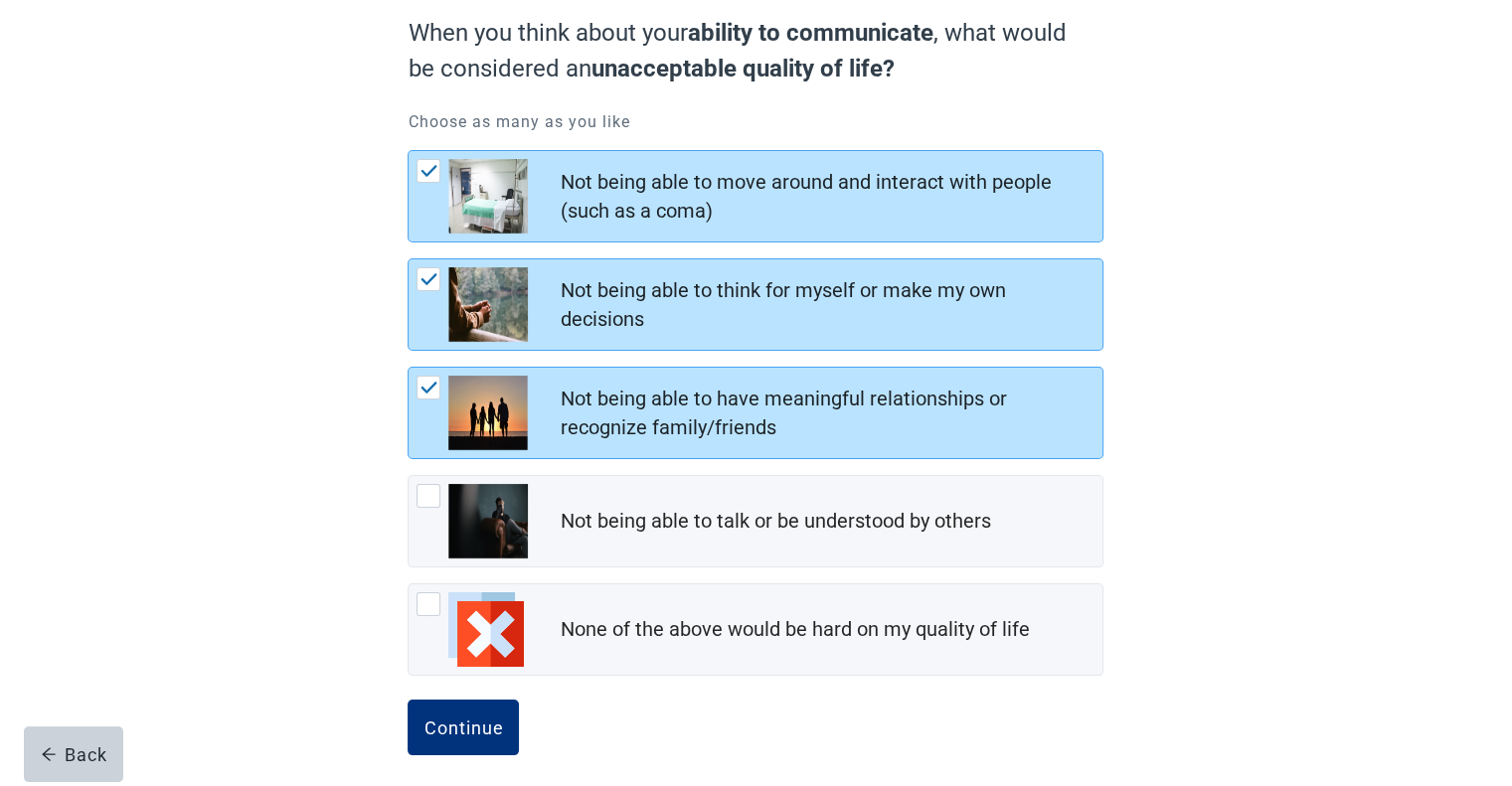 scroll, scrollTop: 196, scrollLeft: 0, axis: vertical 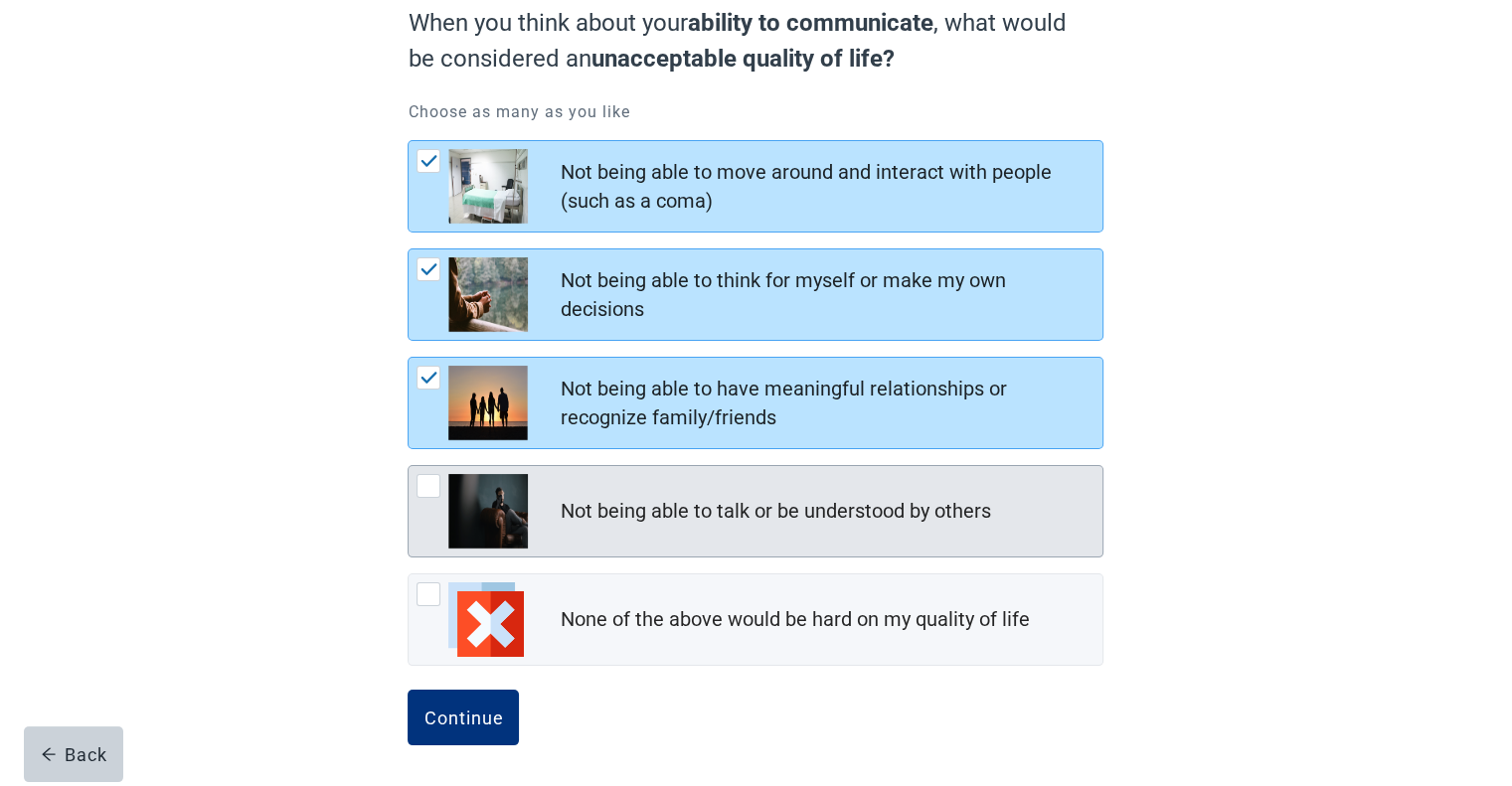 click at bounding box center [428, 486] 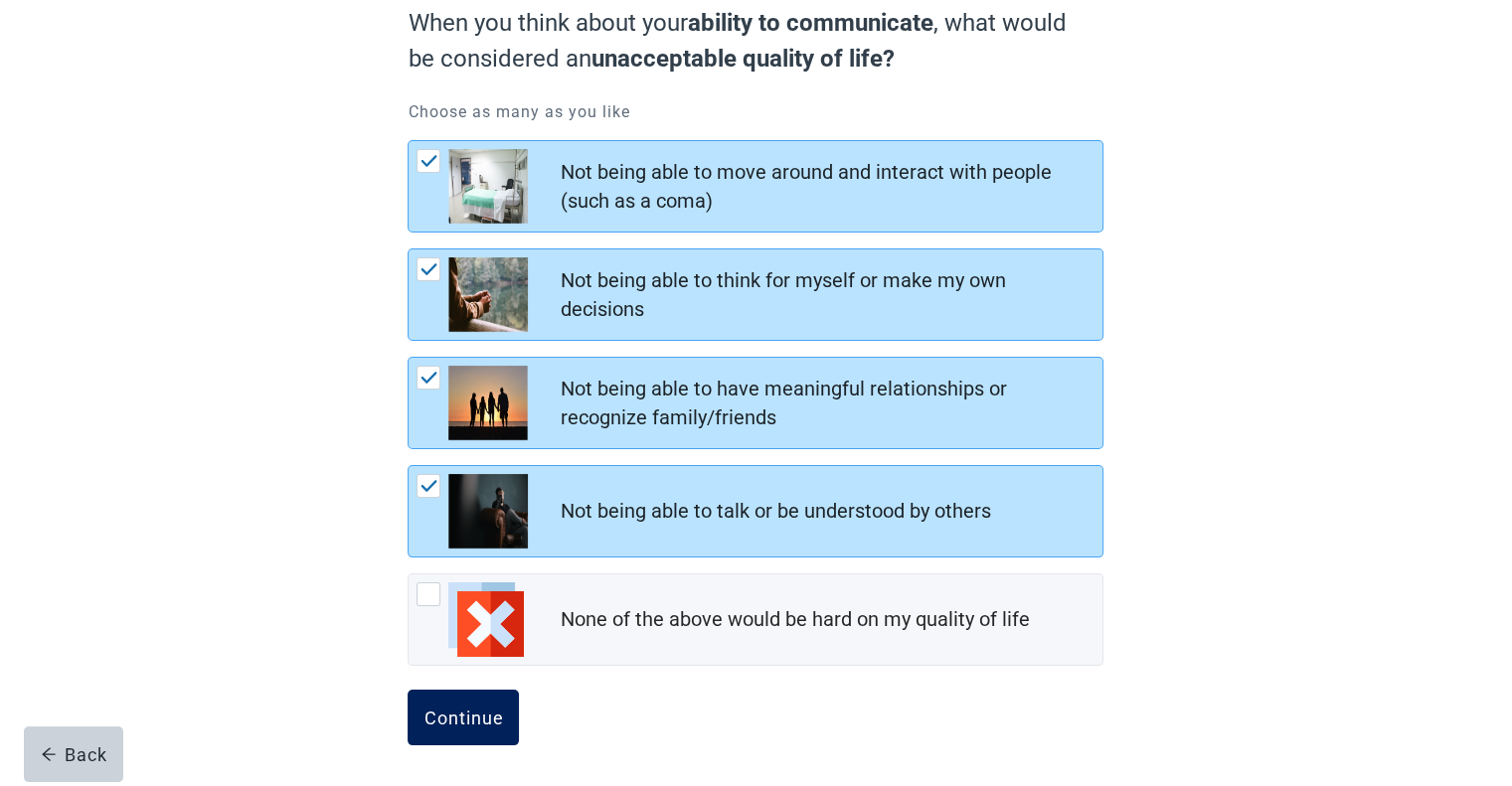 click on "Continue" at bounding box center [463, 717] 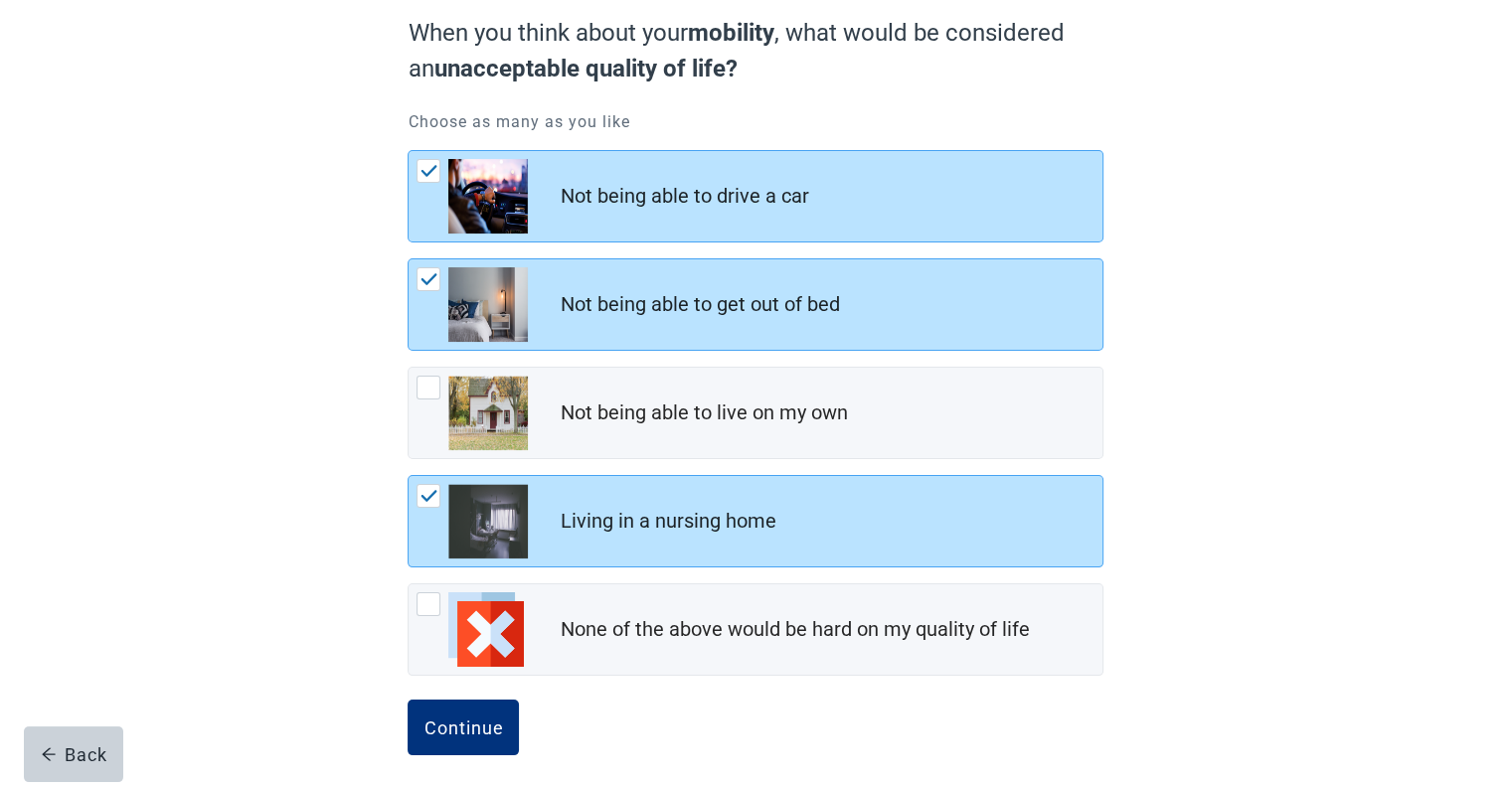 scroll, scrollTop: 196, scrollLeft: 0, axis: vertical 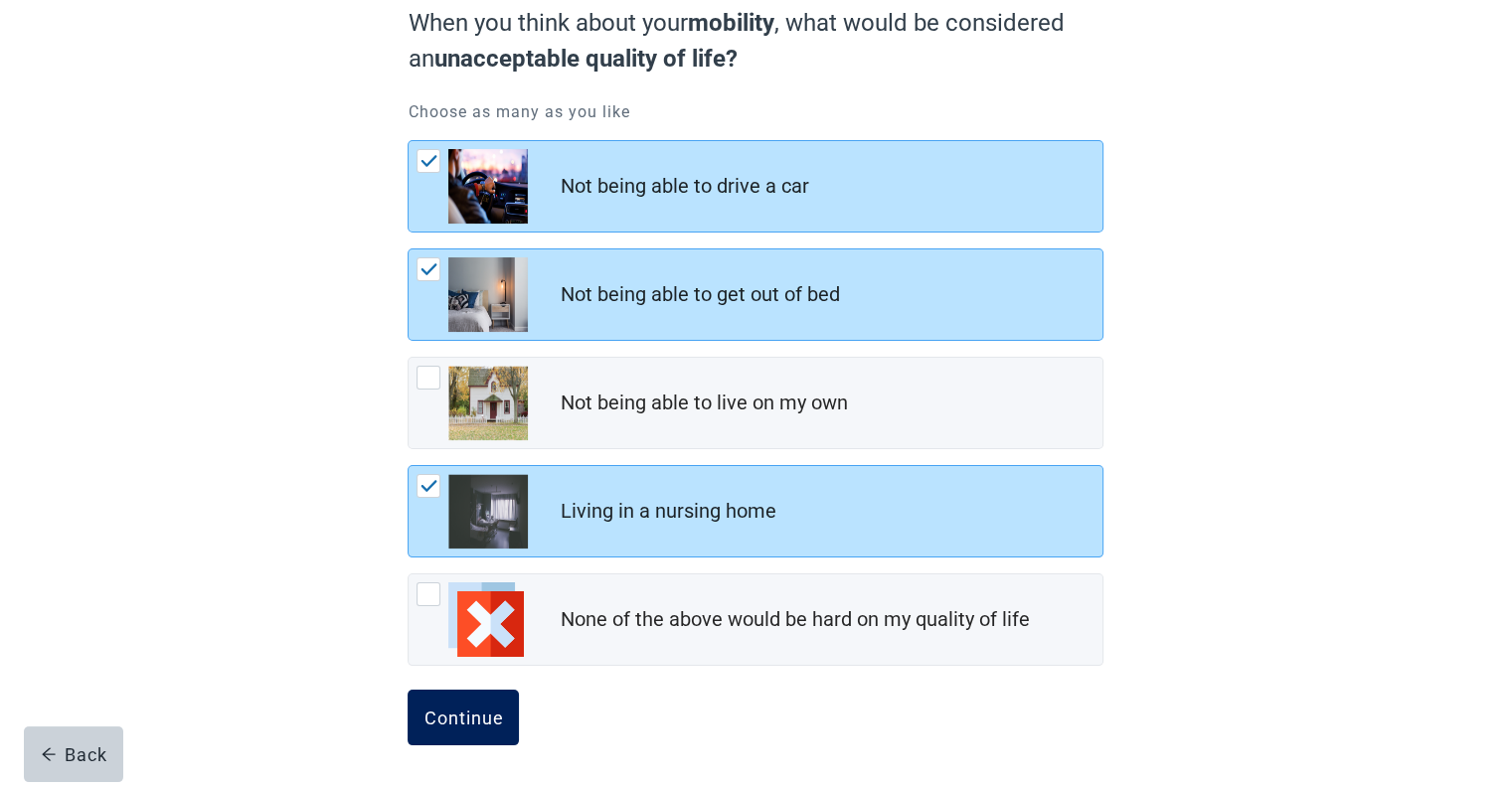 click on "Continue" at bounding box center [463, 717] 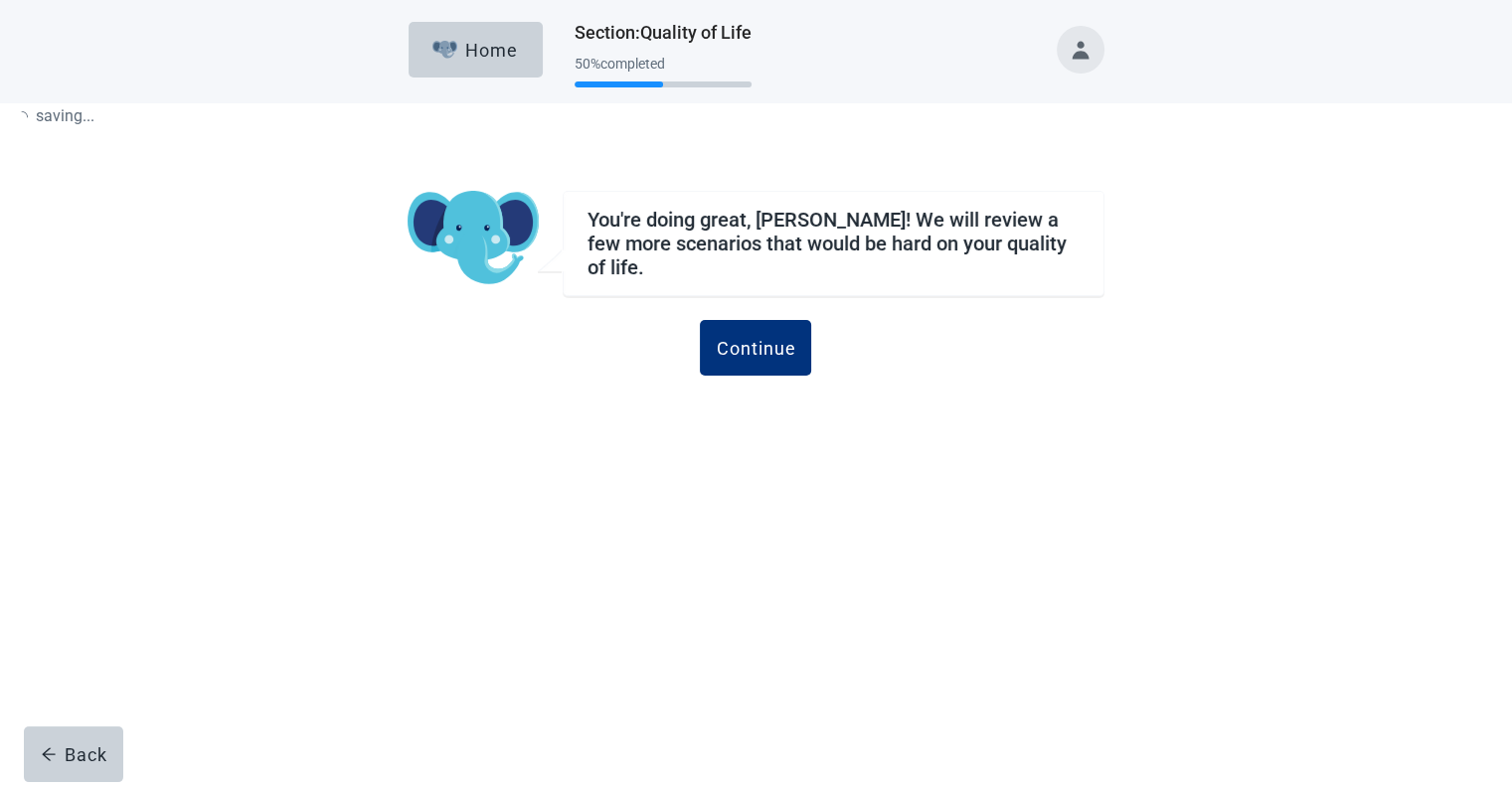 scroll, scrollTop: 0, scrollLeft: 0, axis: both 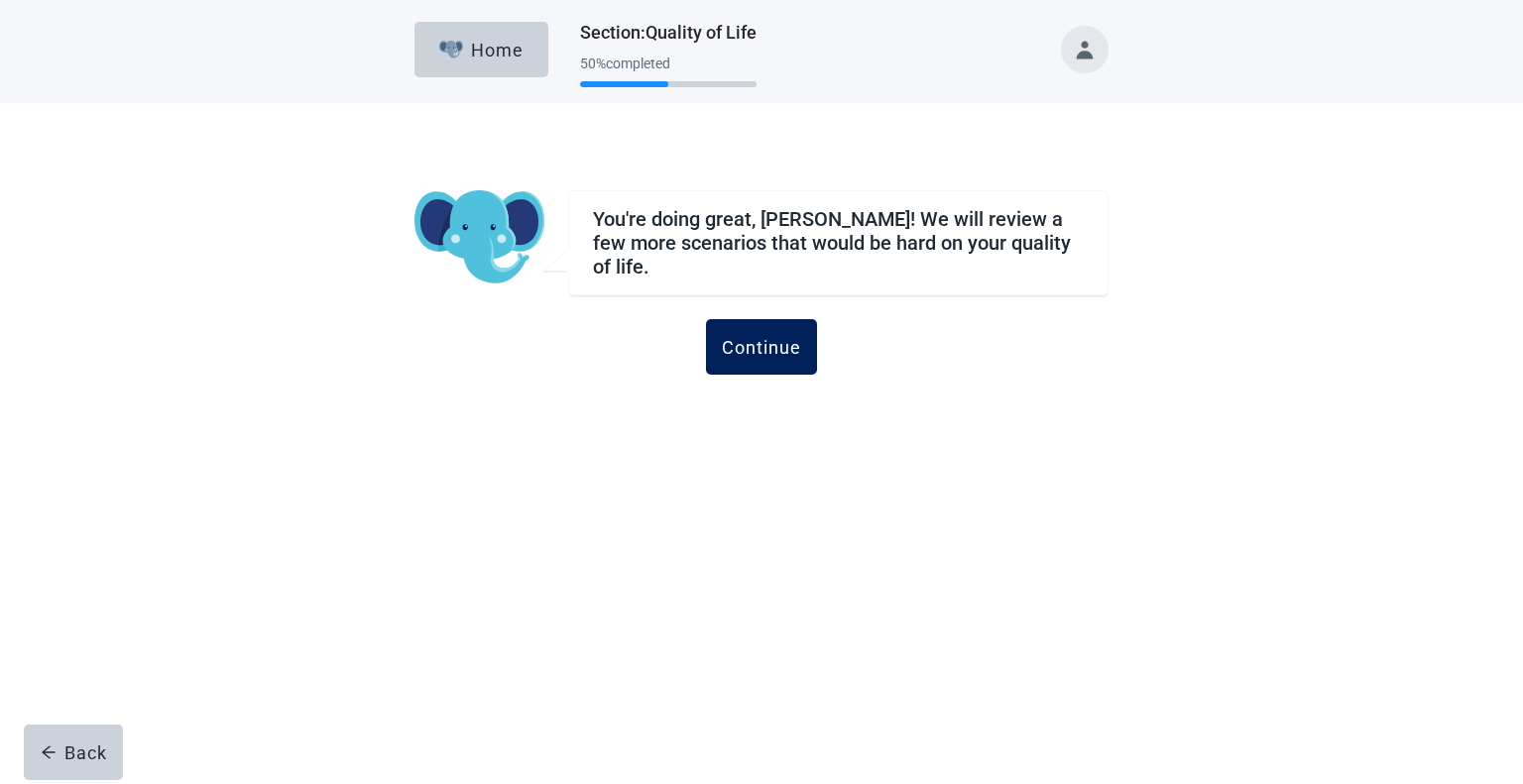 click on "Continue" at bounding box center [762, 347] 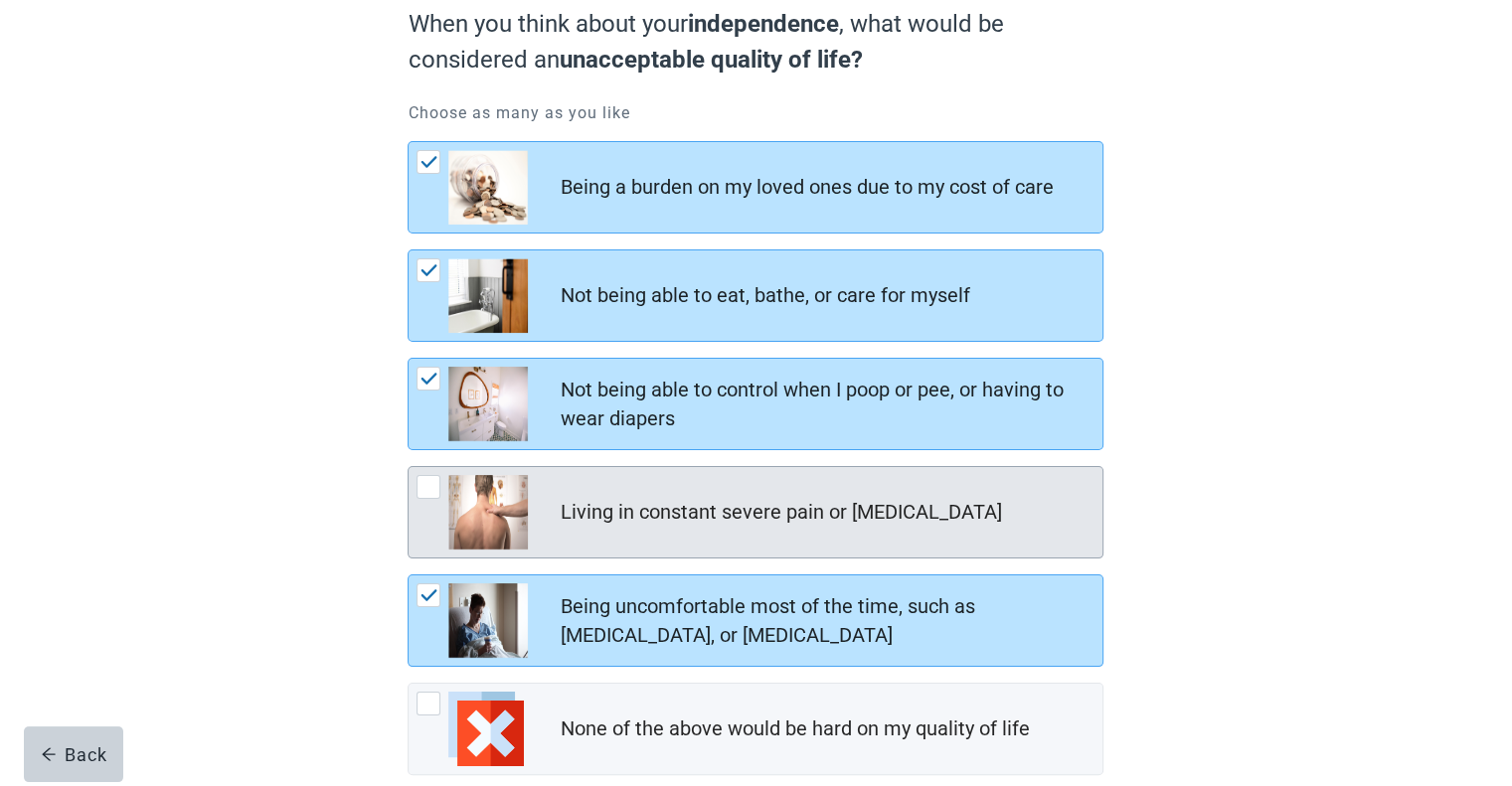 scroll, scrollTop: 203, scrollLeft: 0, axis: vertical 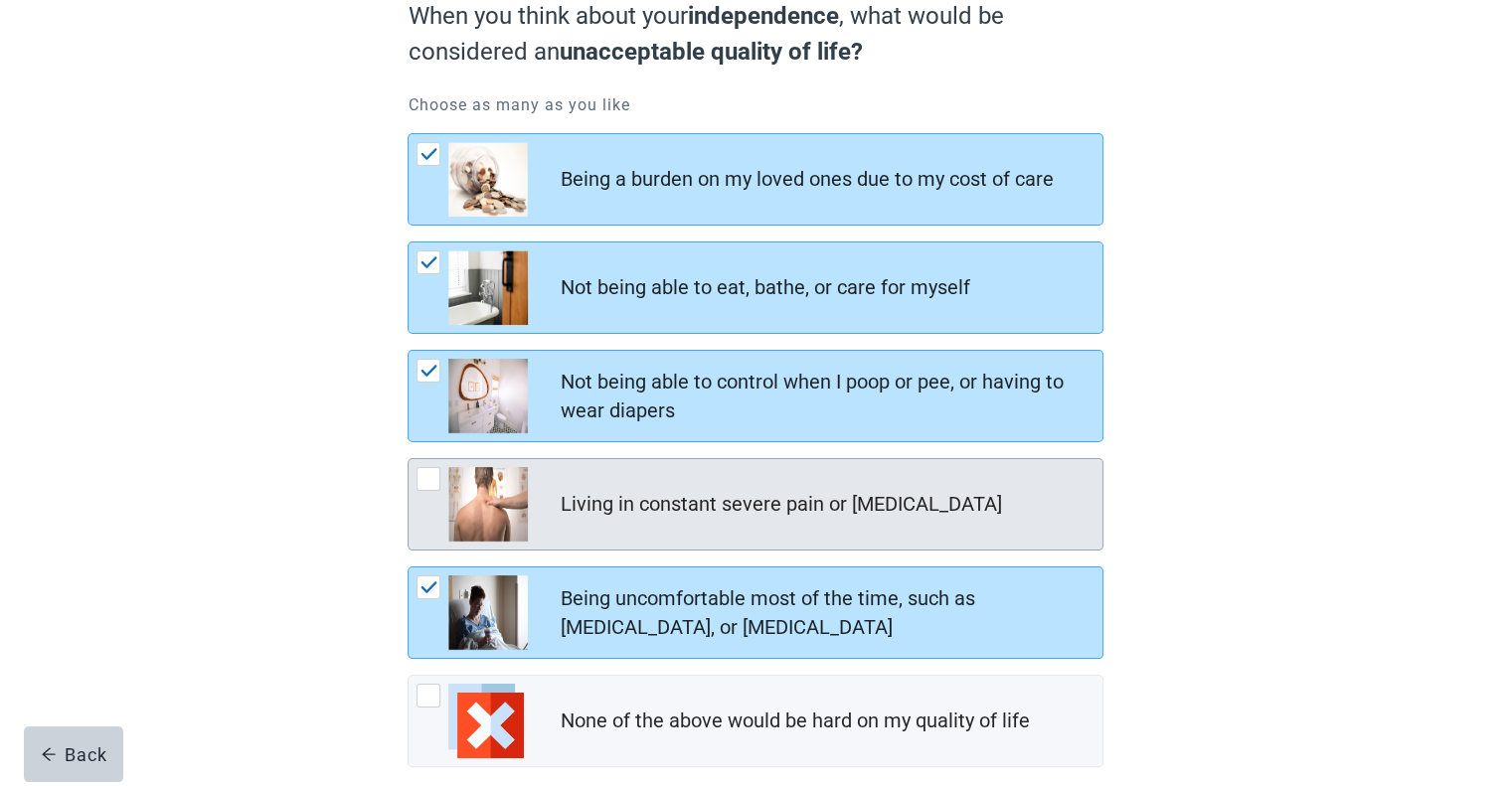 click at bounding box center (428, 479) 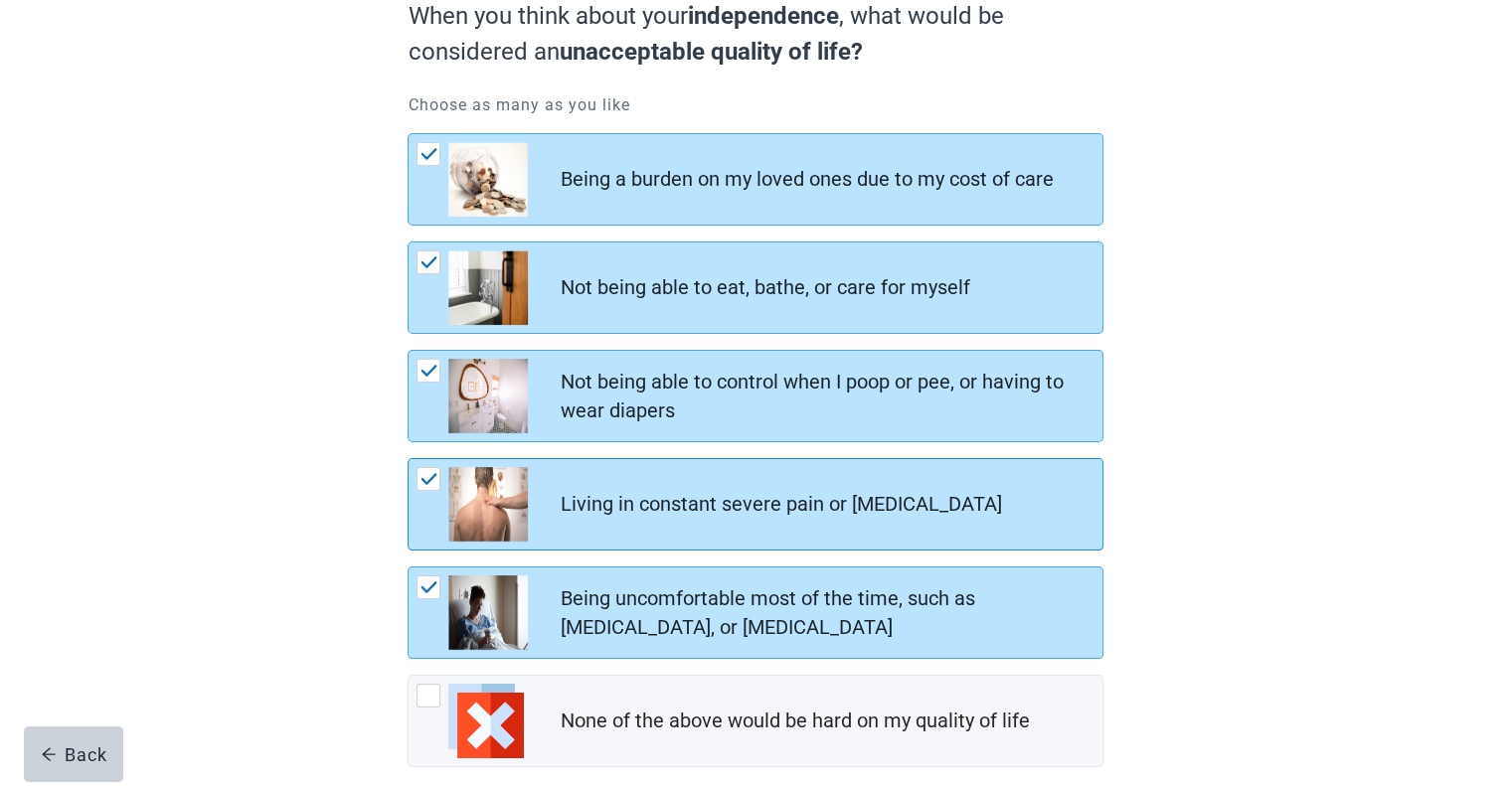 scroll, scrollTop: 304, scrollLeft: 0, axis: vertical 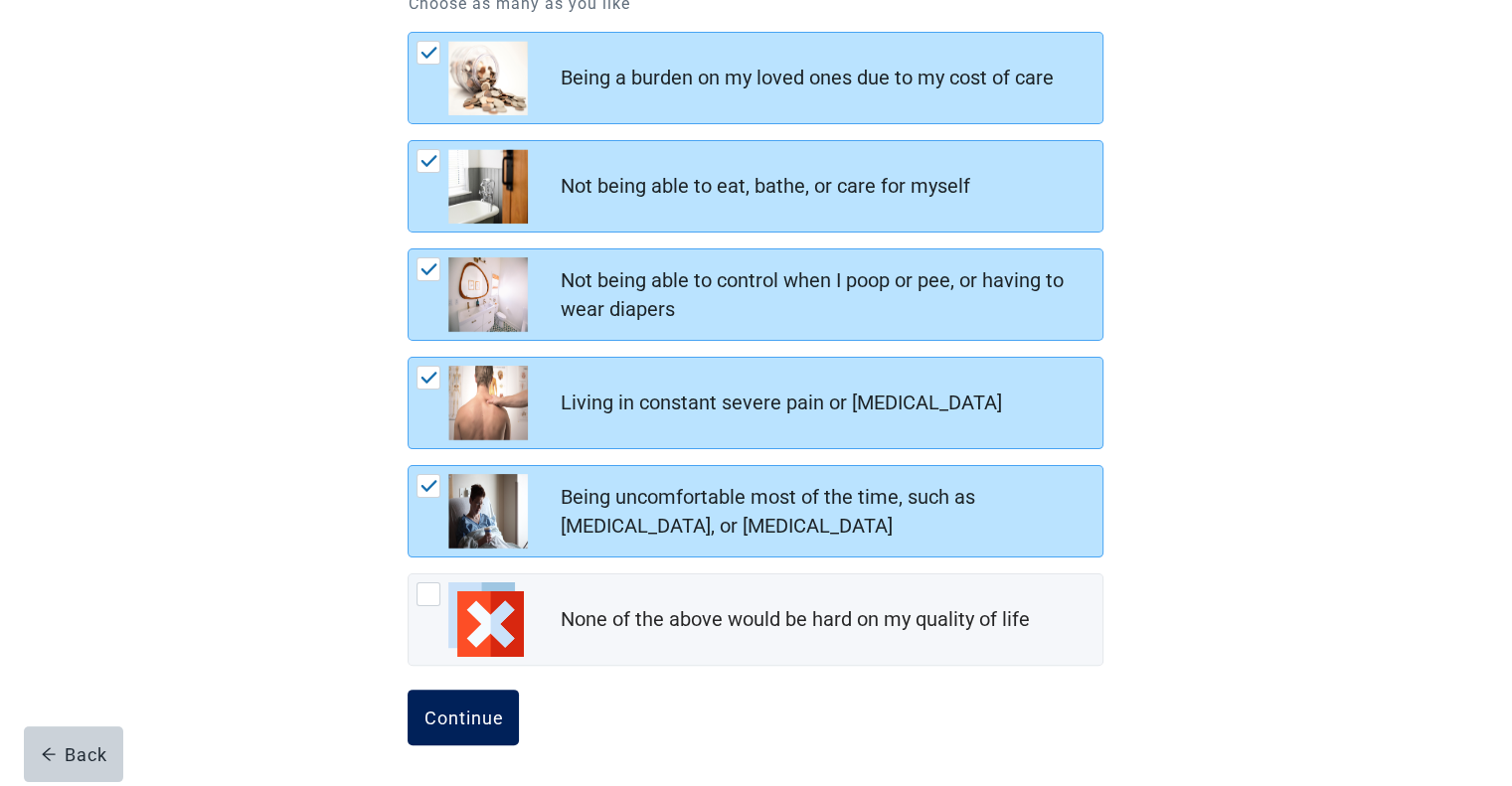 click on "Continue" at bounding box center (463, 717) 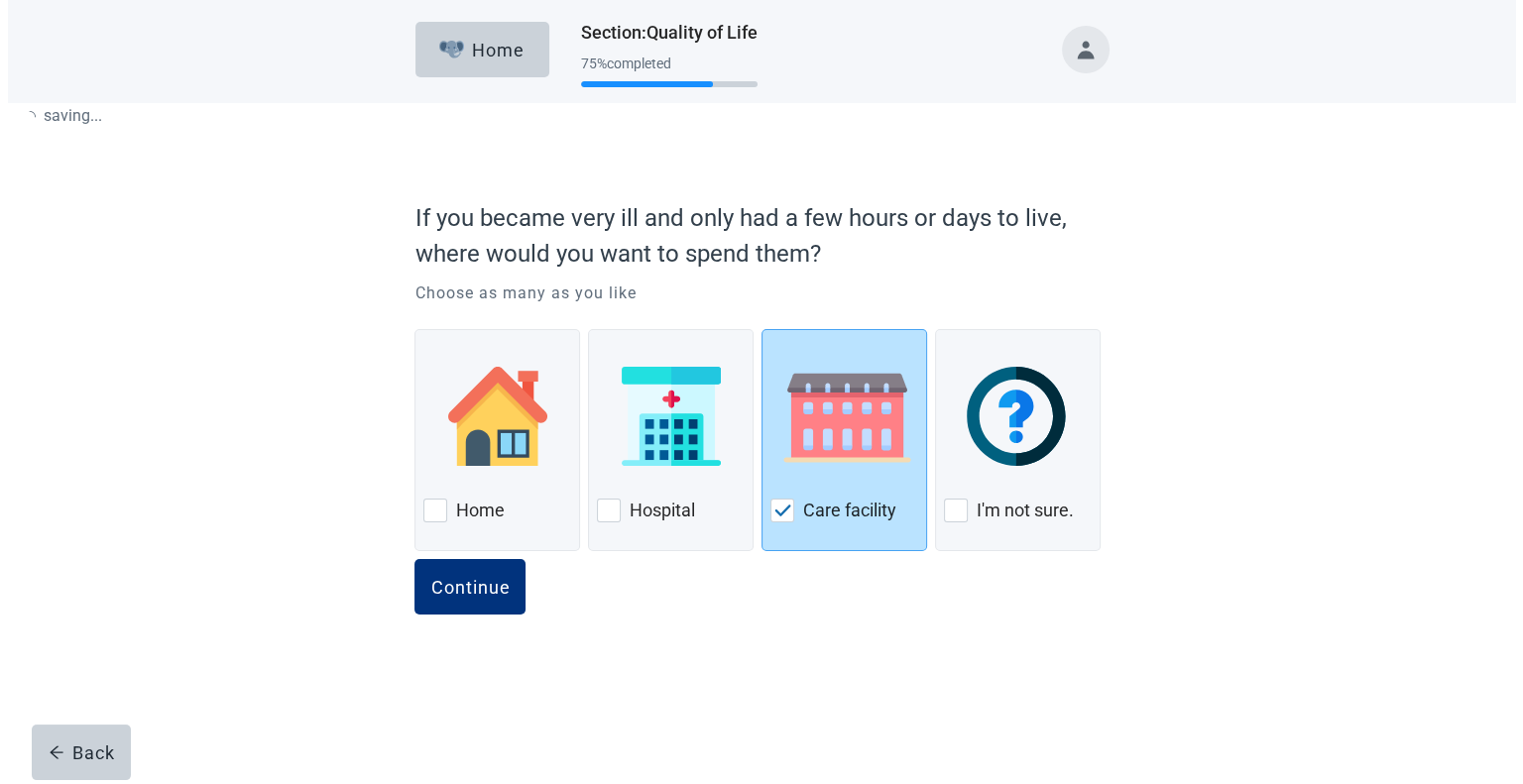 scroll, scrollTop: 0, scrollLeft: 0, axis: both 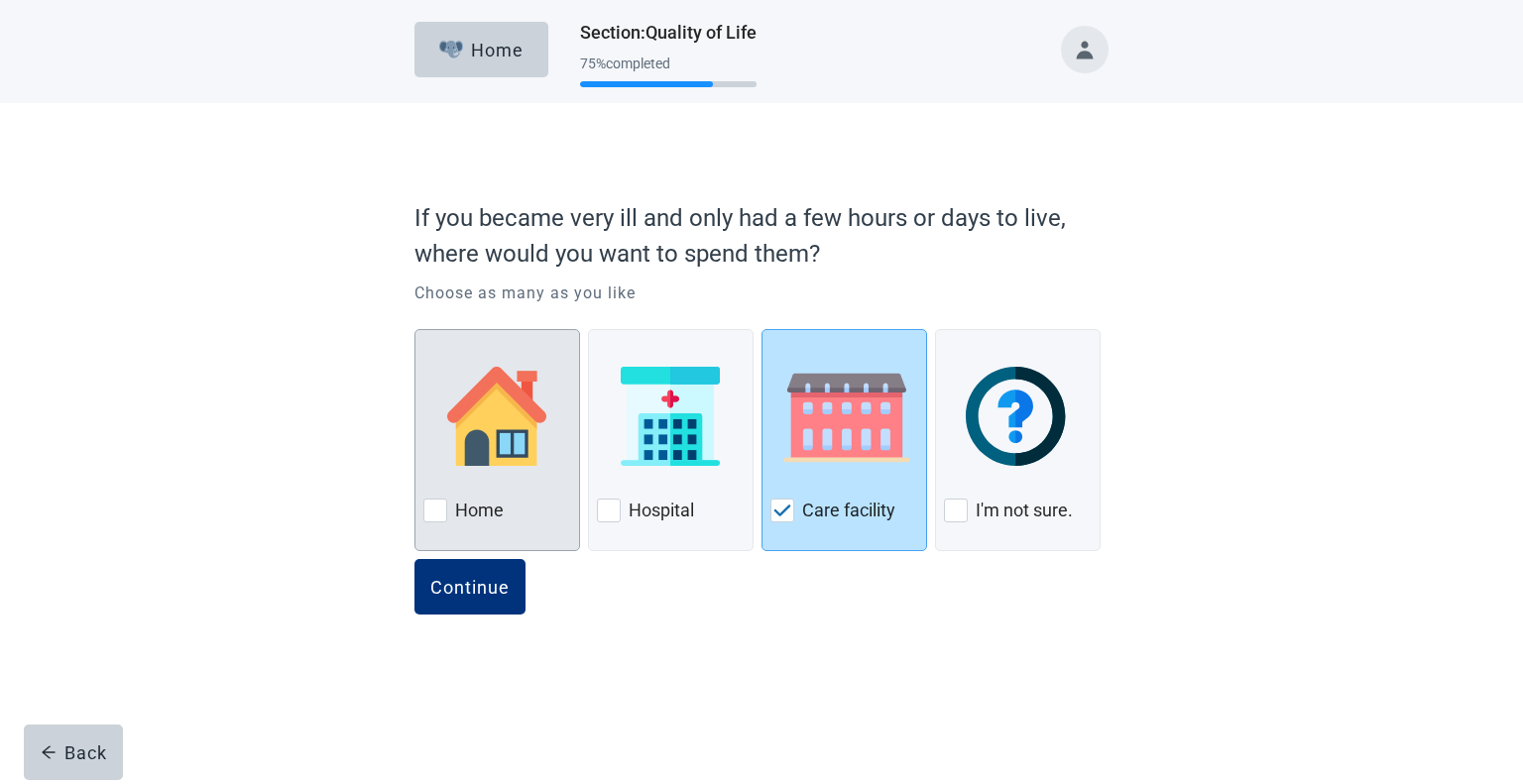click at bounding box center (435, 510) 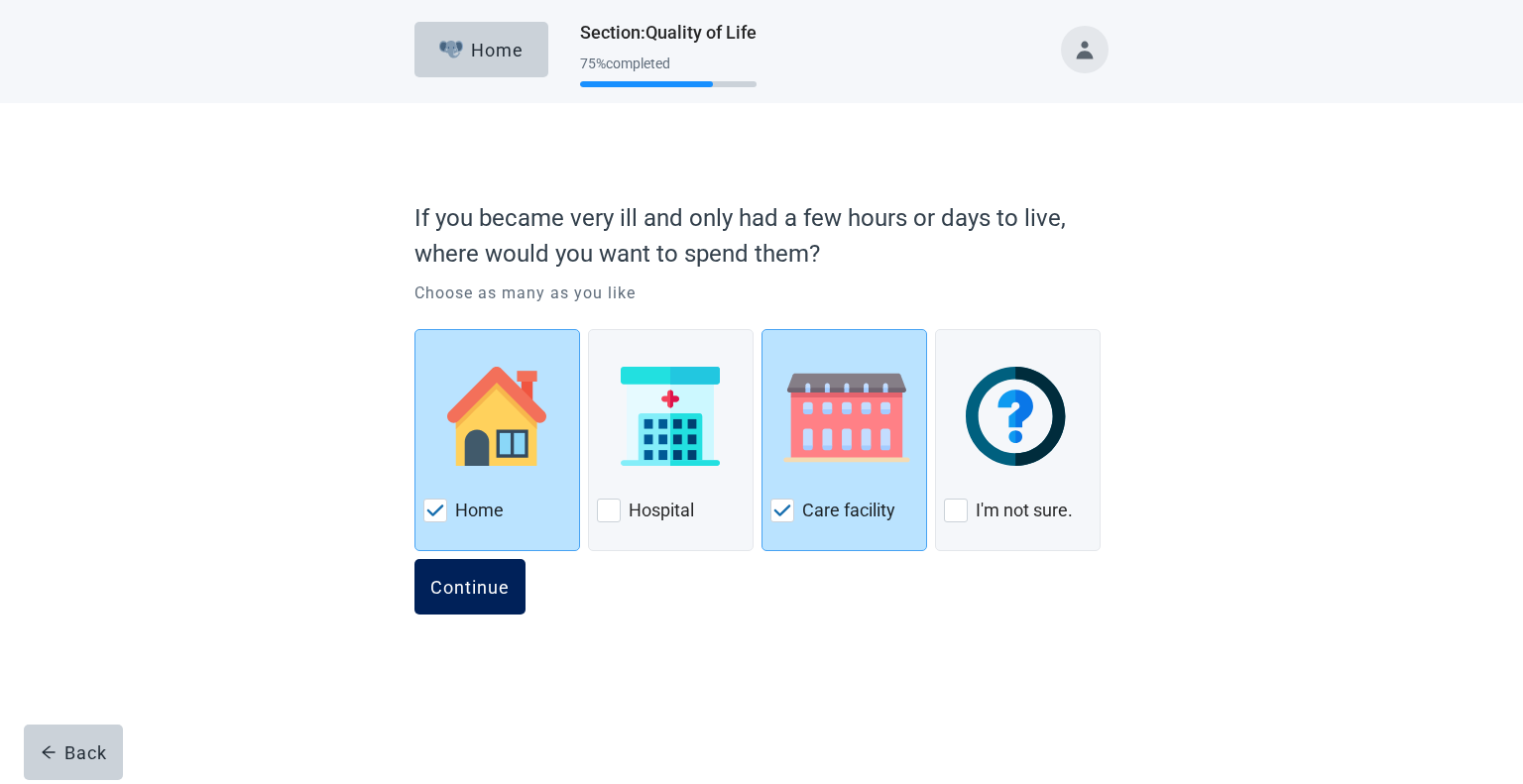 click on "Continue" at bounding box center [470, 587] 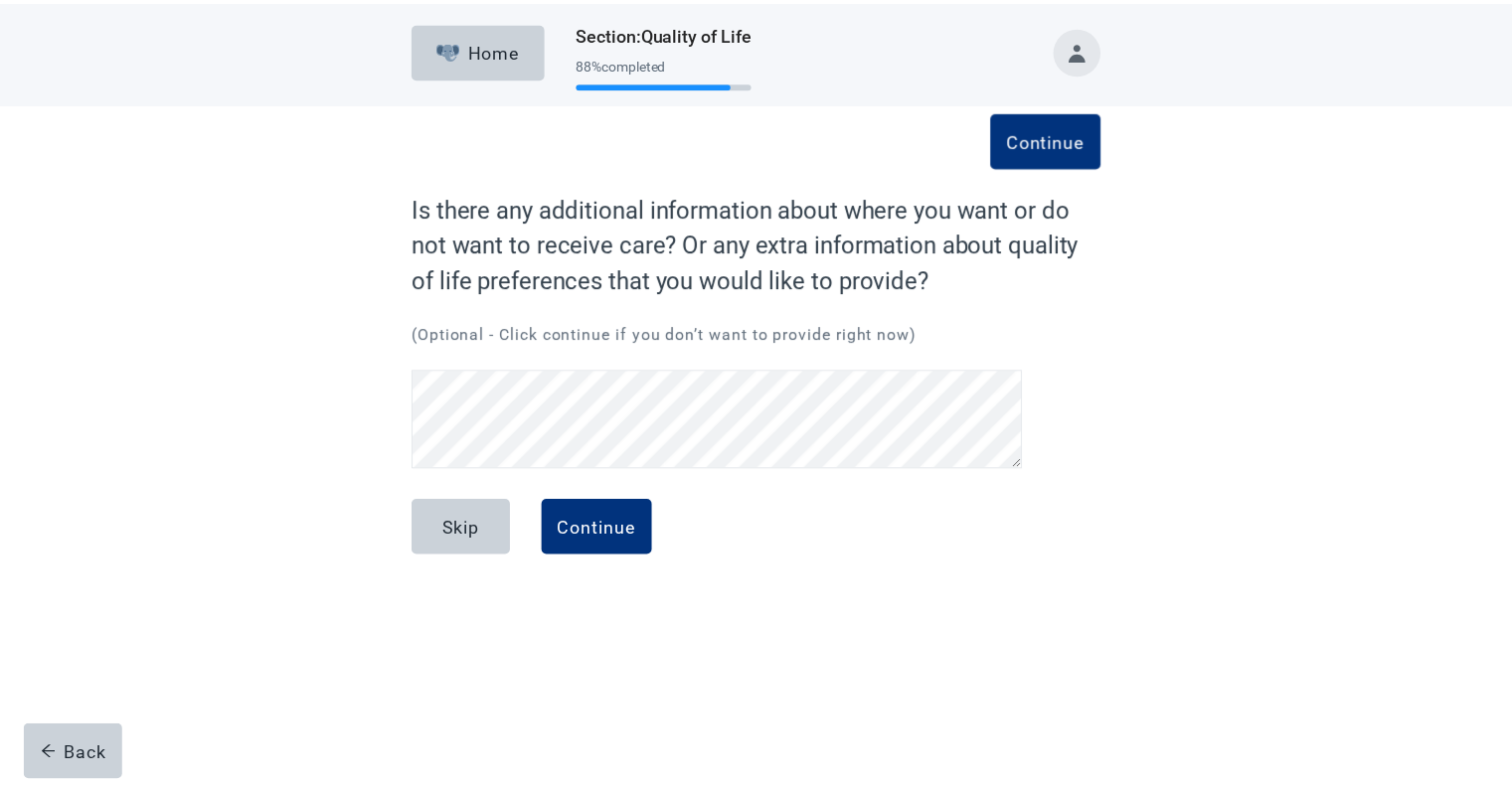 scroll, scrollTop: 227, scrollLeft: 0, axis: vertical 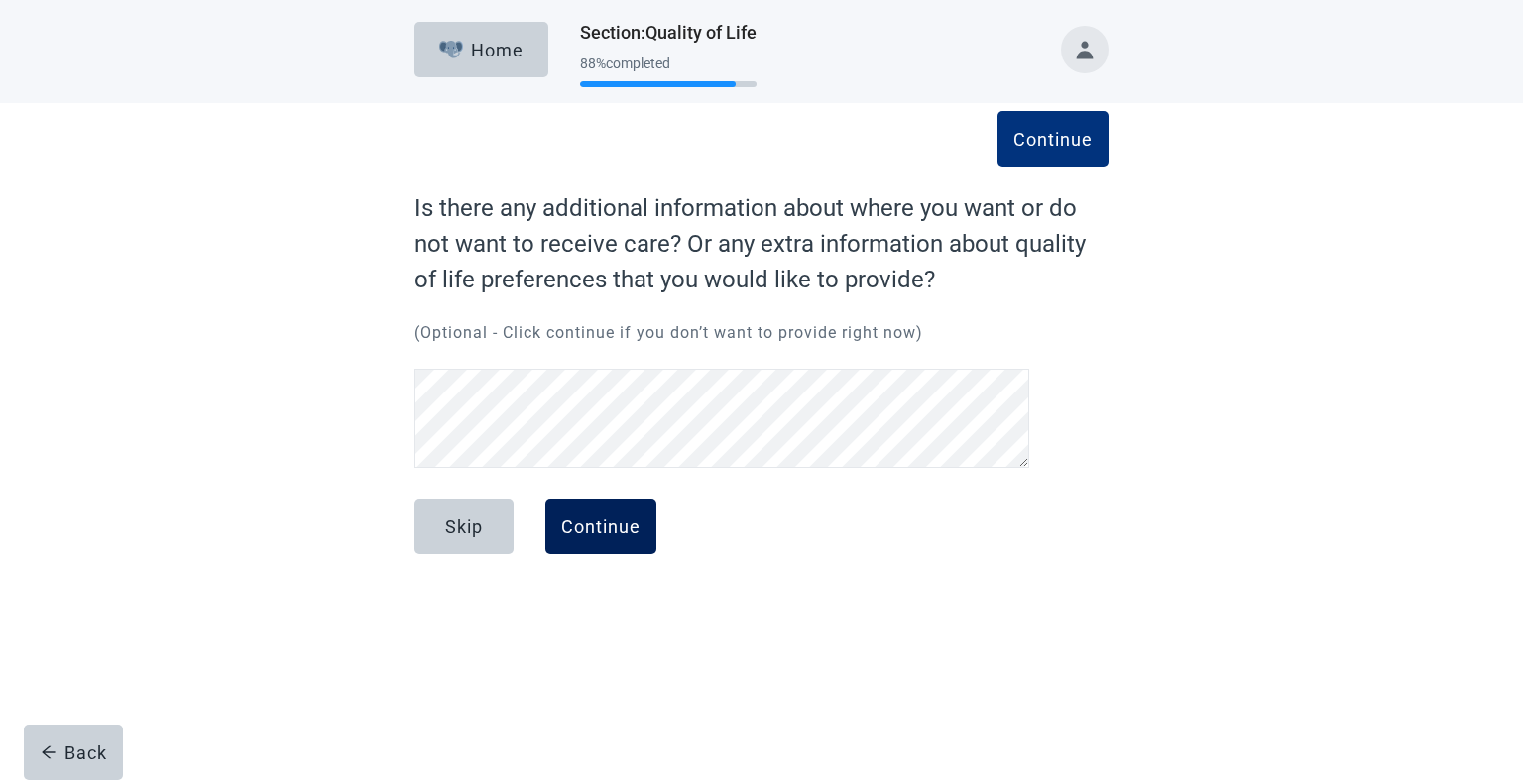 click on "Continue" at bounding box center (601, 526) 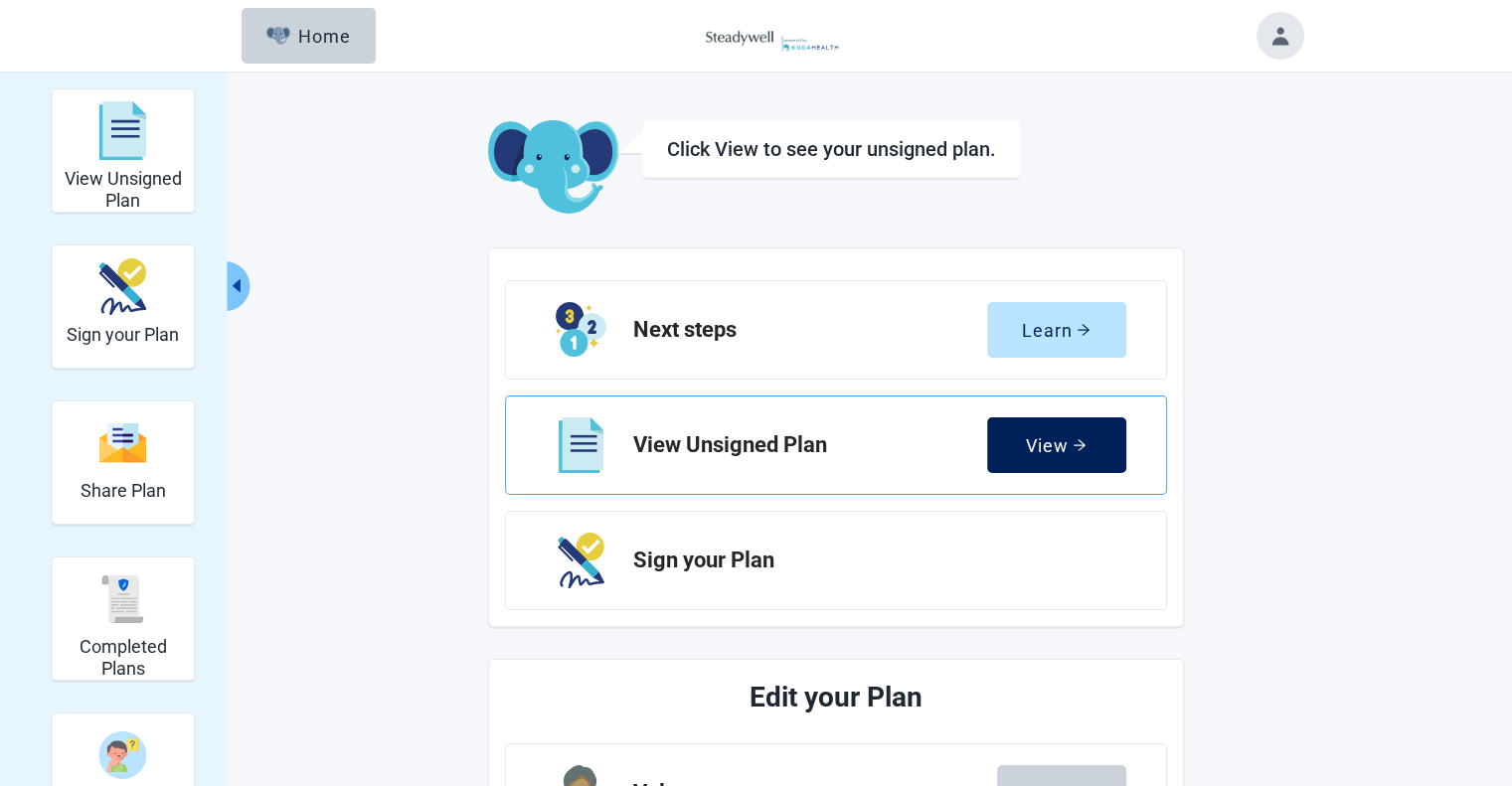click on "View" at bounding box center (1057, 445) 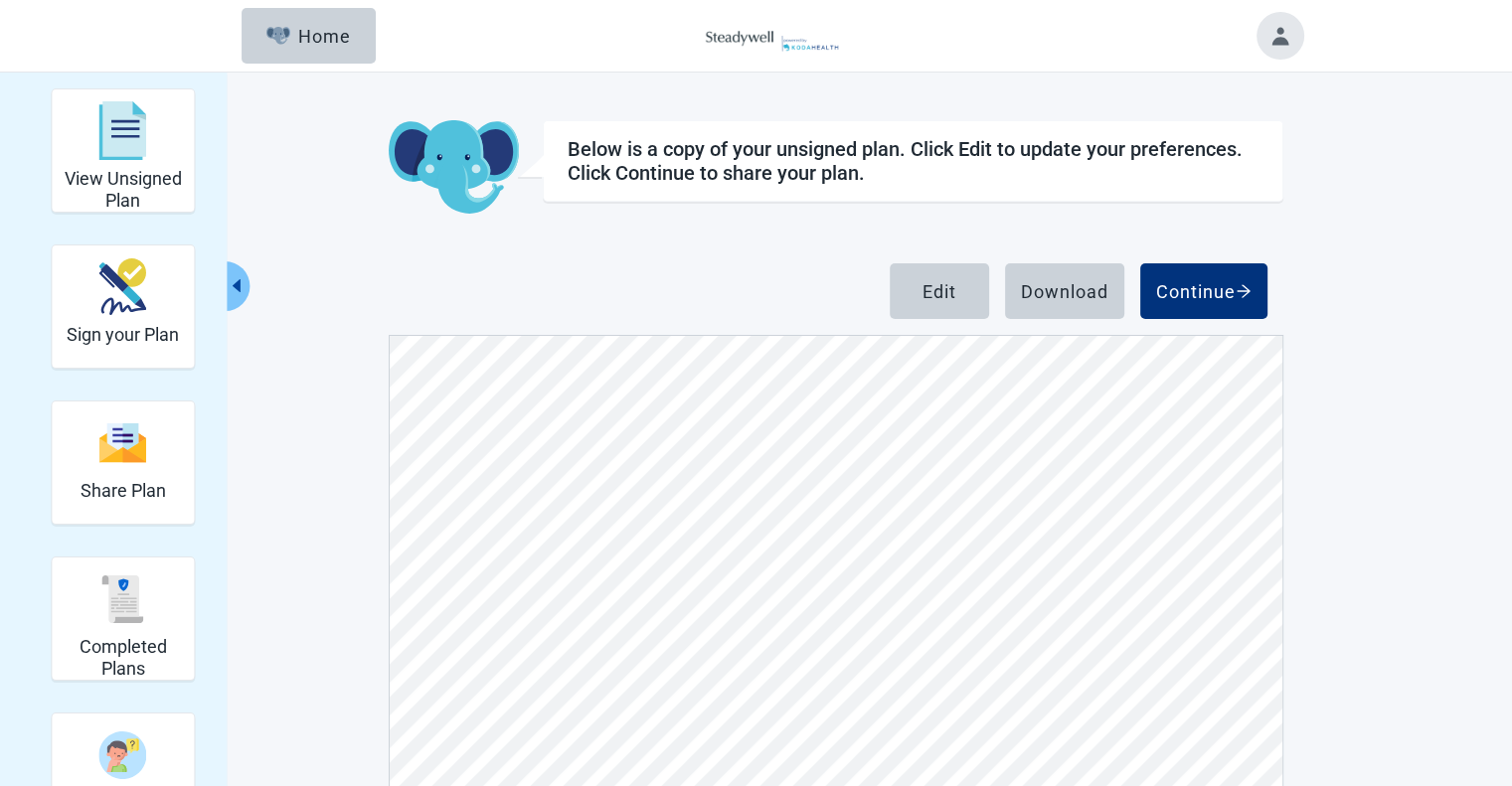 scroll, scrollTop: 3929, scrollLeft: 0, axis: vertical 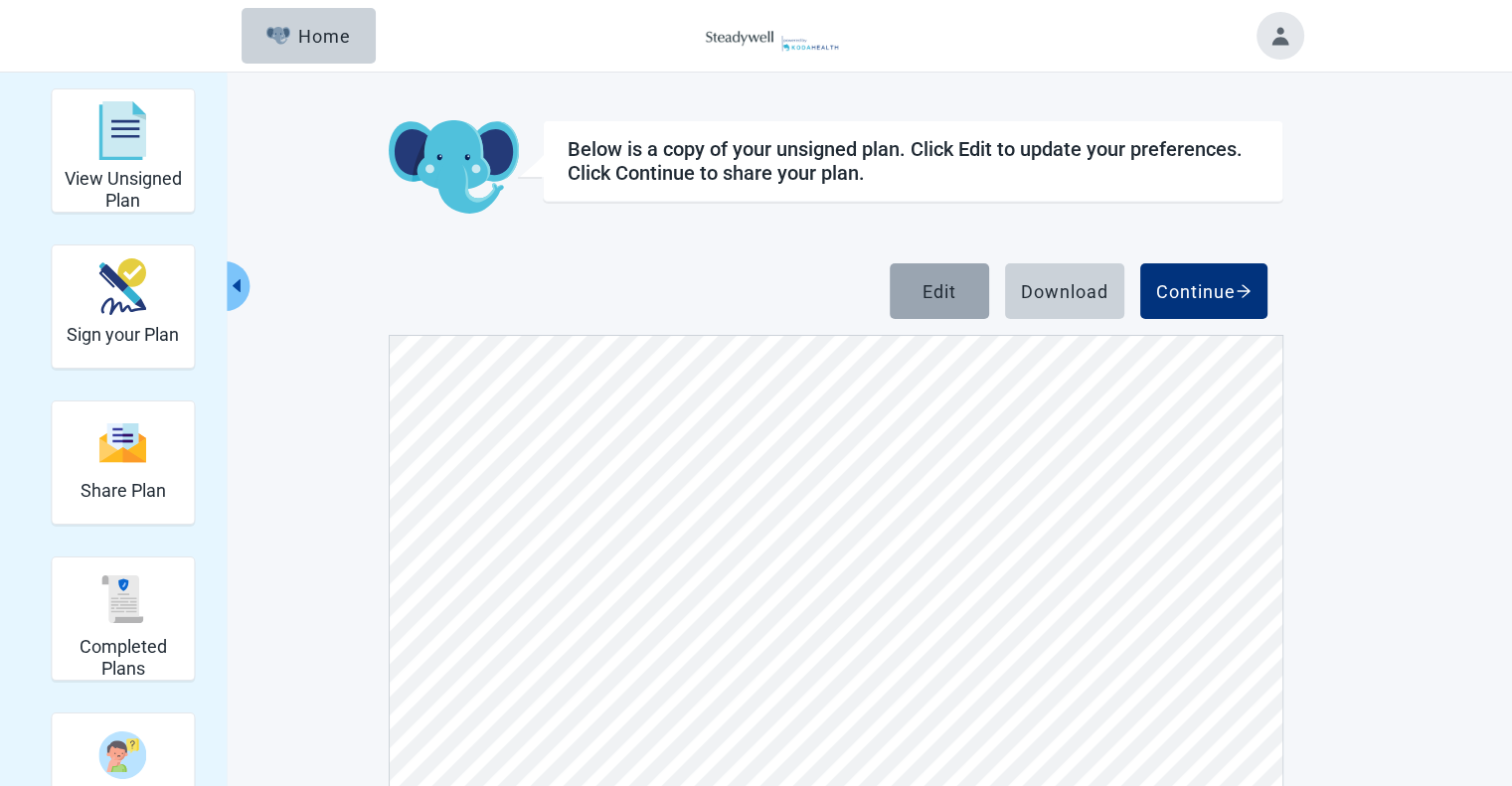 click on "Edit" at bounding box center (939, 291) 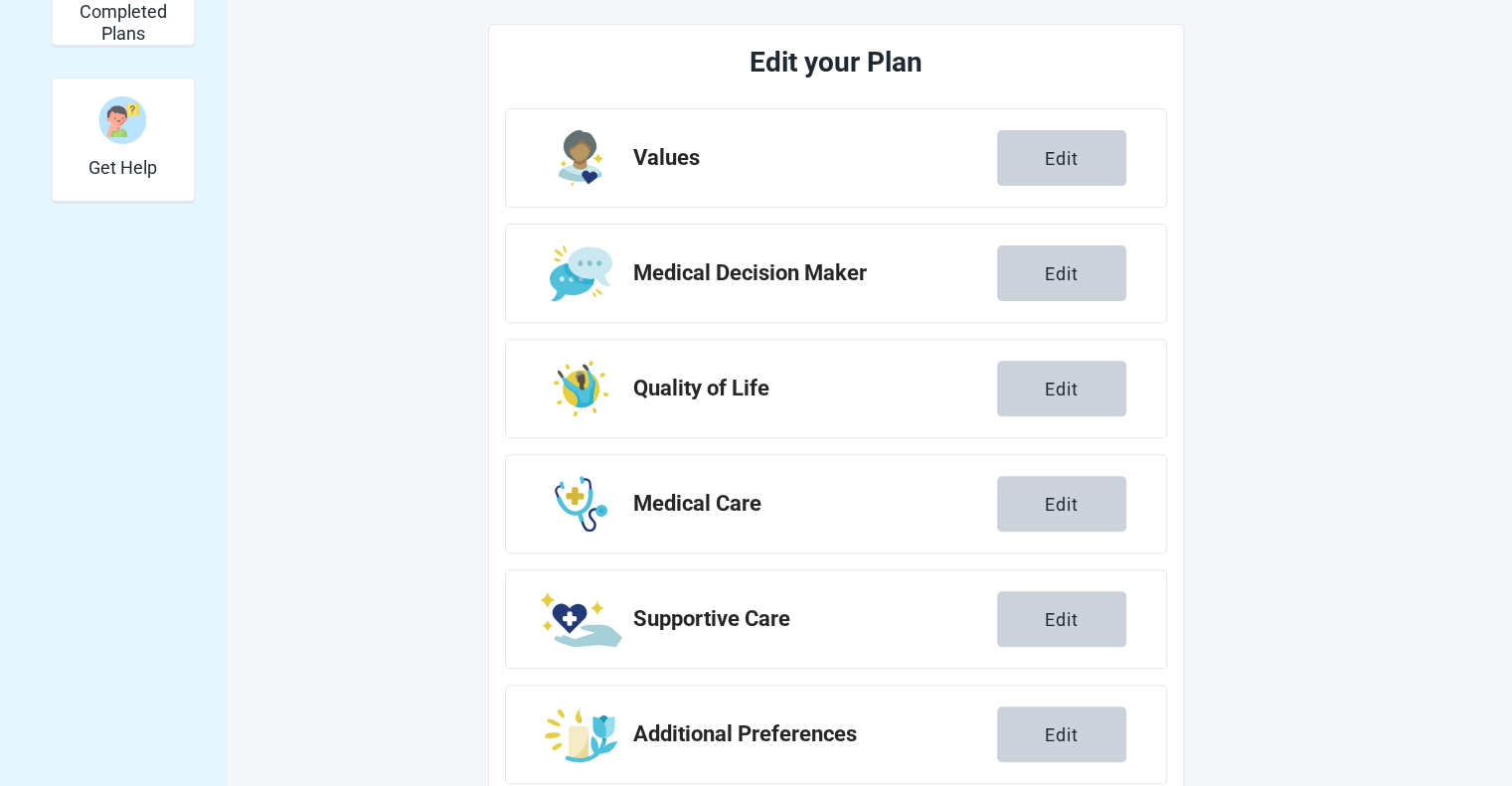 scroll, scrollTop: 680, scrollLeft: 0, axis: vertical 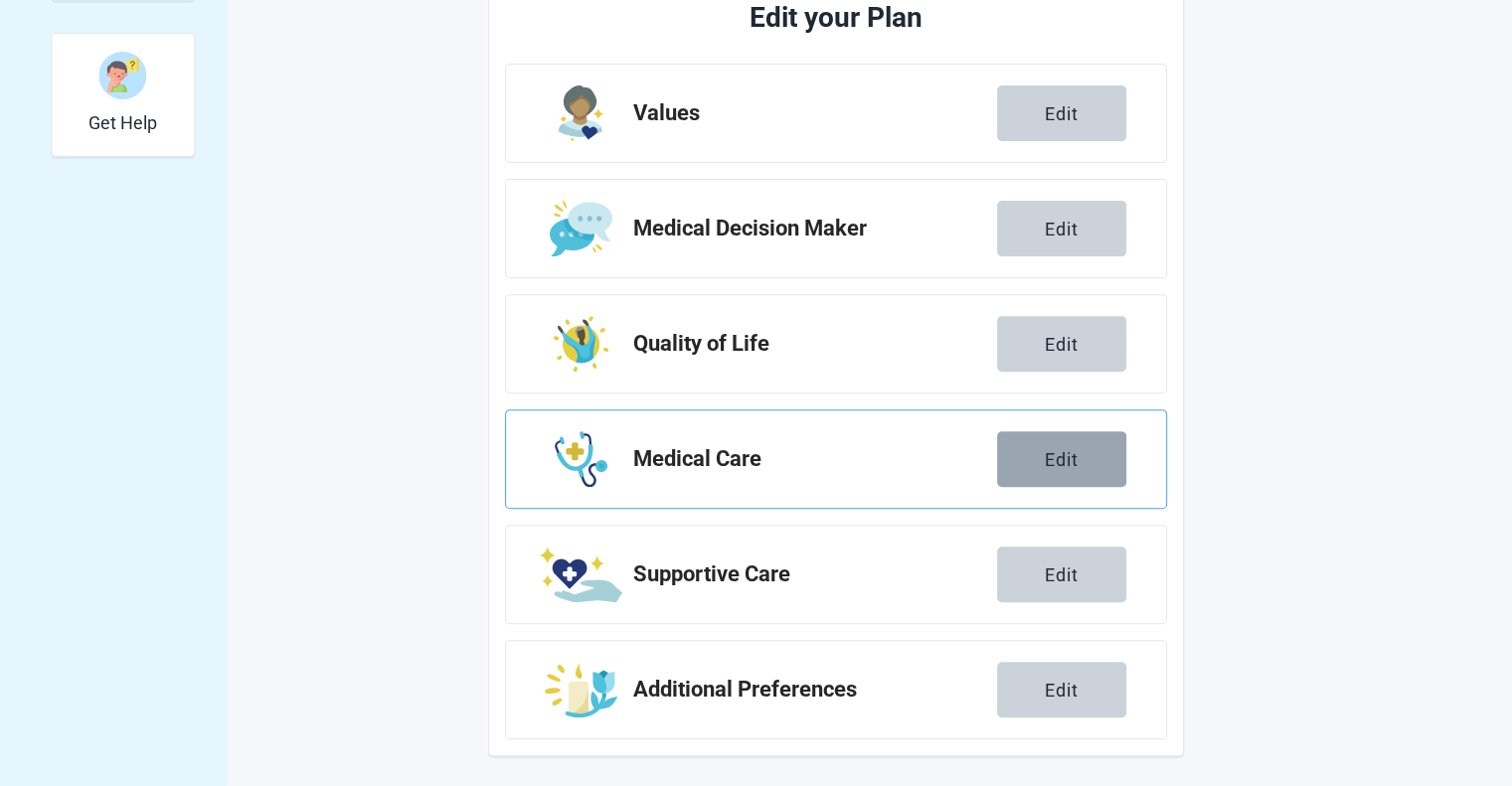 click on "Edit" at bounding box center (1062, 459) 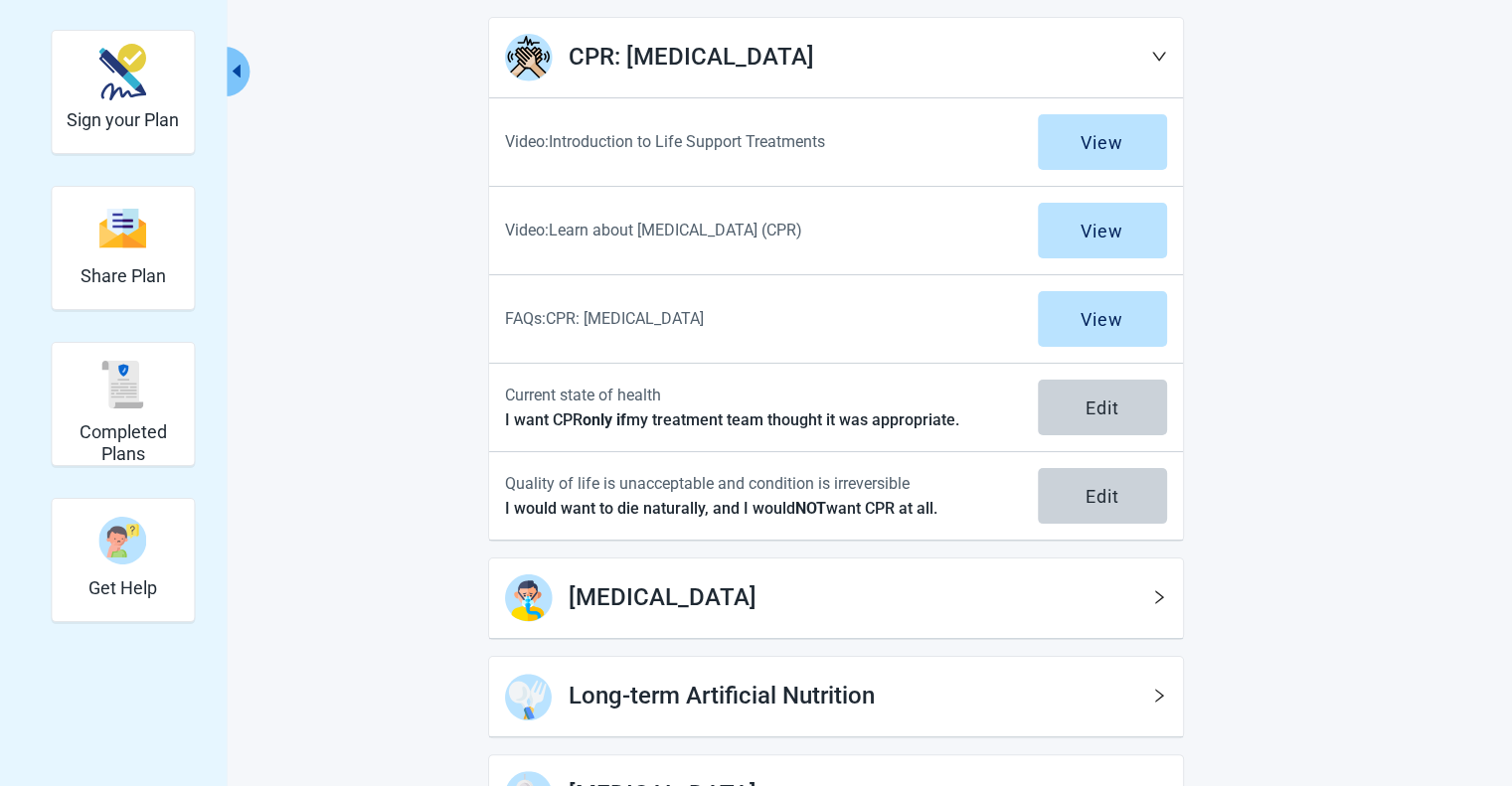 scroll, scrollTop: 212, scrollLeft: 0, axis: vertical 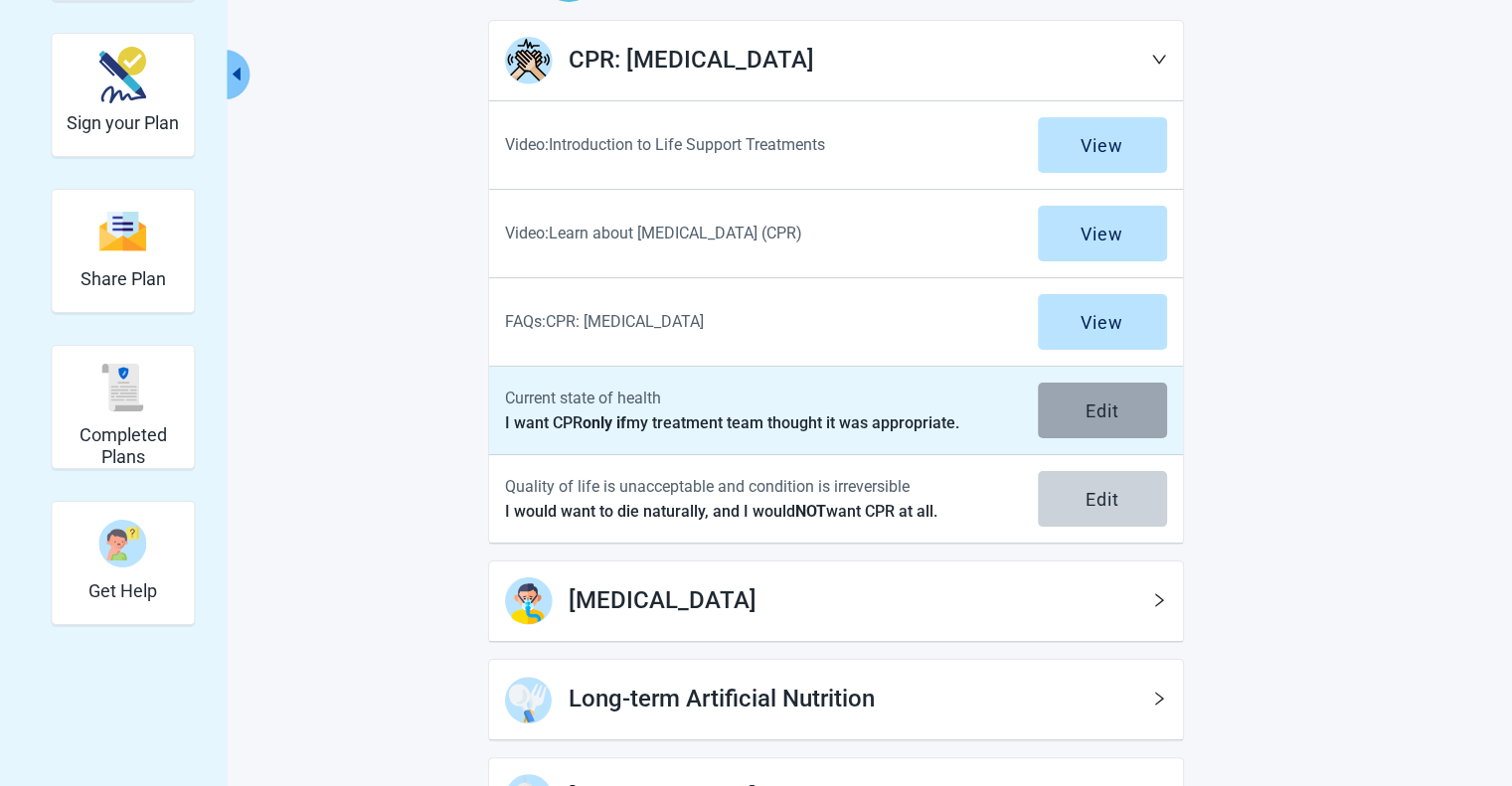 click on "Edit" at bounding box center [1102, 410] 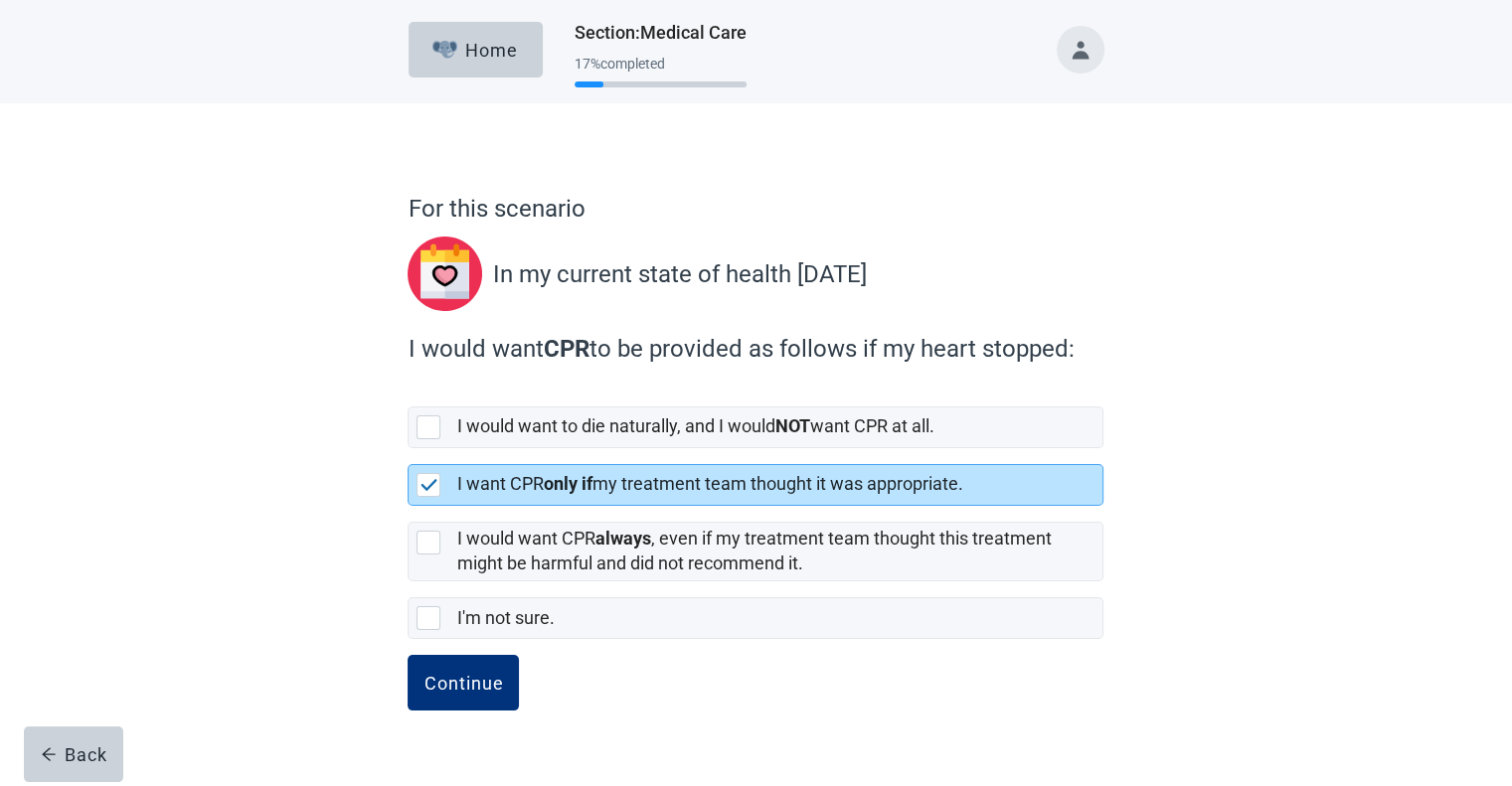 scroll, scrollTop: 0, scrollLeft: 0, axis: both 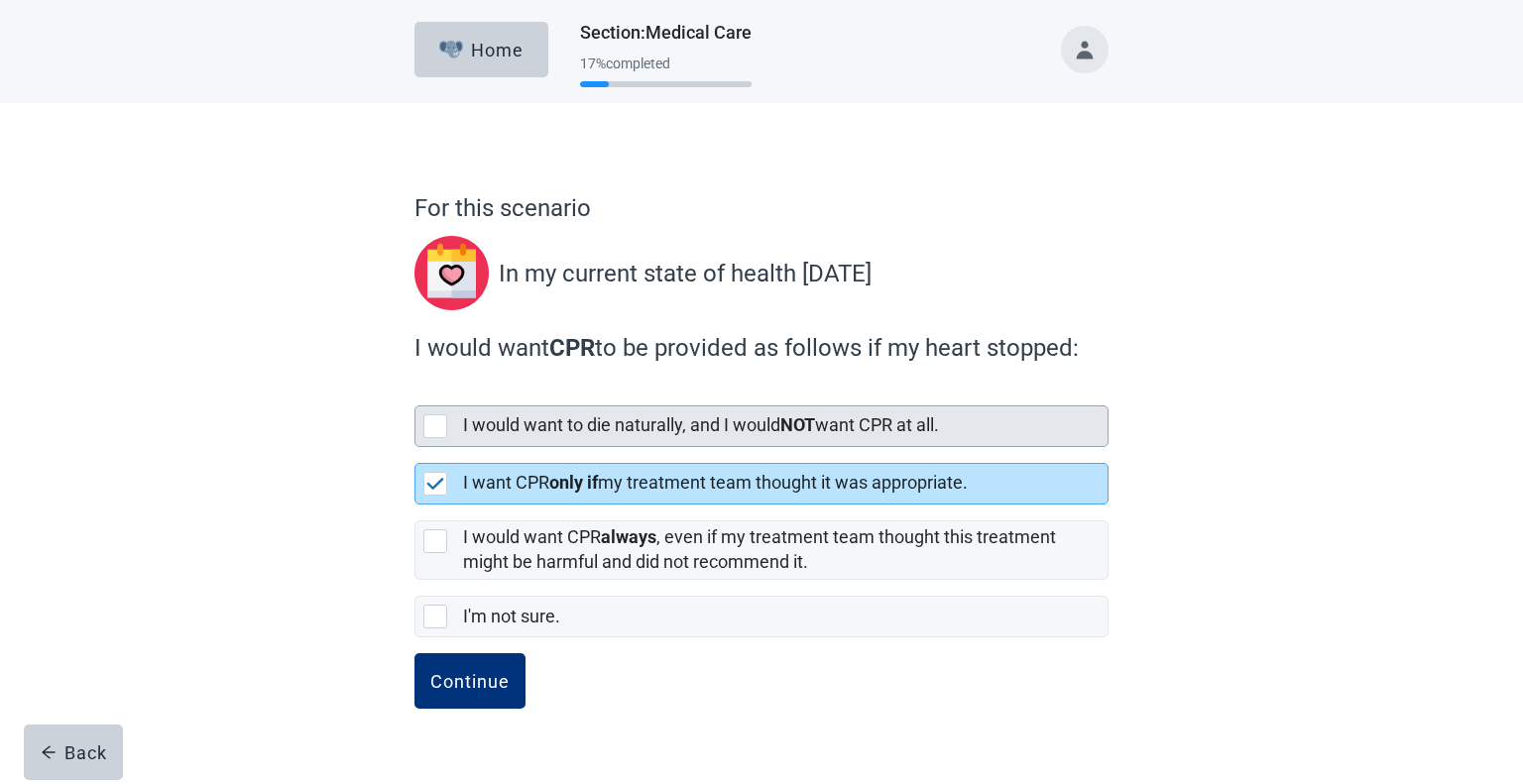 click on "I would want to die naturally, and I would  NOT  want CPR at all." at bounding box center [701, 424] 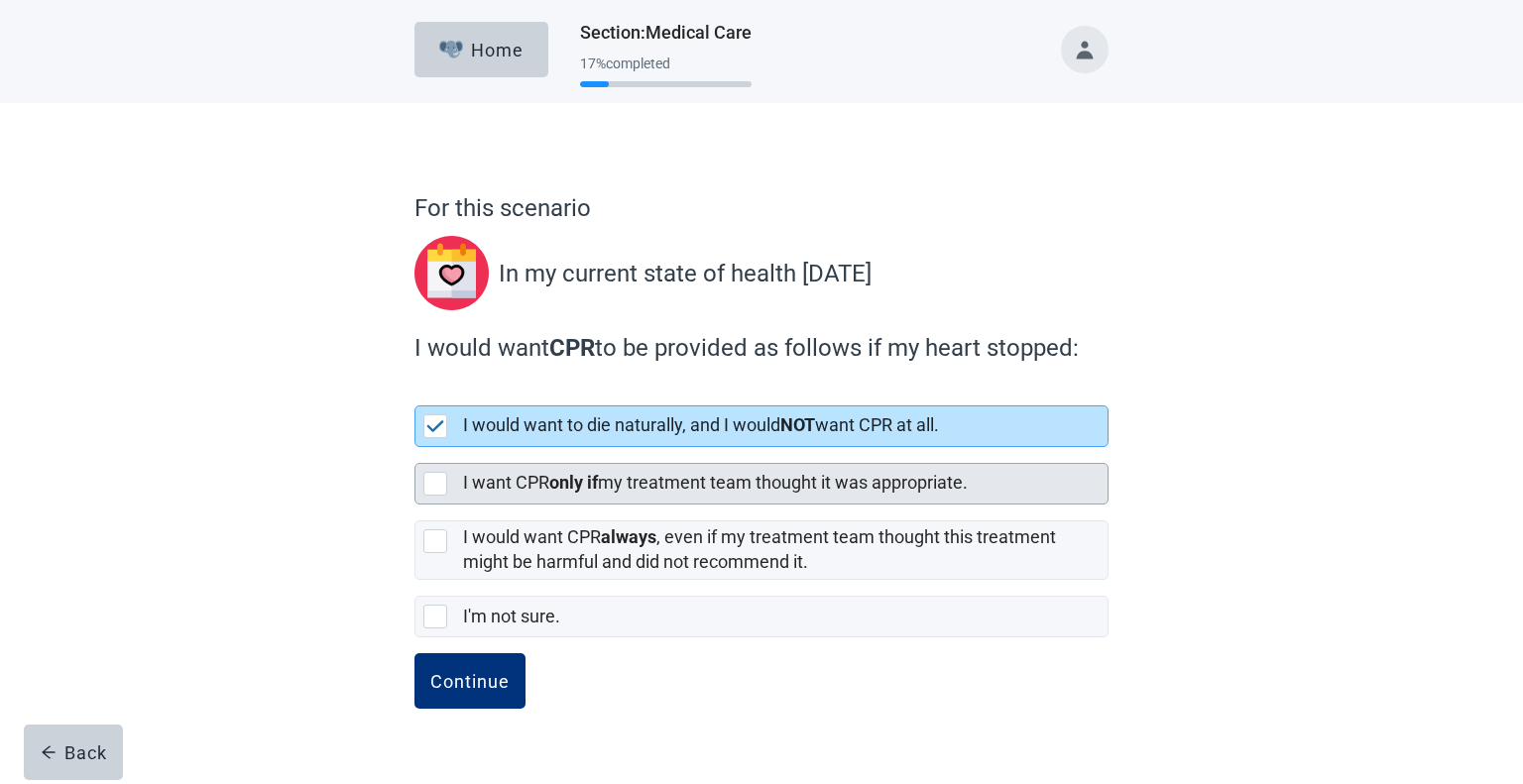 click on "I want CPR  only if  my treatment team thought it was appropriate." at bounding box center [715, 482] 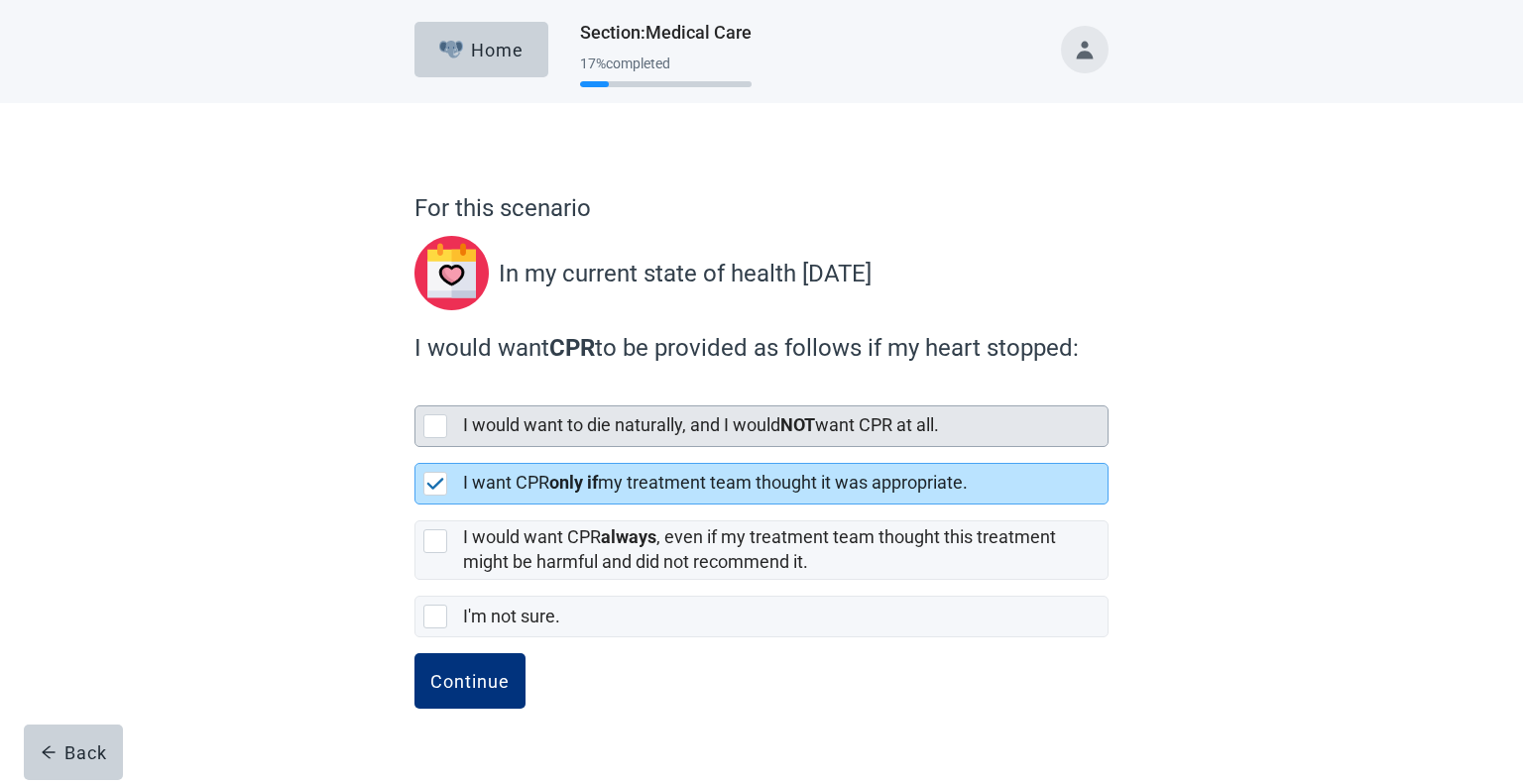 click on "I would want to die naturally, and I would  NOT  want CPR at all." at bounding box center [701, 424] 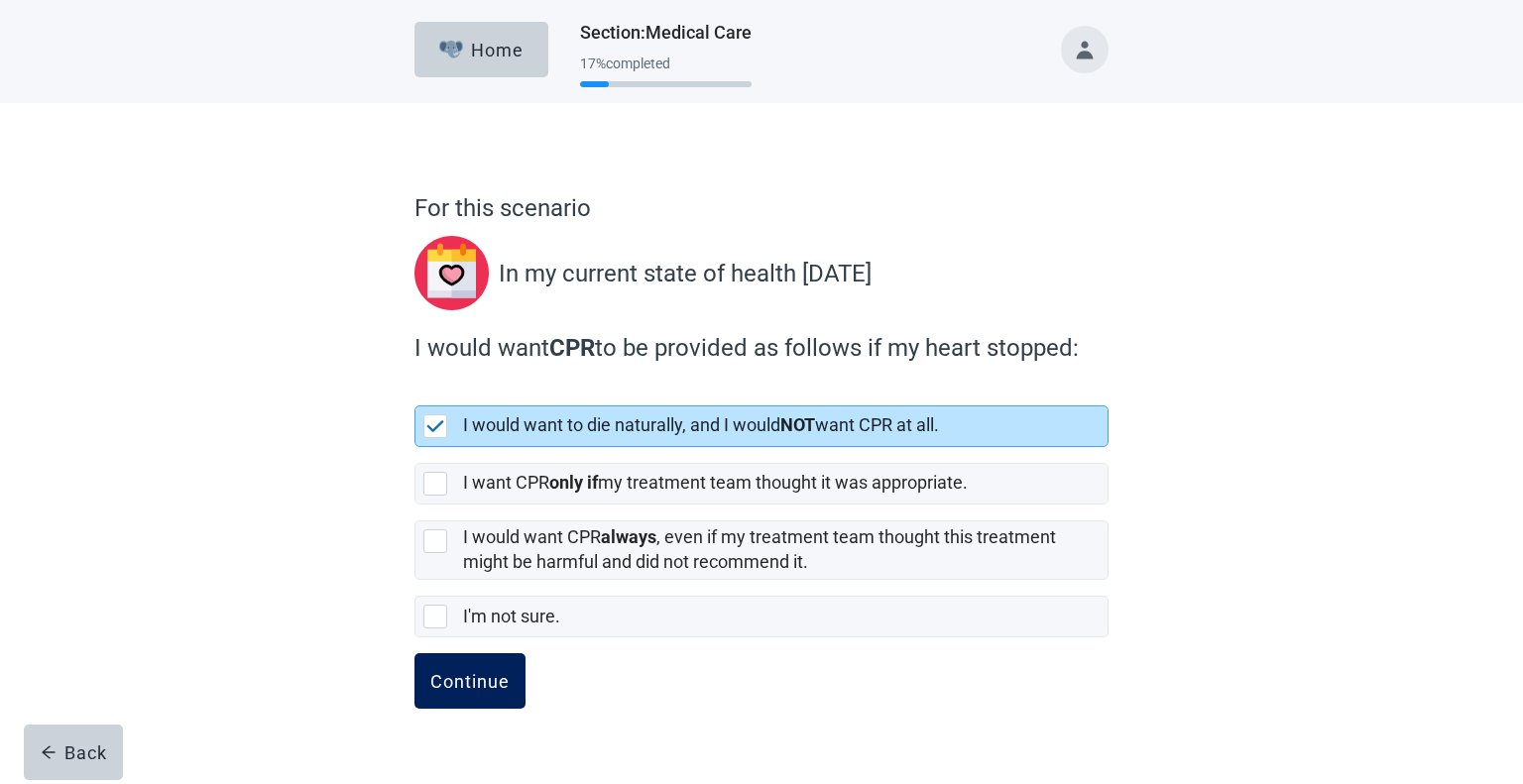 click on "Continue" at bounding box center [470, 681] 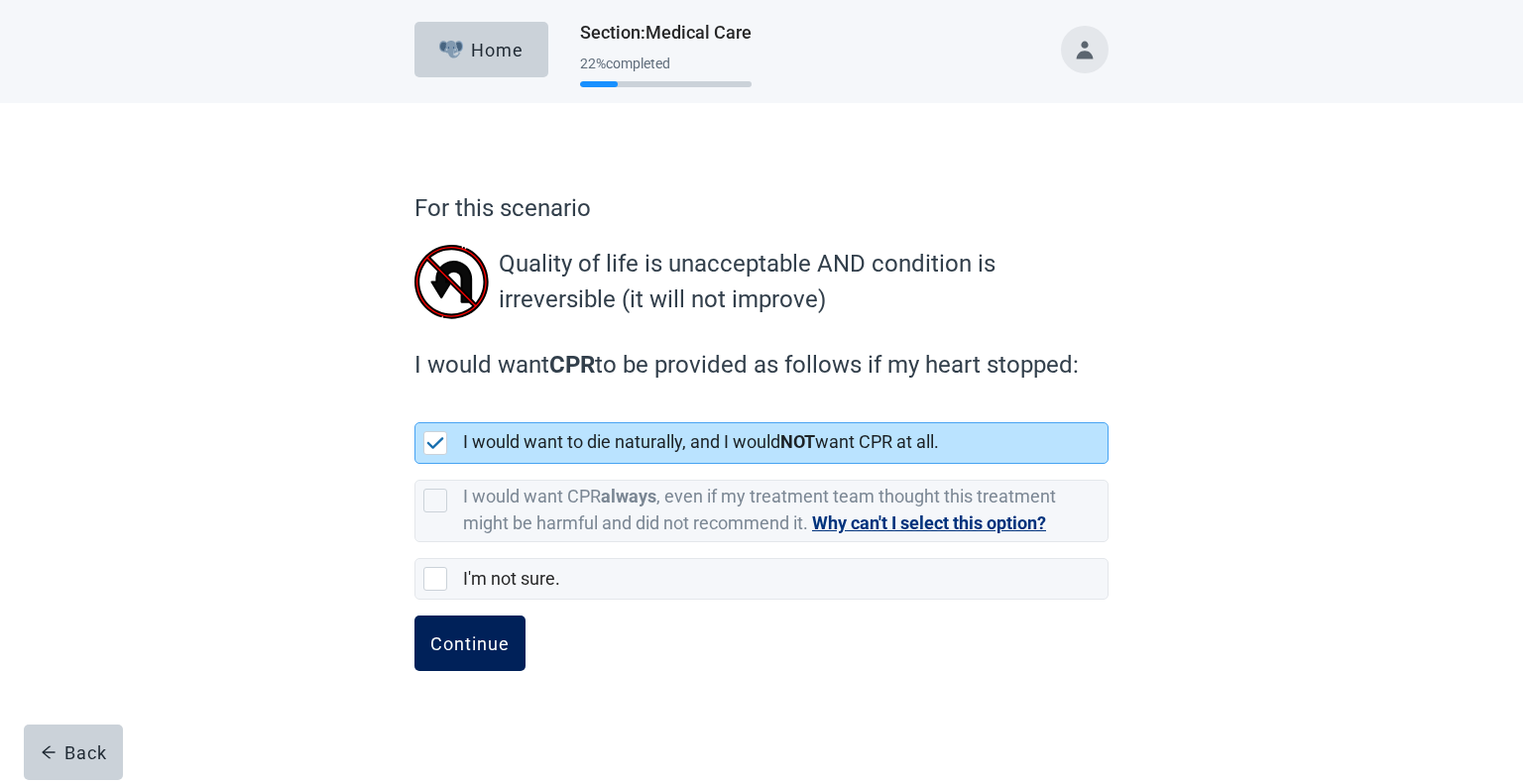 click on "Continue" at bounding box center [470, 643] 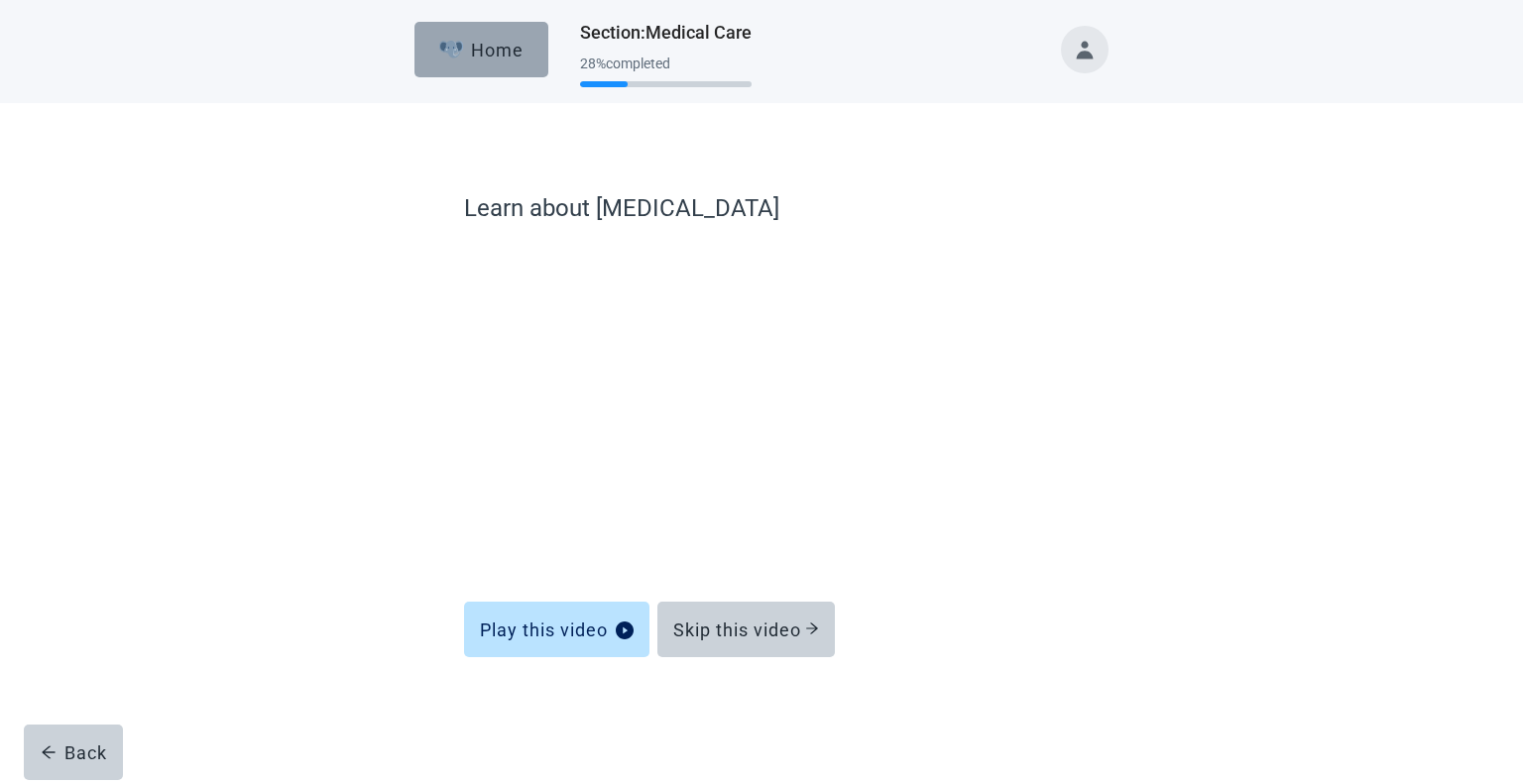click at bounding box center (451, 50) 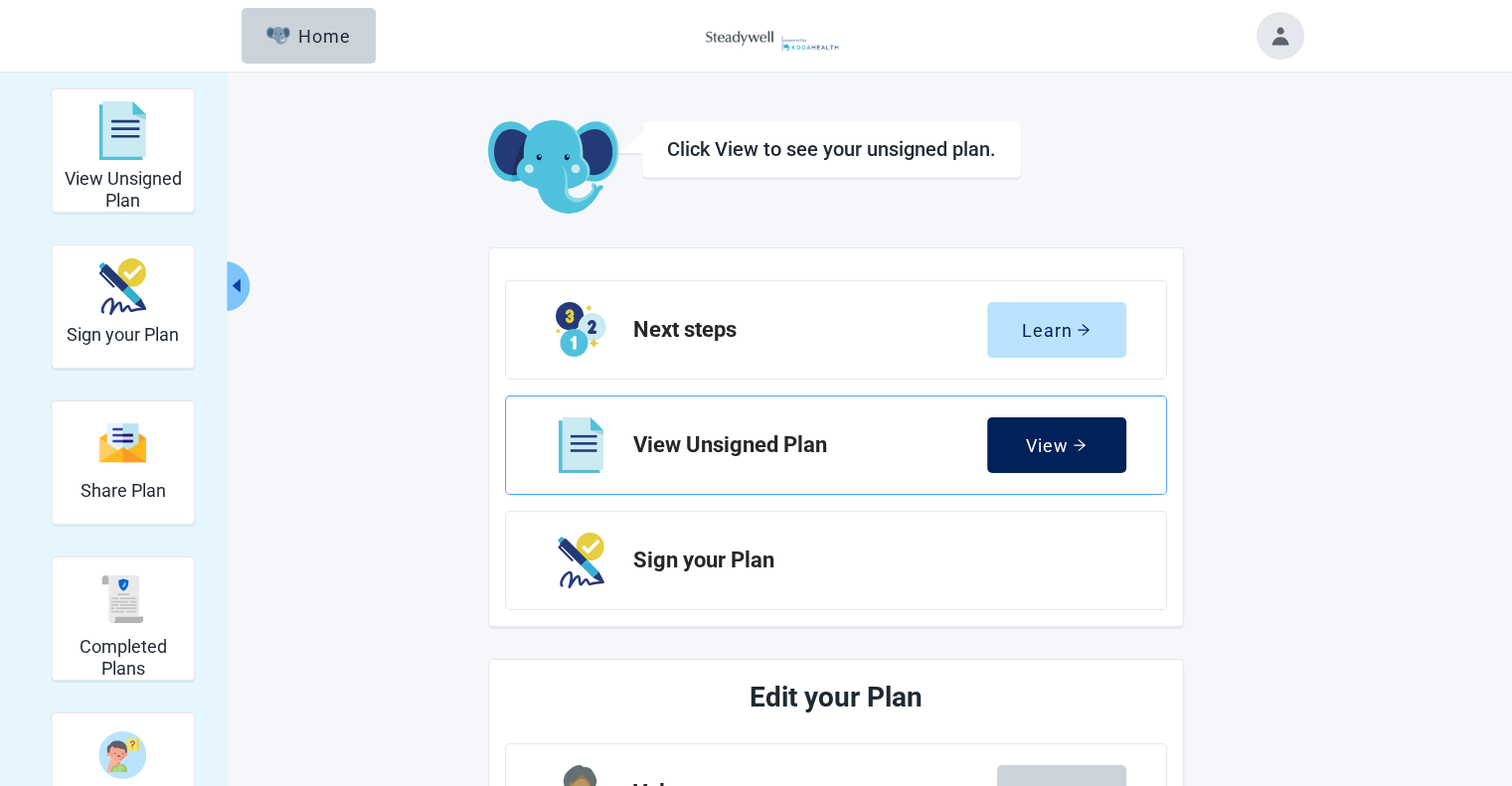click on "View" at bounding box center (1056, 445) 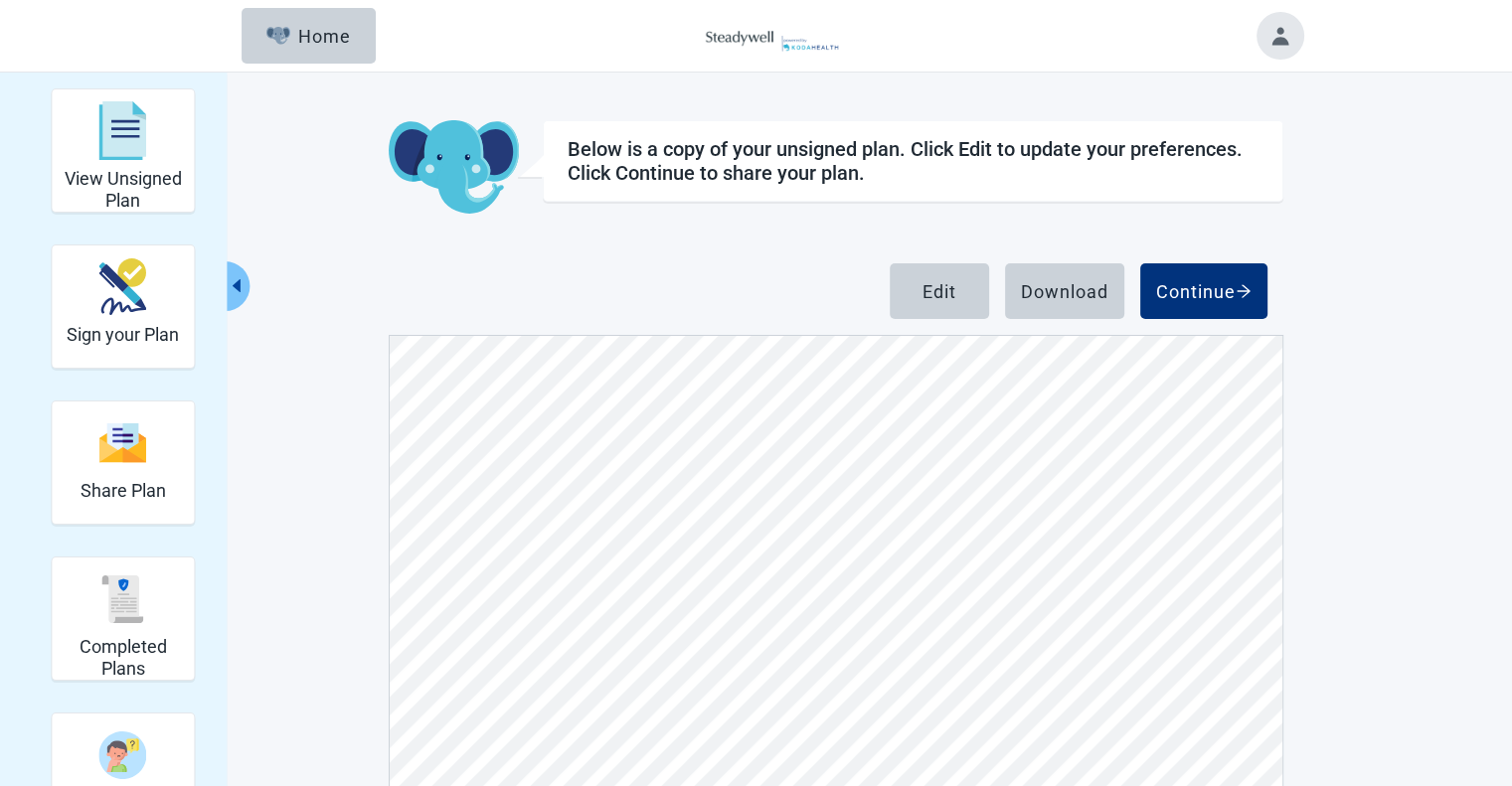 scroll, scrollTop: 7333, scrollLeft: 0, axis: vertical 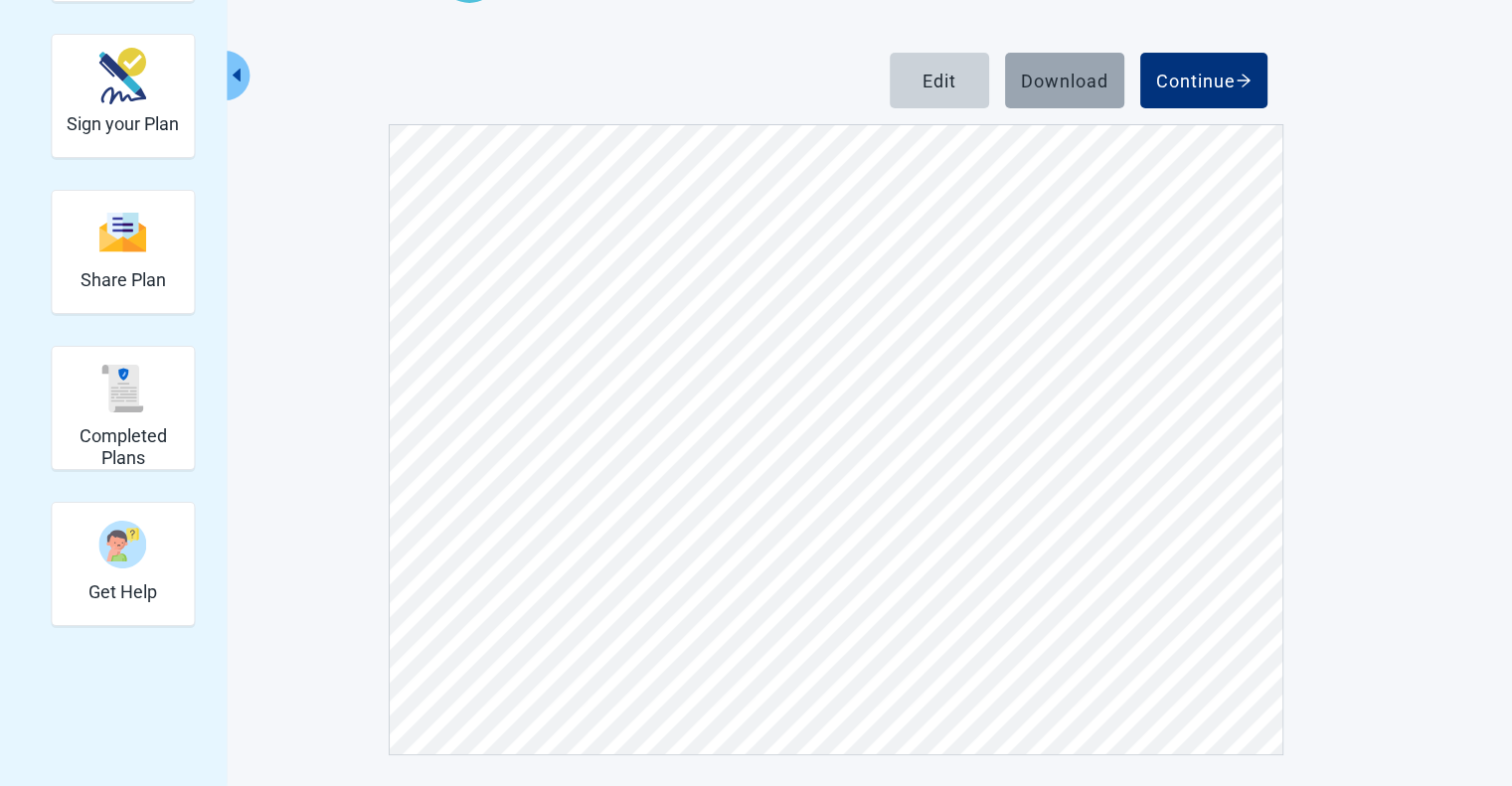 click on "Download" at bounding box center (1065, 80) 